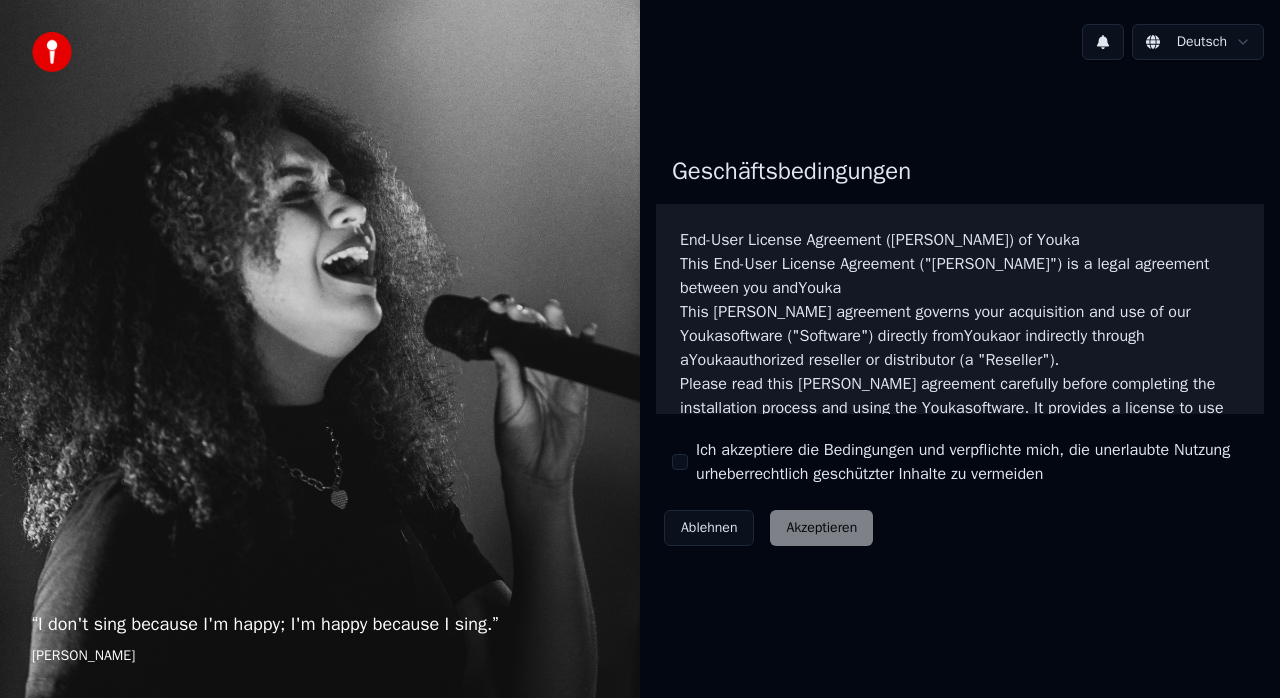 scroll, scrollTop: 0, scrollLeft: 0, axis: both 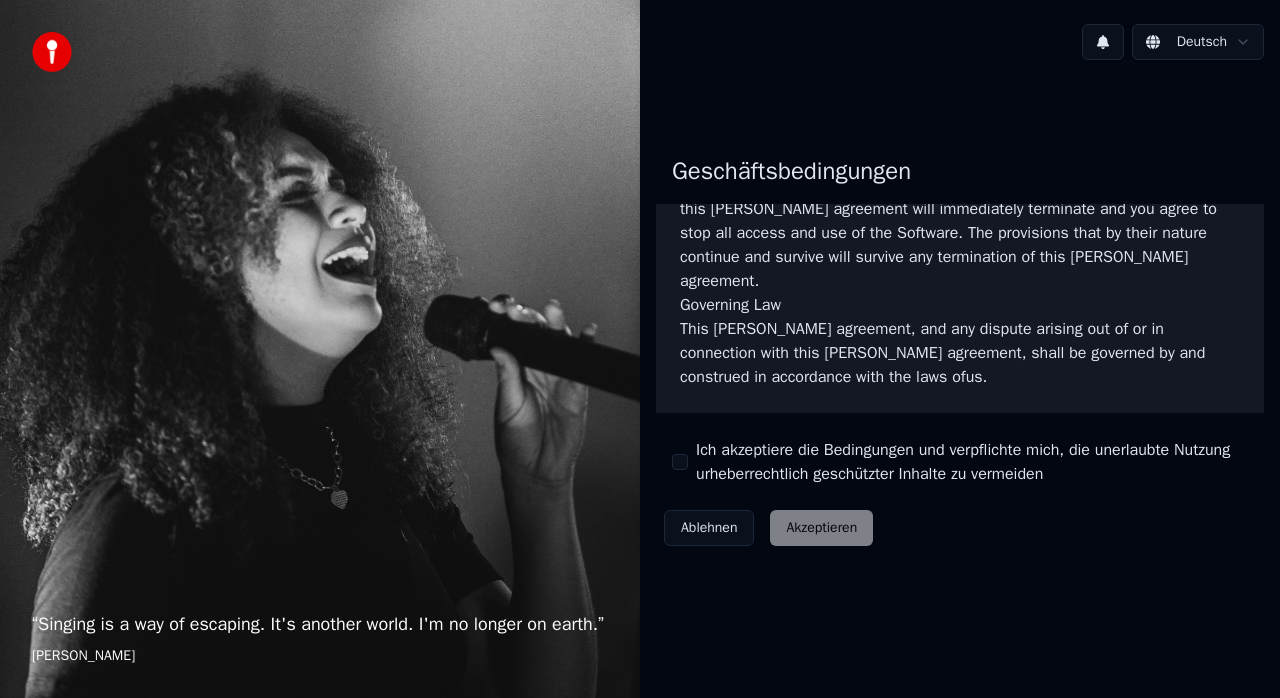 click on "Ablehnen Akzeptieren" at bounding box center [768, 528] 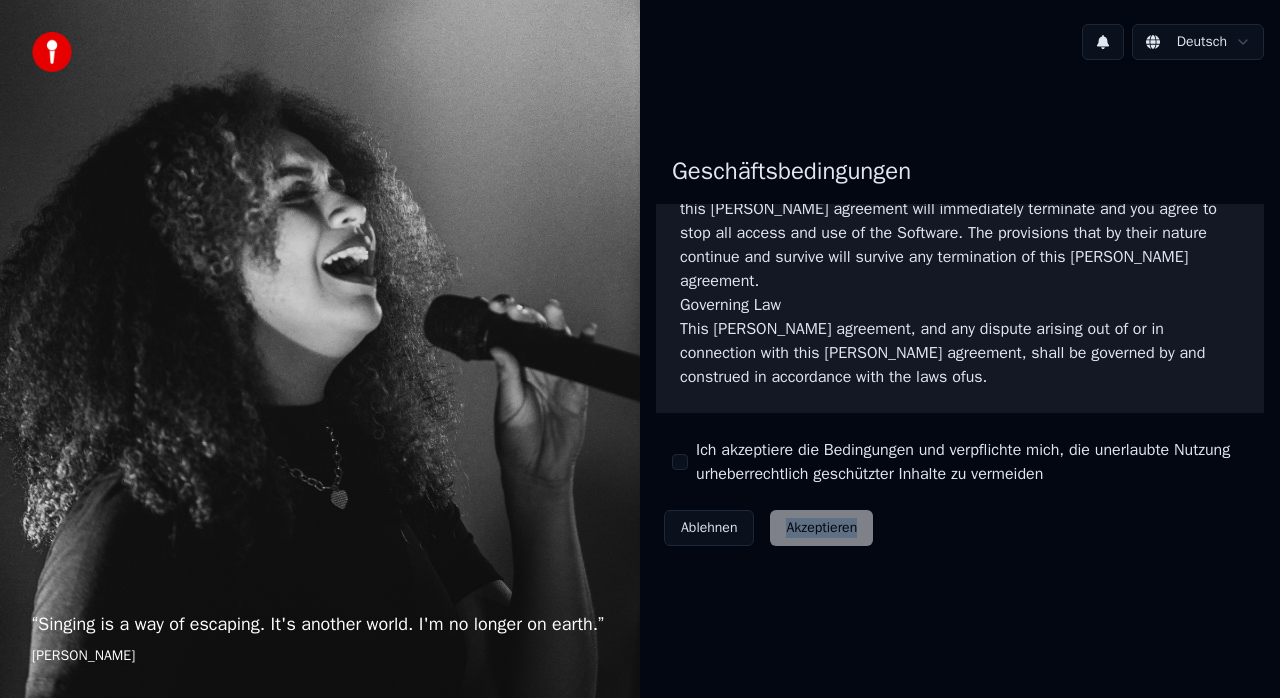 click on "Ablehnen Akzeptieren" at bounding box center [768, 528] 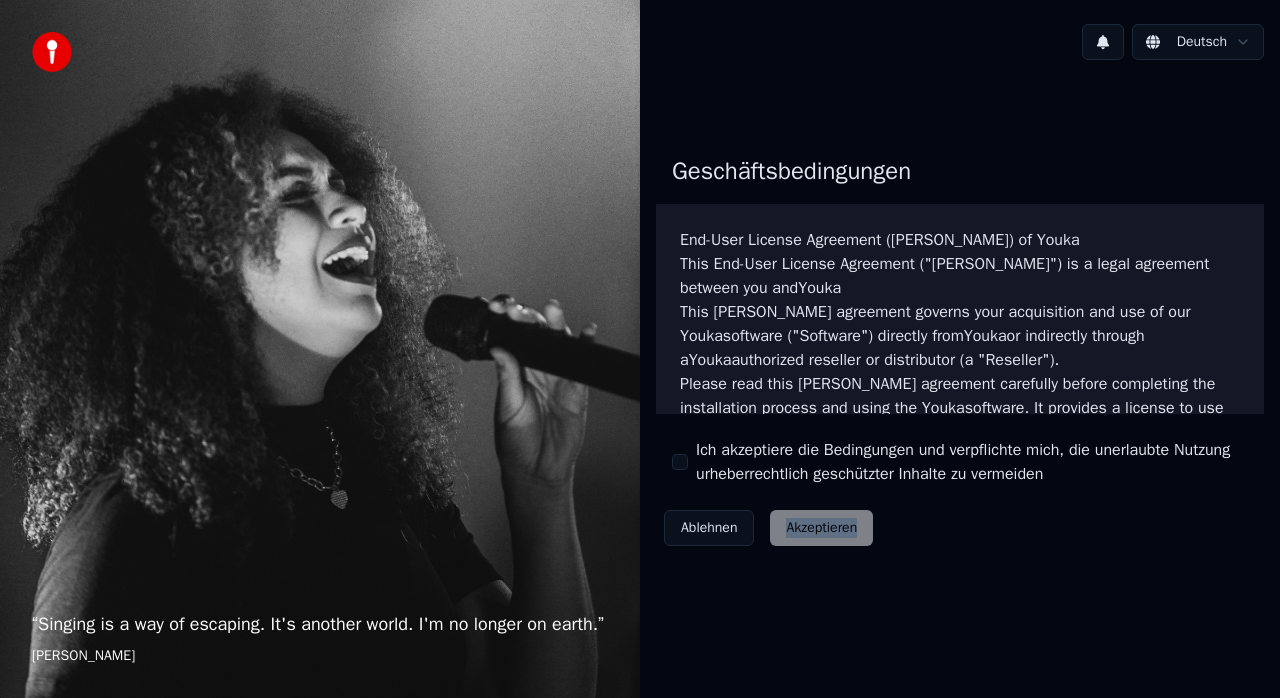 scroll, scrollTop: 1470, scrollLeft: 0, axis: vertical 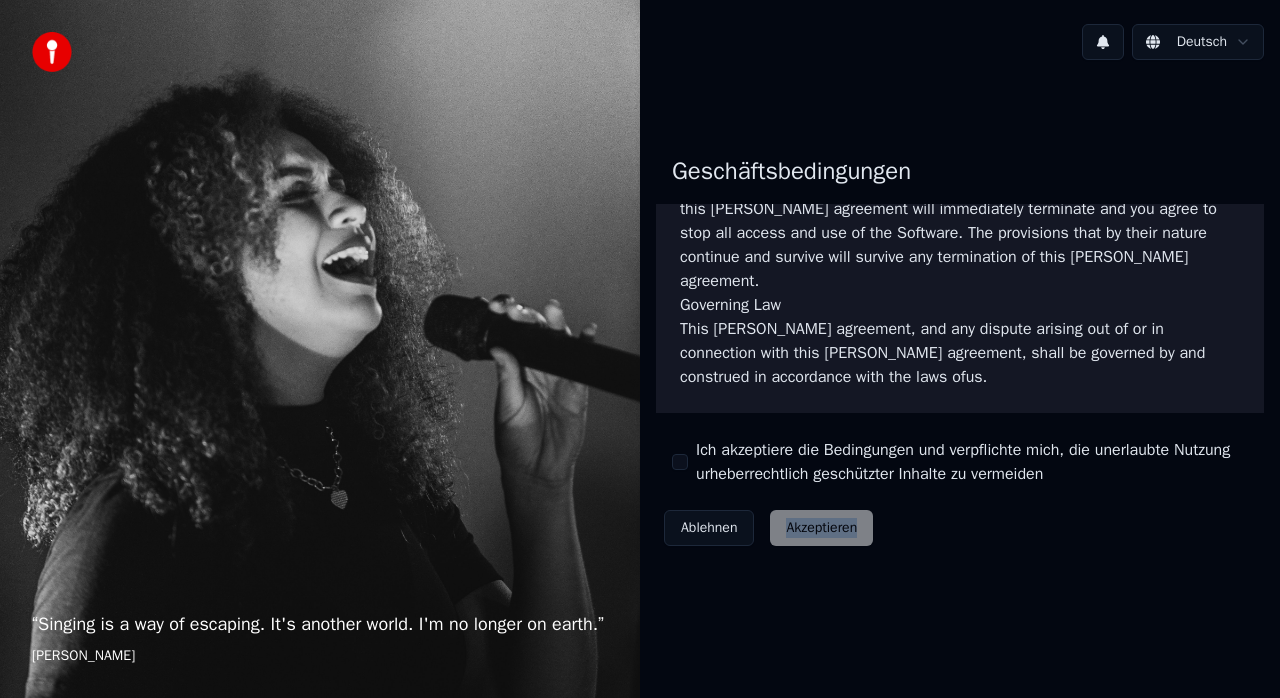 click on "Ablehnen Akzeptieren" at bounding box center (768, 528) 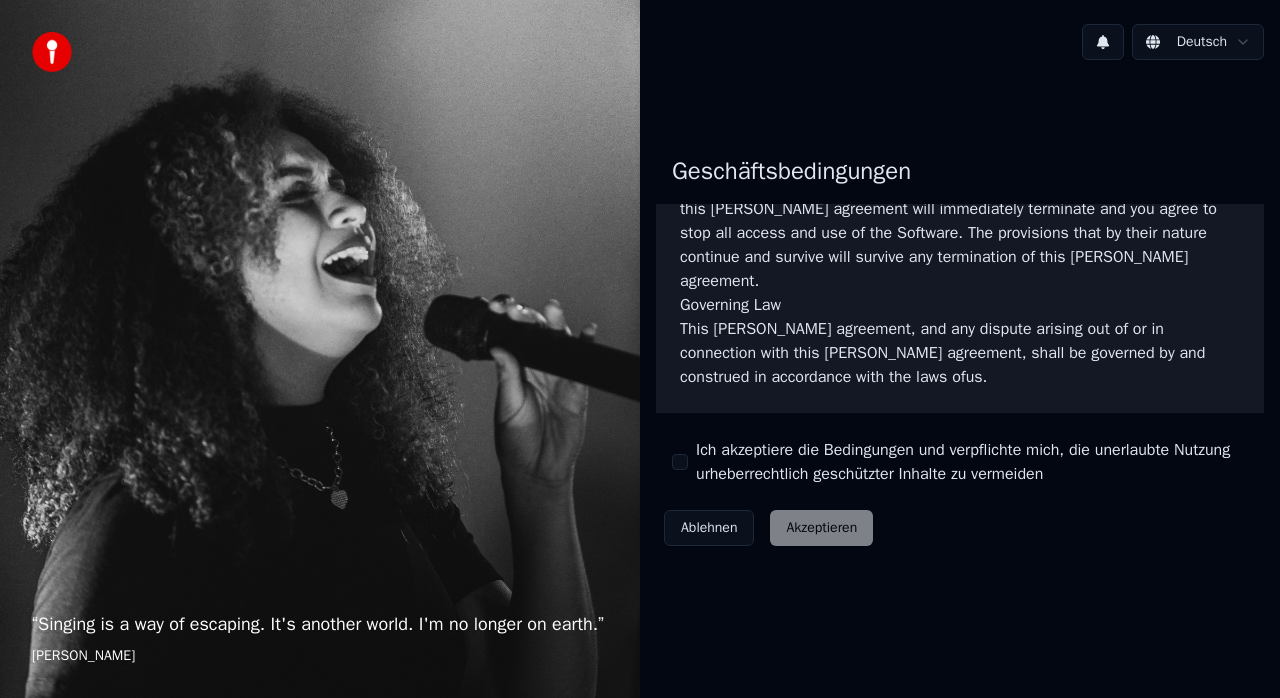 click on "Geschäftsbedingungen End-User License Agreement ([PERSON_NAME]) of   Youka This End-User License Agreement ("[PERSON_NAME]") is a legal agreement between you and  Youka This [PERSON_NAME] agreement governs your acquisition and use of our   Youka  software ("Software") directly from  Youka  or indirectly through a  Youka  authorized reseller or distributor (a "Reseller"). Please read this [PERSON_NAME] agreement carefully before completing the installation process and using the   Youka  software. It provides a license to use the  Youka  software and contains warranty information and liability disclaimers. If you register for a free trial of the   Youka  software, this [PERSON_NAME] agreement will also govern that trial. By clicking "accept" or installing and/or using the  Youka   software, you are confirming your acceptance of the Software and agreeing to become bound by the terms of this [PERSON_NAME] agreement. This [PERSON_NAME] agreement shall apply only to the Software supplied by   [PERSON_NAME] Template  for   Youka . License [PERSON_NAME]" at bounding box center (960, 346) 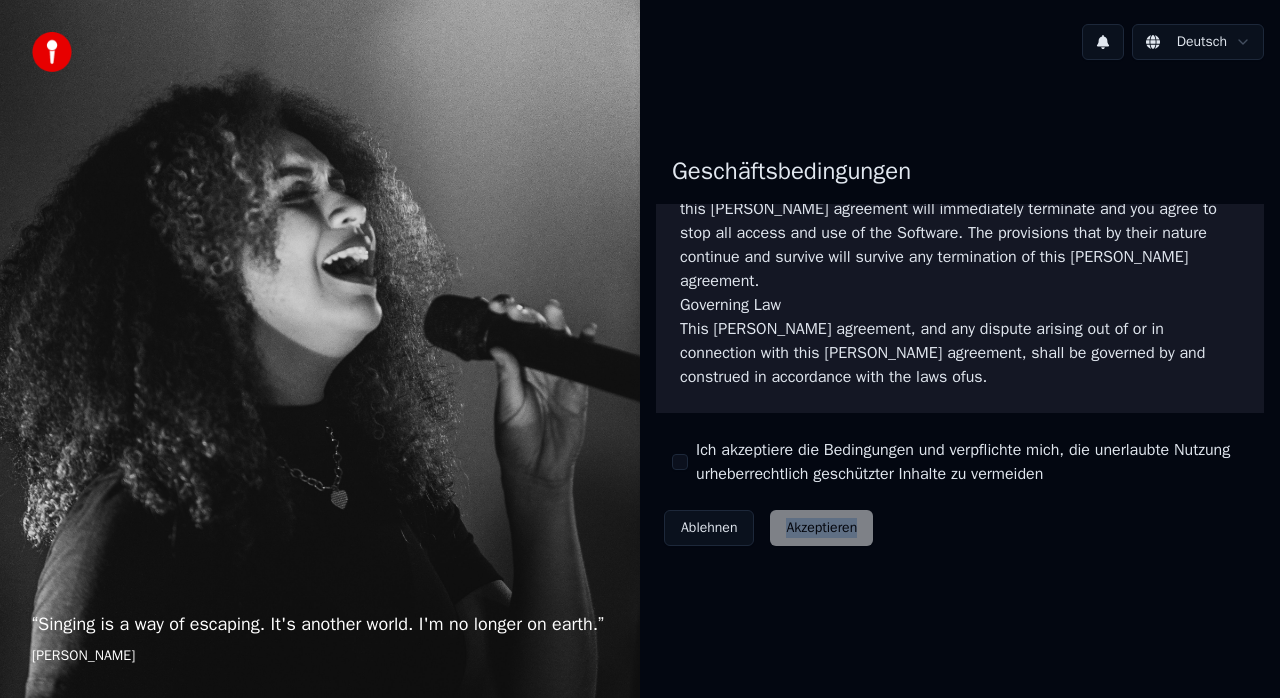 click on "Ablehnen Akzeptieren" at bounding box center (768, 528) 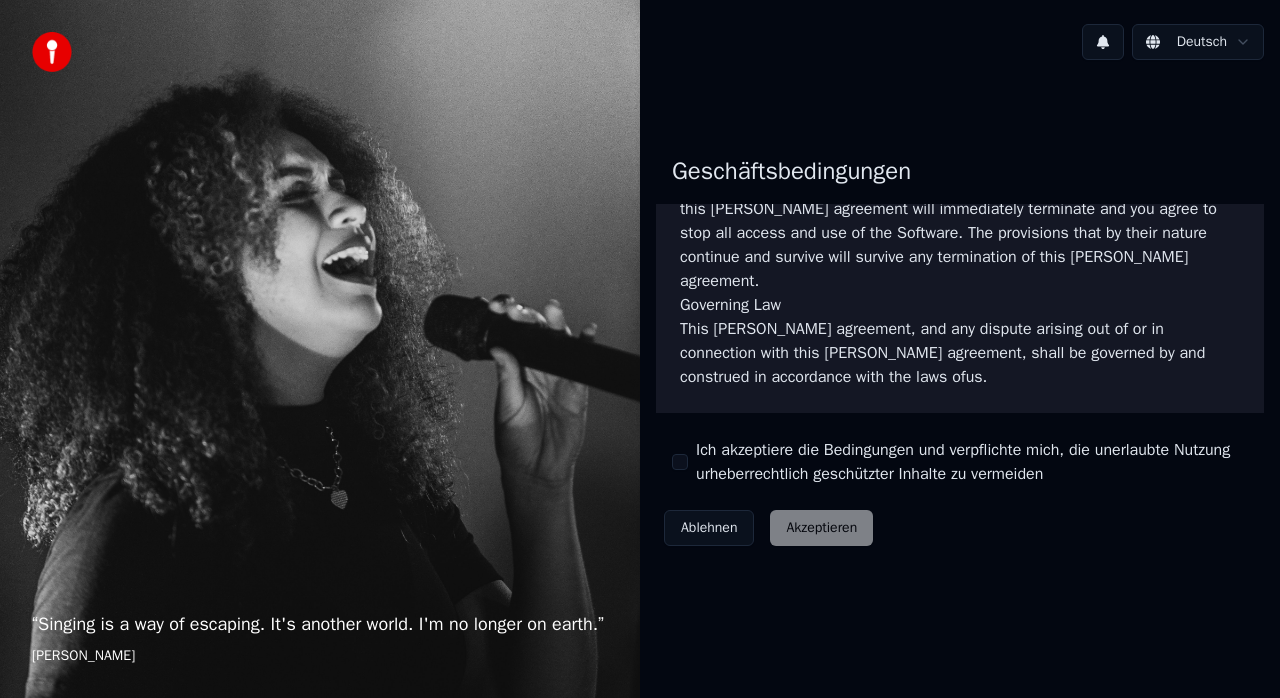 click on "Geschäftsbedingungen End-User License Agreement ([PERSON_NAME]) of   Youka This End-User License Agreement ("[PERSON_NAME]") is a legal agreement between you and  Youka This [PERSON_NAME] agreement governs your acquisition and use of our   Youka  software ("Software") directly from  Youka  or indirectly through a  Youka  authorized reseller or distributor (a "Reseller"). Please read this [PERSON_NAME] agreement carefully before completing the installation process and using the   Youka  software. It provides a license to use the  Youka  software and contains warranty information and liability disclaimers. If you register for a free trial of the   Youka  software, this [PERSON_NAME] agreement will also govern that trial. By clicking "accept" or installing and/or using the  Youka   software, you are confirming your acceptance of the Software and agreeing to become bound by the terms of this [PERSON_NAME] agreement. This [PERSON_NAME] agreement shall apply only to the Software supplied by   [PERSON_NAME] Template  for   Youka . License [PERSON_NAME]" at bounding box center (960, 346) 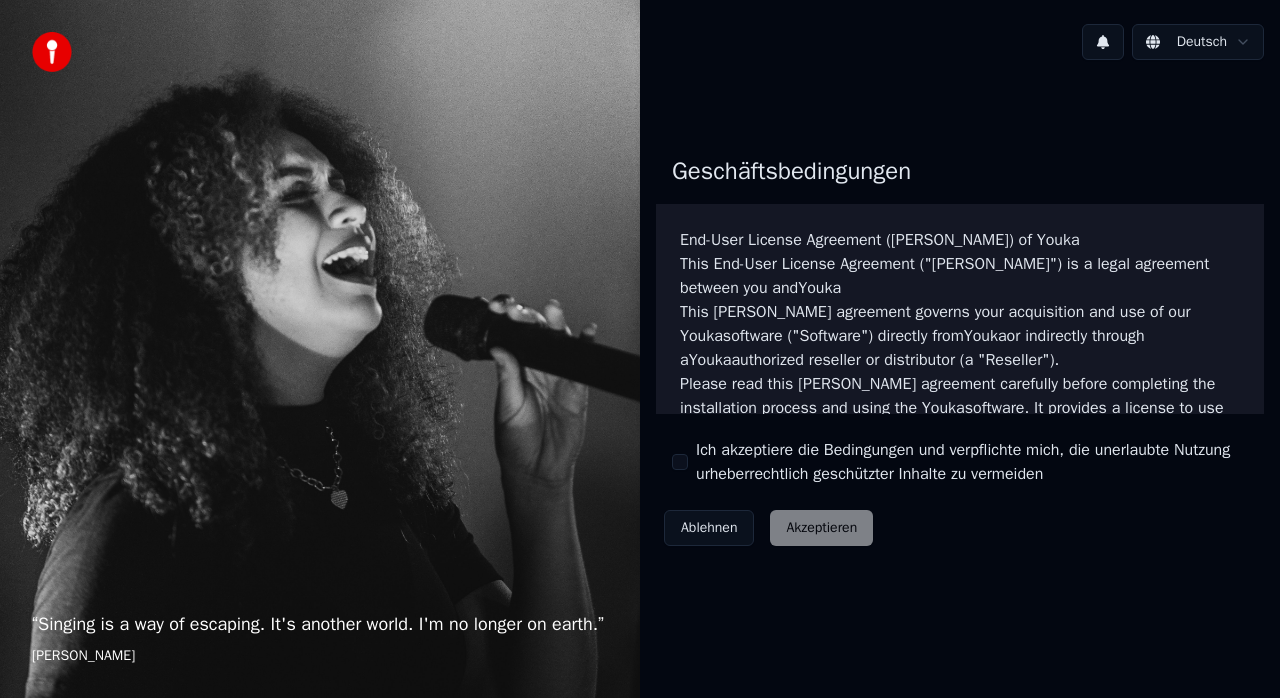 scroll, scrollTop: 1470, scrollLeft: 0, axis: vertical 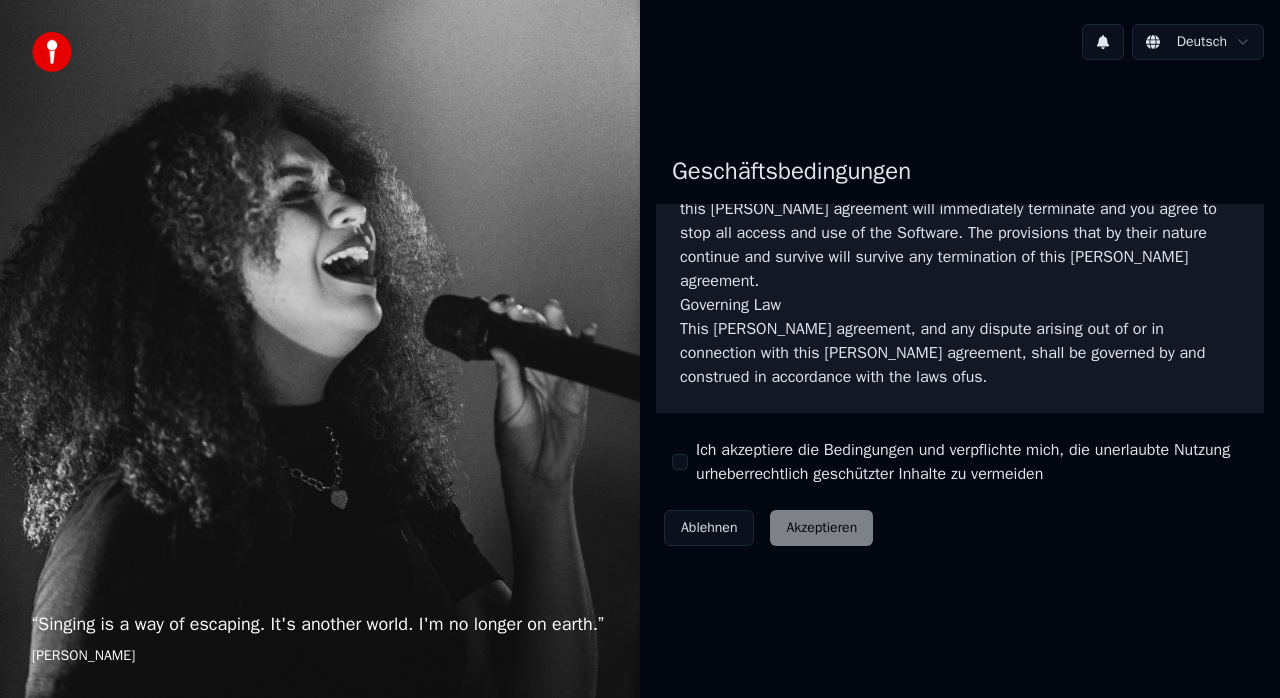 click on "This [PERSON_NAME] agreement, and any dispute arising out of or in connection with this [PERSON_NAME] agreement, shall be governed by and construed in accordance with the laws of  us ." at bounding box center [960, 353] 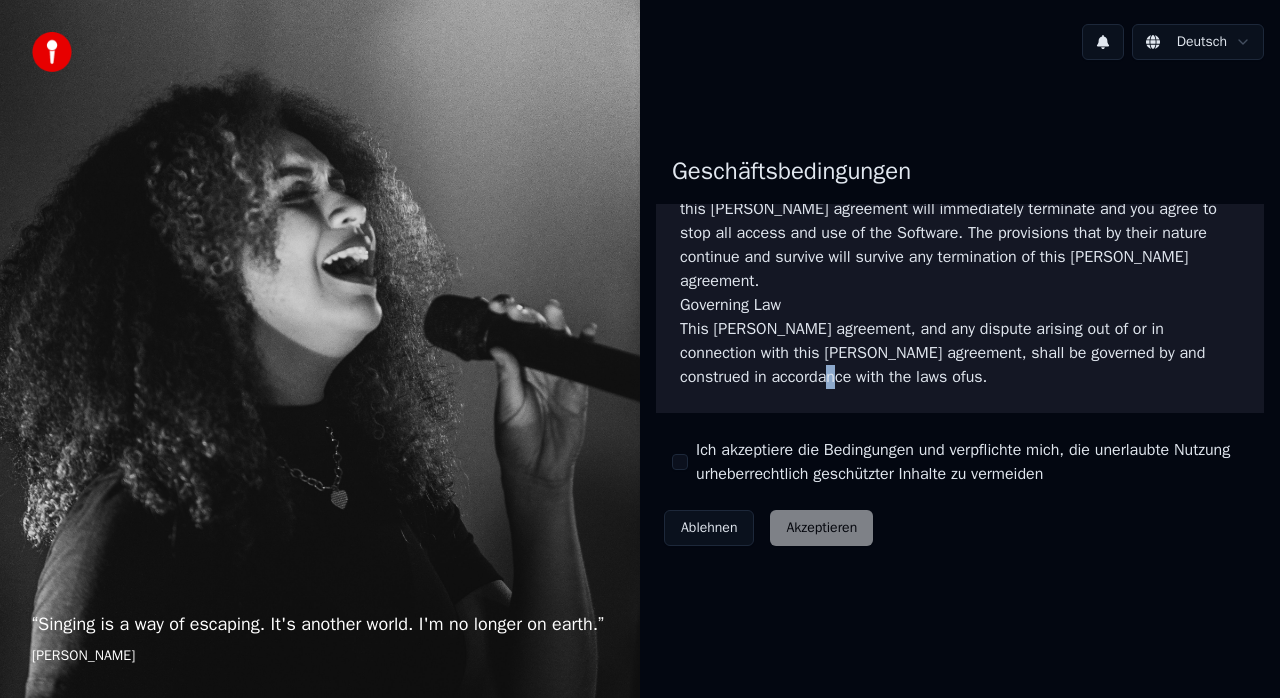 click on "This [PERSON_NAME] agreement, and any dispute arising out of or in connection with this [PERSON_NAME] agreement, shall be governed by and construed in accordance with the laws of  us ." at bounding box center (960, 353) 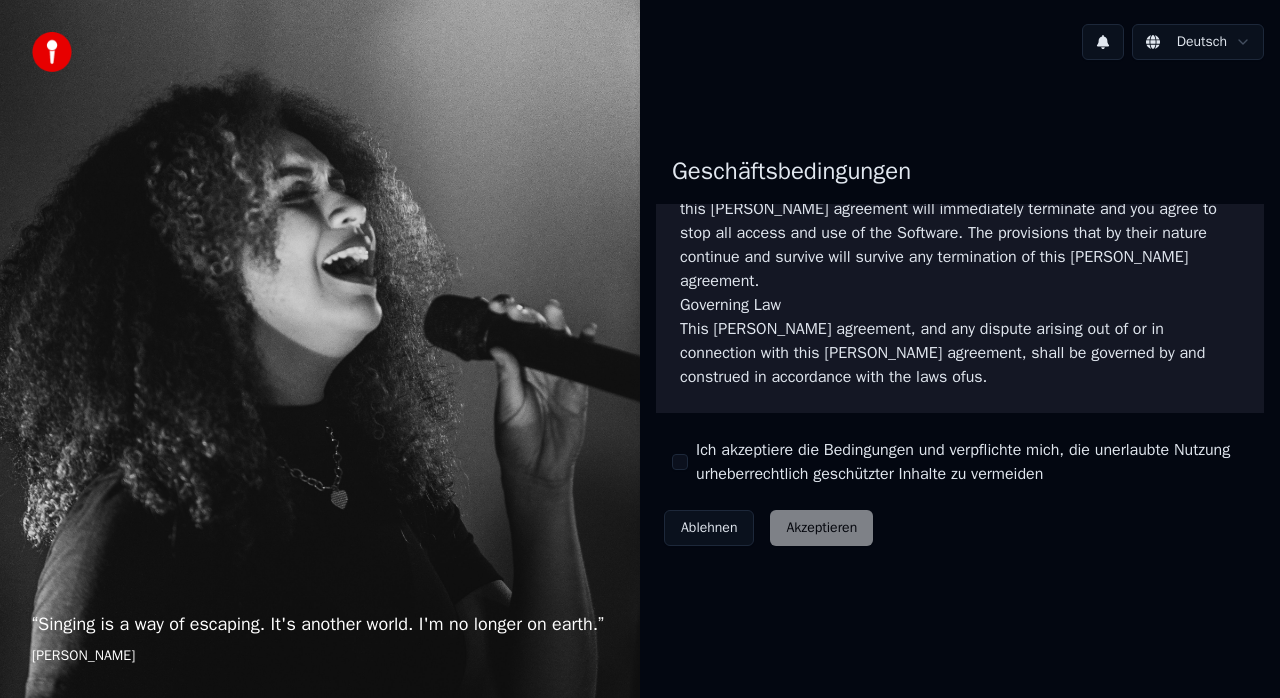 click on "Ablehnen Akzeptieren" at bounding box center (768, 528) 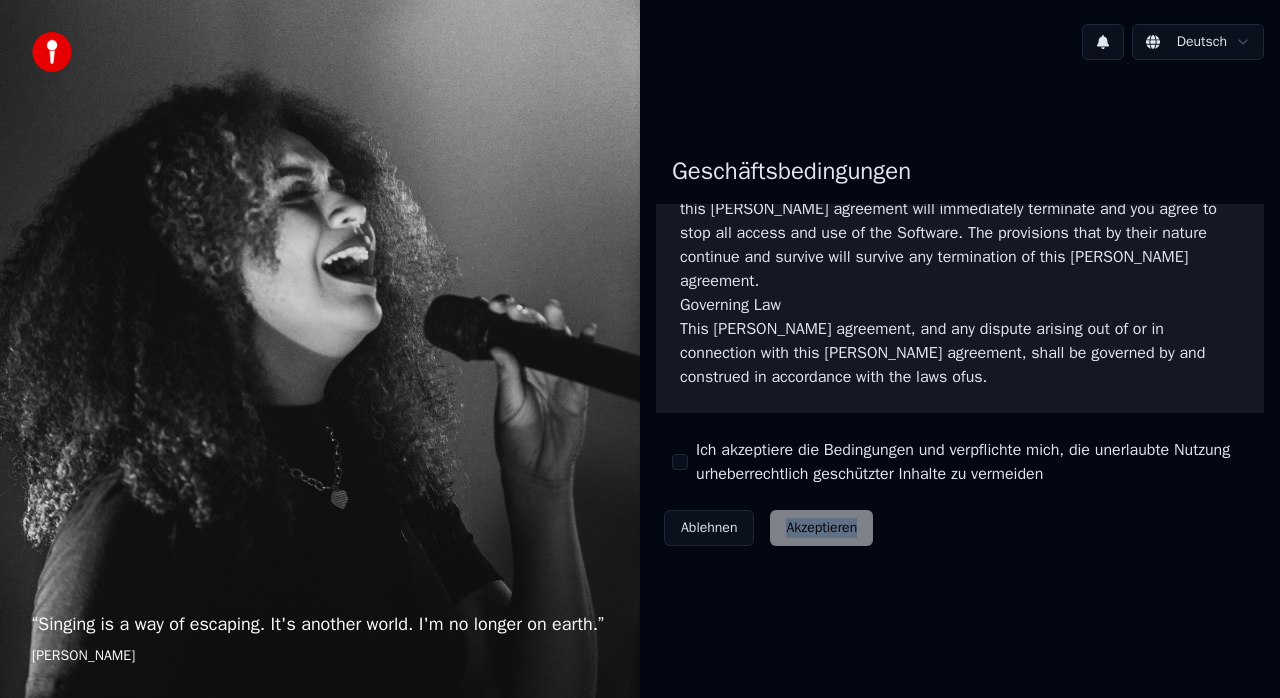 click on "Ablehnen Akzeptieren" at bounding box center (768, 528) 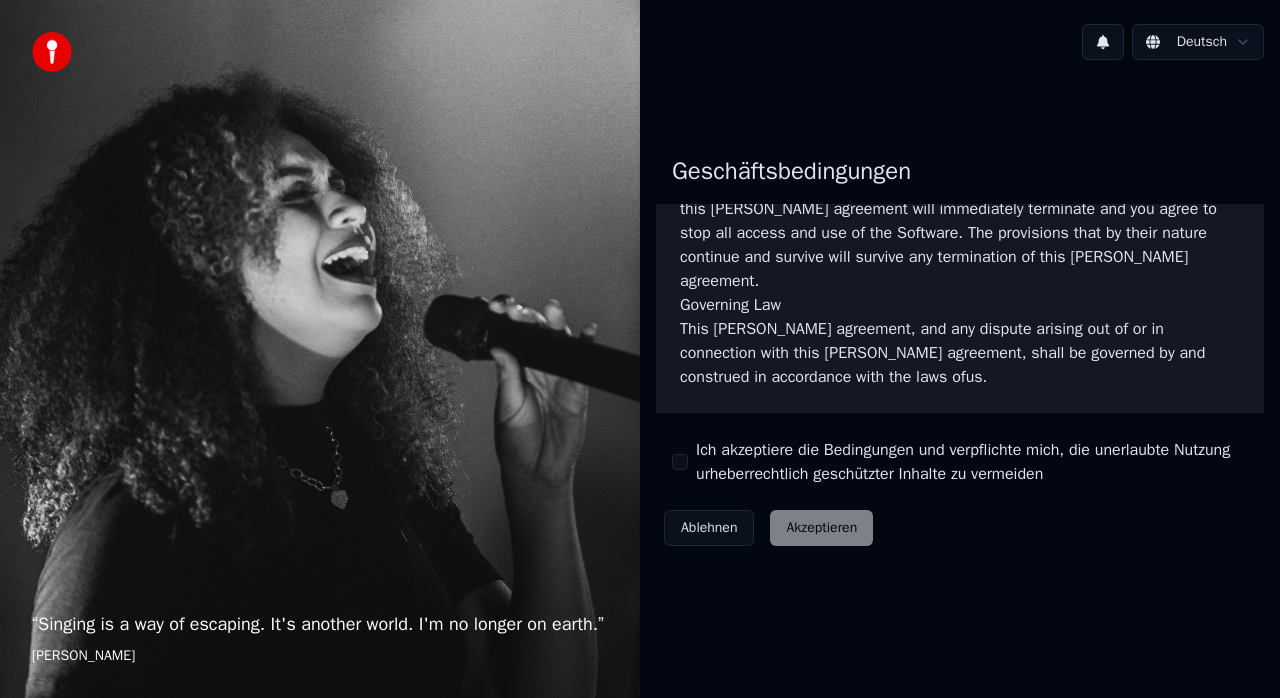 click on "“ Singing is a way of escaping. It's another world. I'm no longer on earth. ” [PERSON_NAME]" at bounding box center (320, 349) 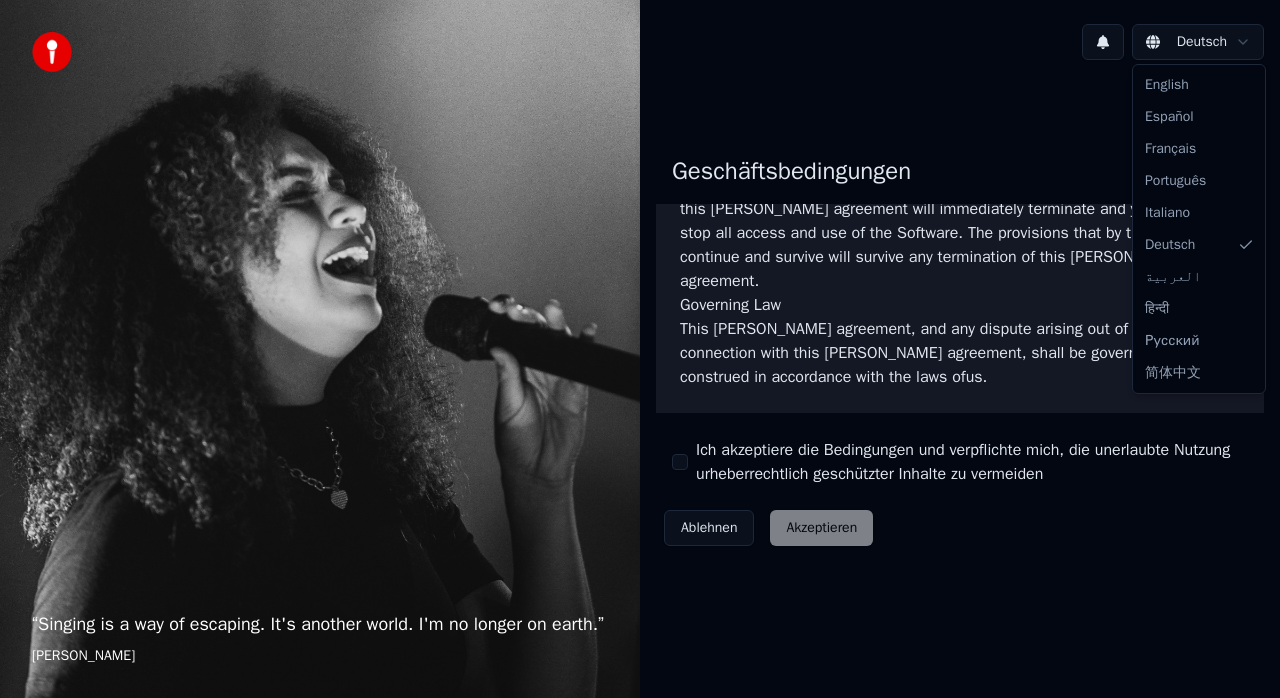 click on "“ Singing is a way of escaping. It's another world. I'm no longer on earth. ” [PERSON_NAME] Geschäftsbedingungen End-User License Agreement ([PERSON_NAME]) of   Youka This End-User License Agreement ("[PERSON_NAME]") is a legal agreement between you and  Youka This [PERSON_NAME] agreement governs your acquisition and use of our   Youka  software ("Software") directly from  Youka  or indirectly through a  Youka  authorized reseller or distributor (a "Reseller"). Please read this [PERSON_NAME] agreement carefully before completing the installation process and using the   Youka  software. It provides a license to use the  Youka  software and contains warranty information and liability disclaimers. If you register for a free trial of the   Youka  software, this [PERSON_NAME] agreement will also govern that trial. By clicking "accept" or installing and/or using the  Youka   software, you are confirming your acceptance of the Software and agreeing to become bound by the terms of this [PERSON_NAME] agreement.   [PERSON_NAME]   [PERSON_NAME] Template  for   [PERSON_NAME] . Youka" at bounding box center [640, 349] 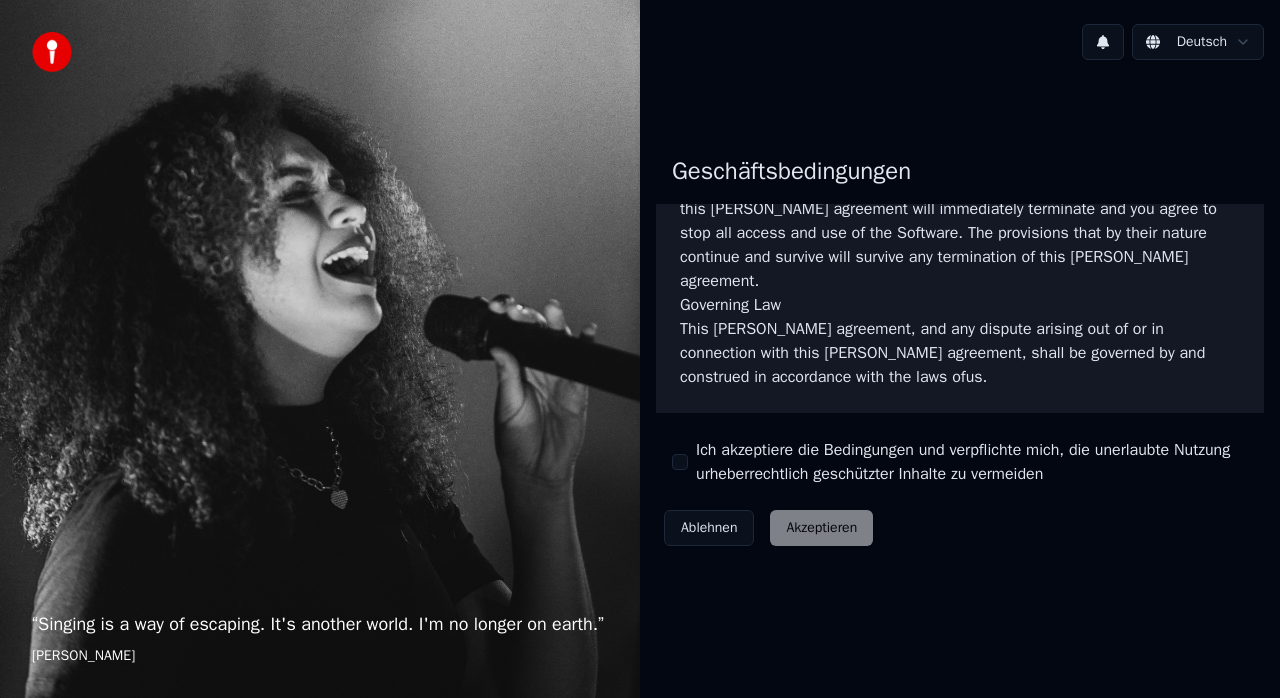 click on "“ Singing is a way of escaping. It's another world. I'm no longer on earth. ” [PERSON_NAME] Geschäftsbedingungen End-User License Agreement ([PERSON_NAME]) of   Youka This End-User License Agreement ("[PERSON_NAME]") is a legal agreement between you and  Youka This [PERSON_NAME] agreement governs your acquisition and use of our   Youka  software ("Software") directly from  Youka  or indirectly through a  Youka  authorized reseller or distributor (a "Reseller"). Please read this [PERSON_NAME] agreement carefully before completing the installation process and using the   Youka  software. It provides a license to use the  Youka  software and contains warranty information and liability disclaimers. If you register for a free trial of the   Youka  software, this [PERSON_NAME] agreement will also govern that trial. By clicking "accept" or installing and/or using the  Youka   software, you are confirming your acceptance of the Software and agreeing to become bound by the terms of this [PERSON_NAME] agreement.   [PERSON_NAME]   [PERSON_NAME] Template  for   [PERSON_NAME] . Youka" at bounding box center (640, 349) 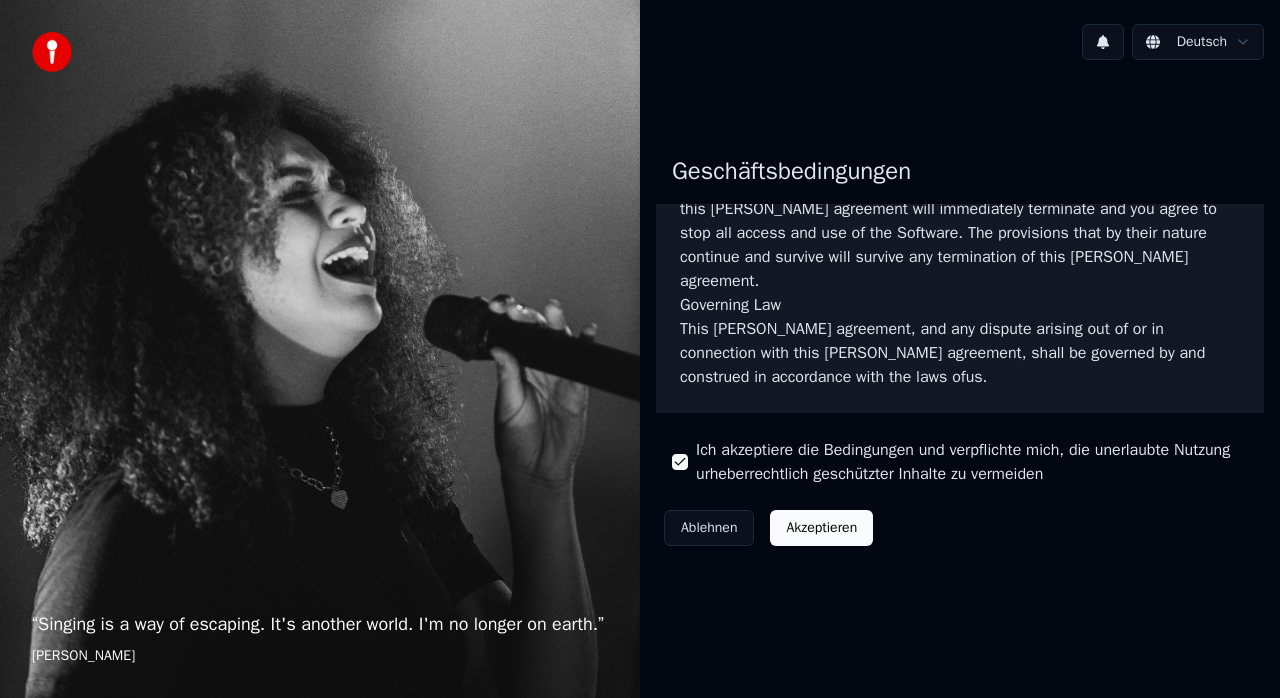 click on "Akzeptieren" at bounding box center (821, 528) 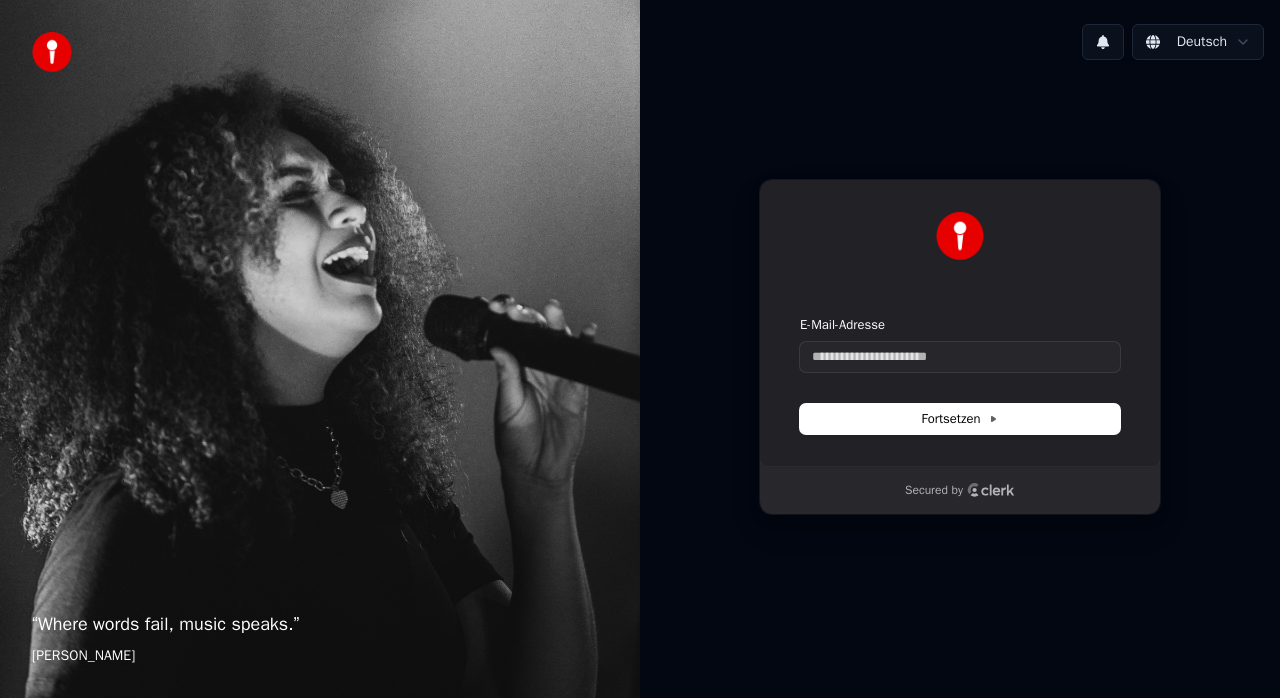 click at bounding box center (960, 236) 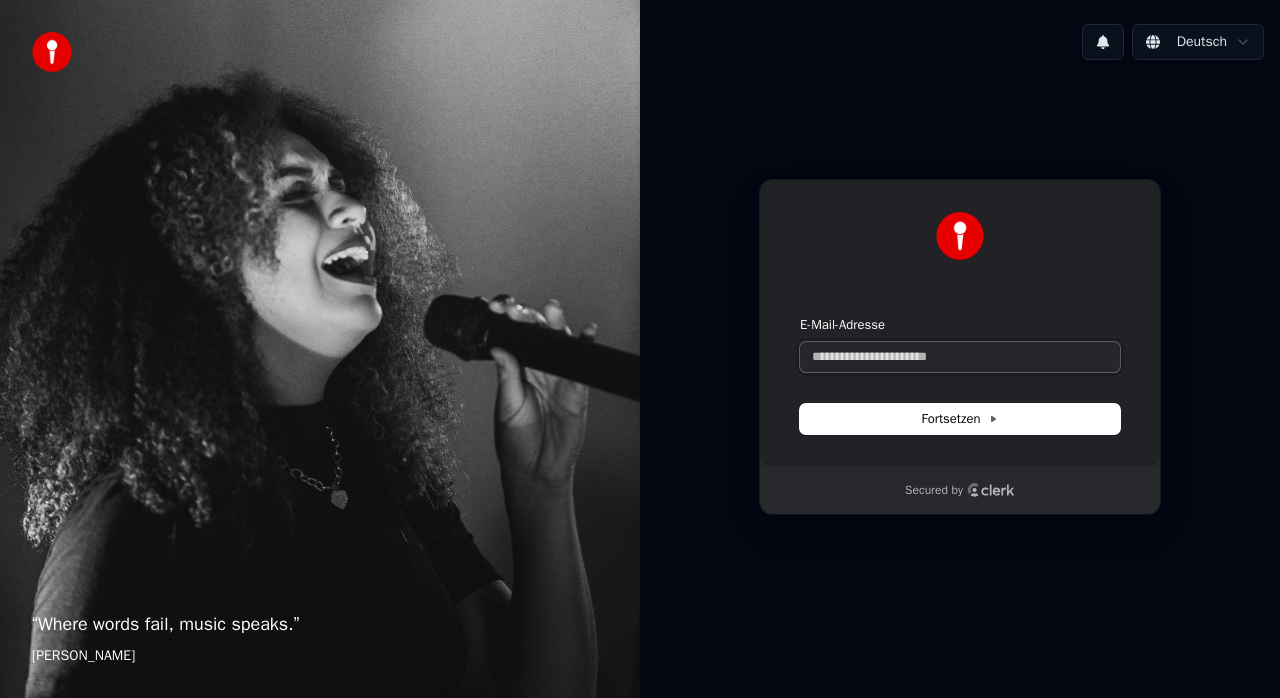 click on "E-Mail-Adresse" at bounding box center [960, 357] 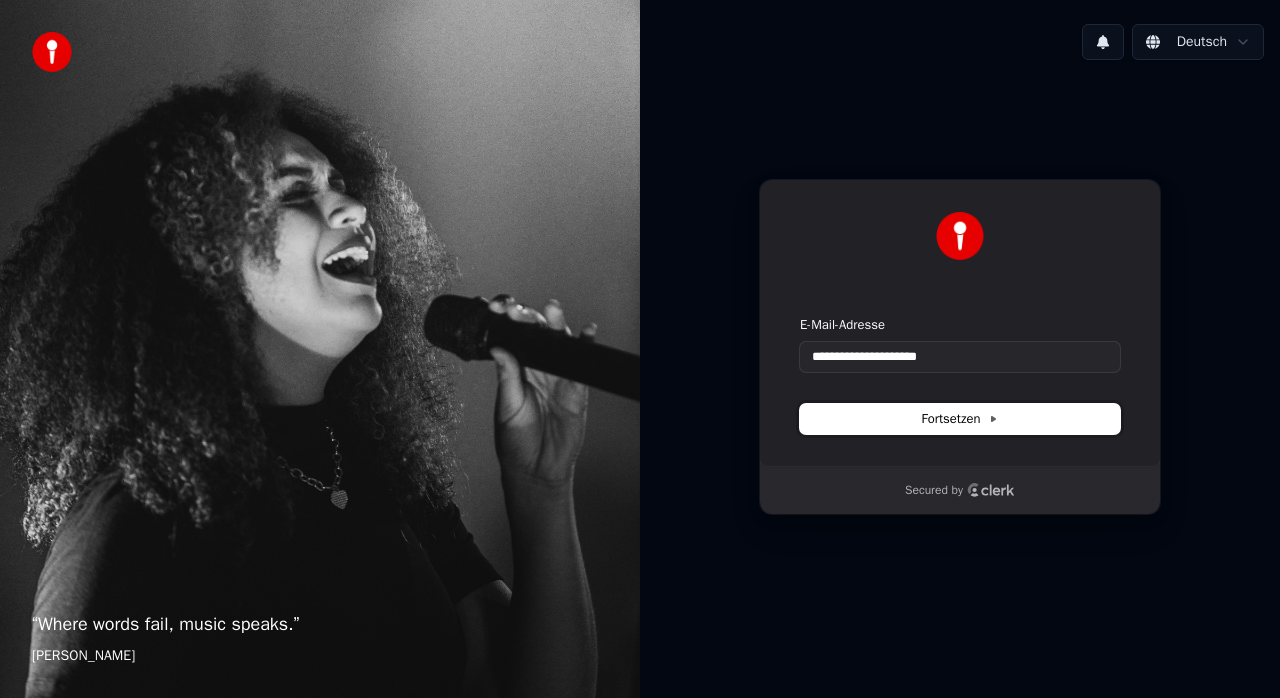 click on "Fortsetzen" at bounding box center (960, 419) 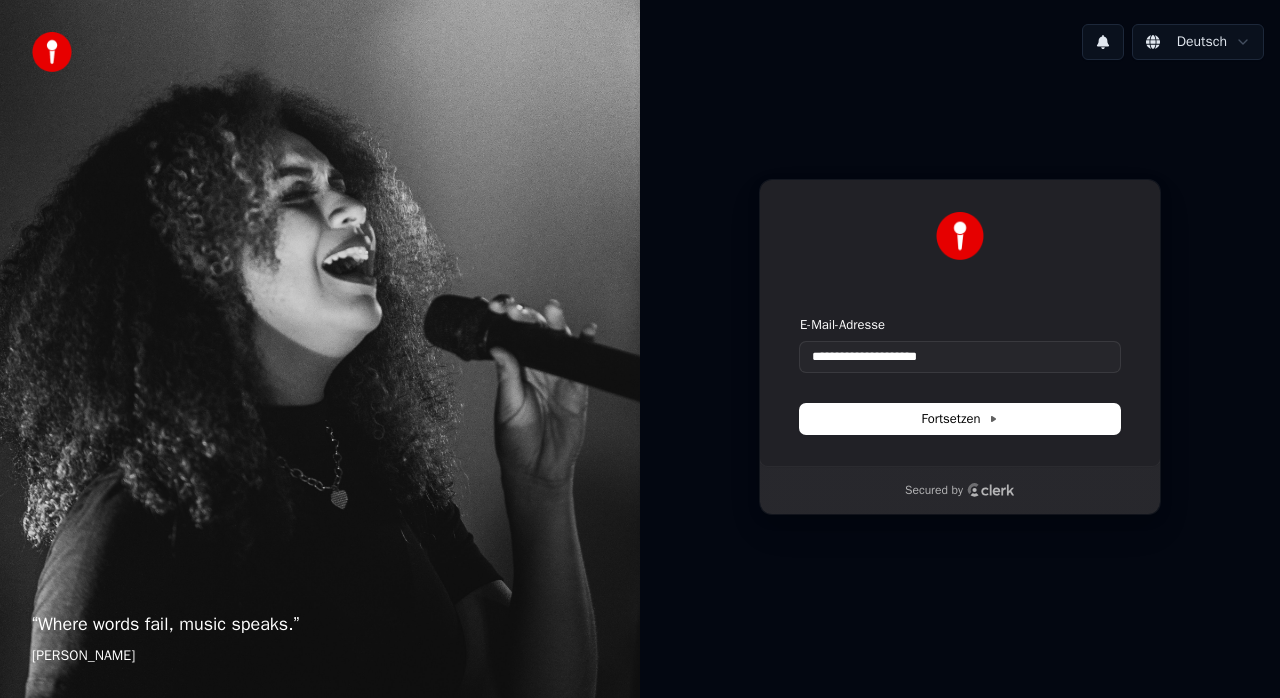 type on "**********" 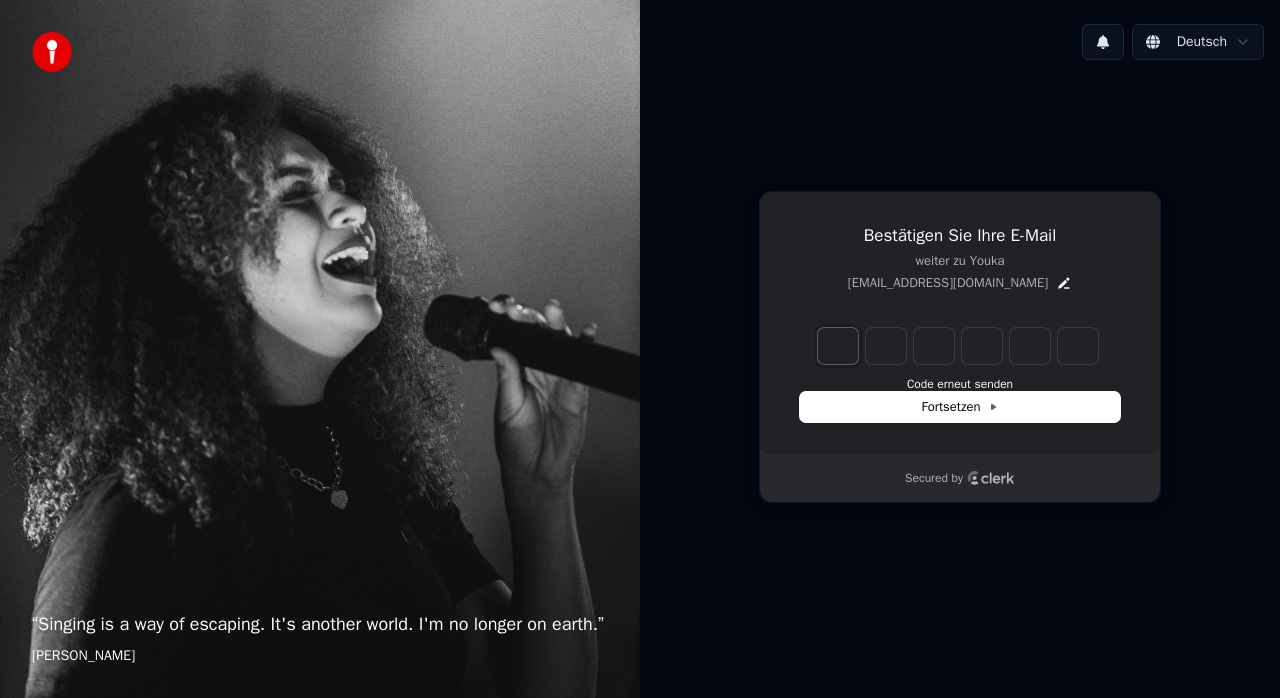 type on "*" 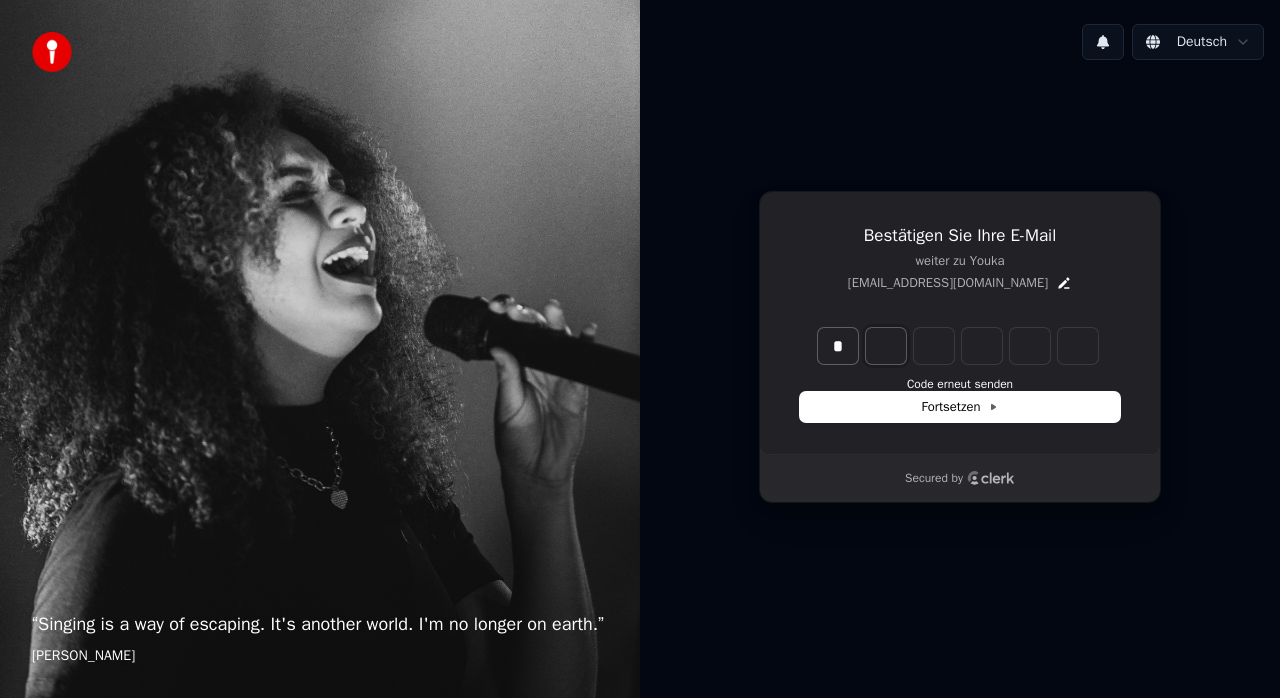 type on "*" 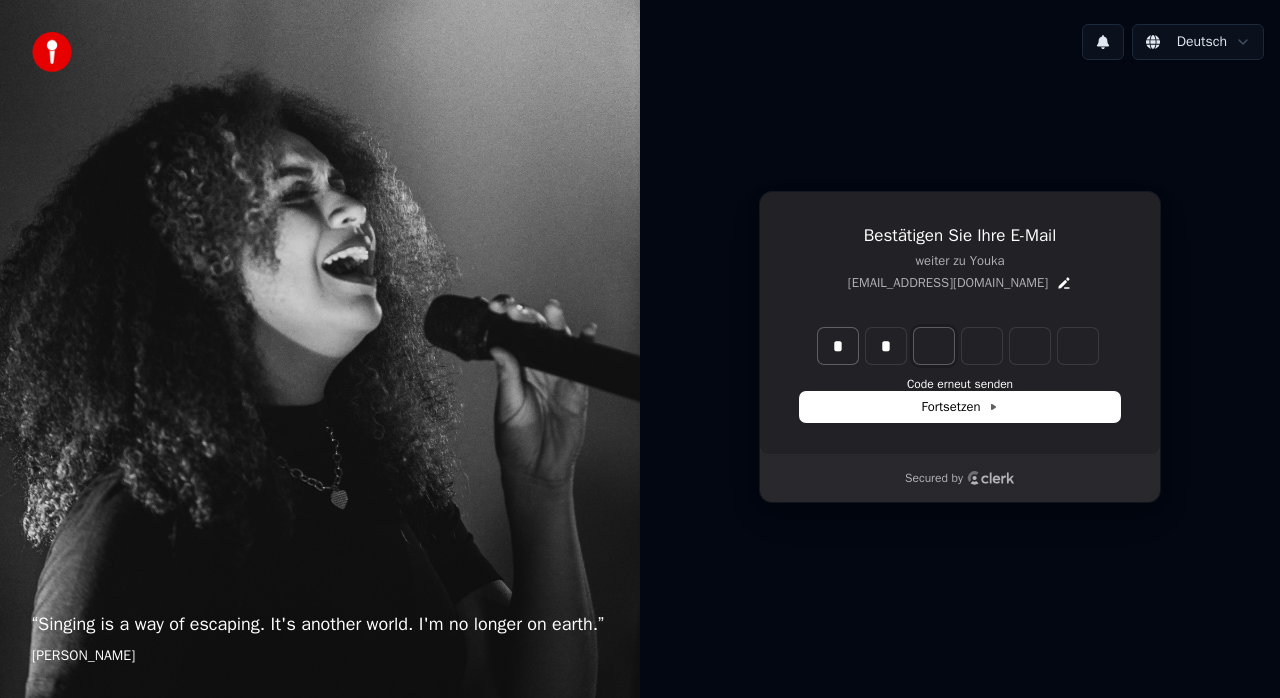 type on "**" 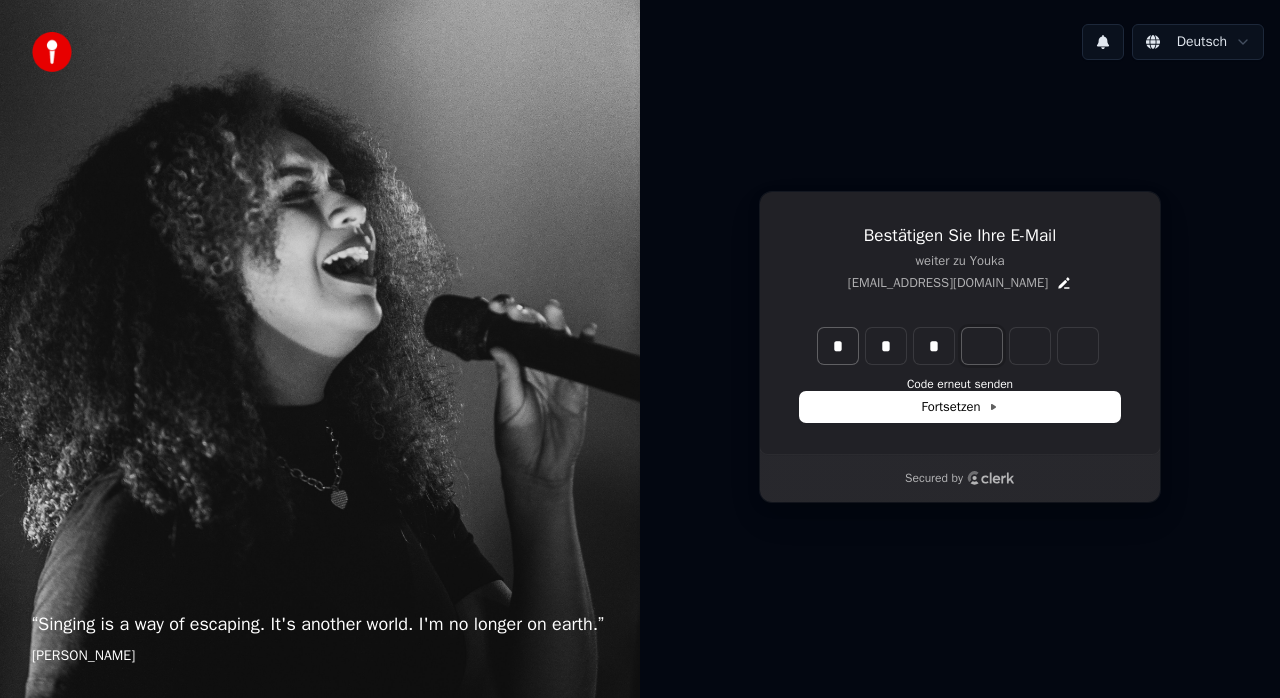 type on "***" 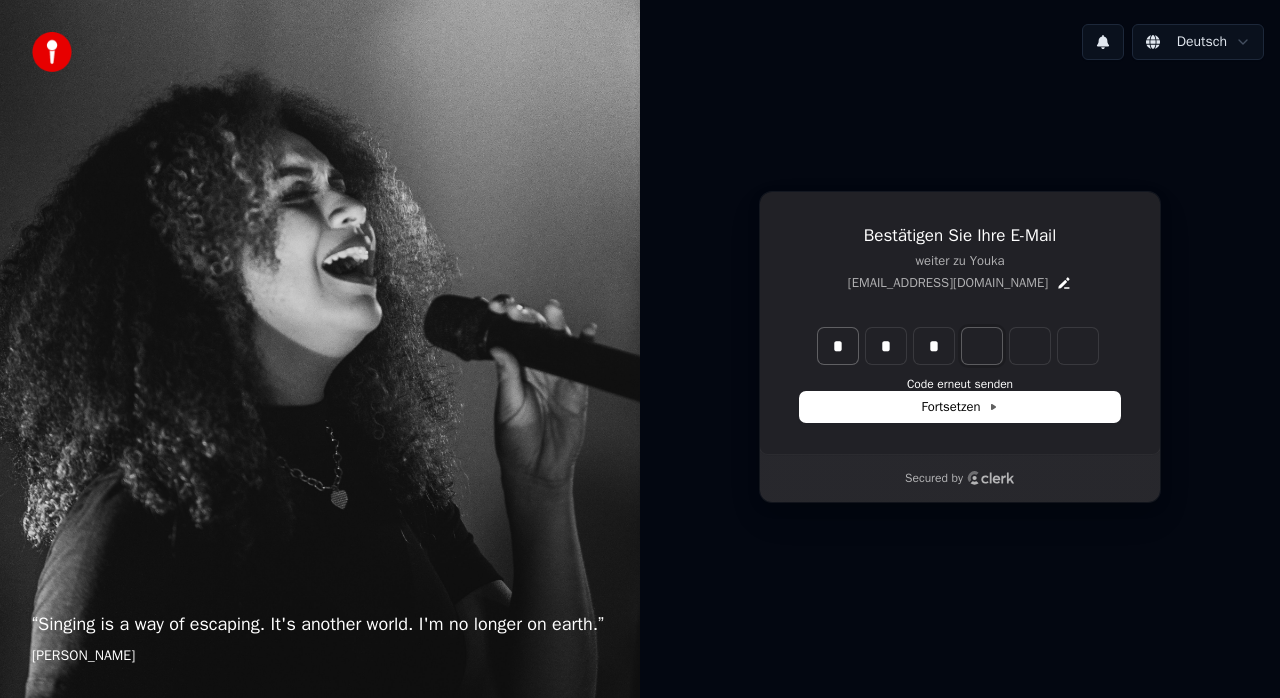 type on "*" 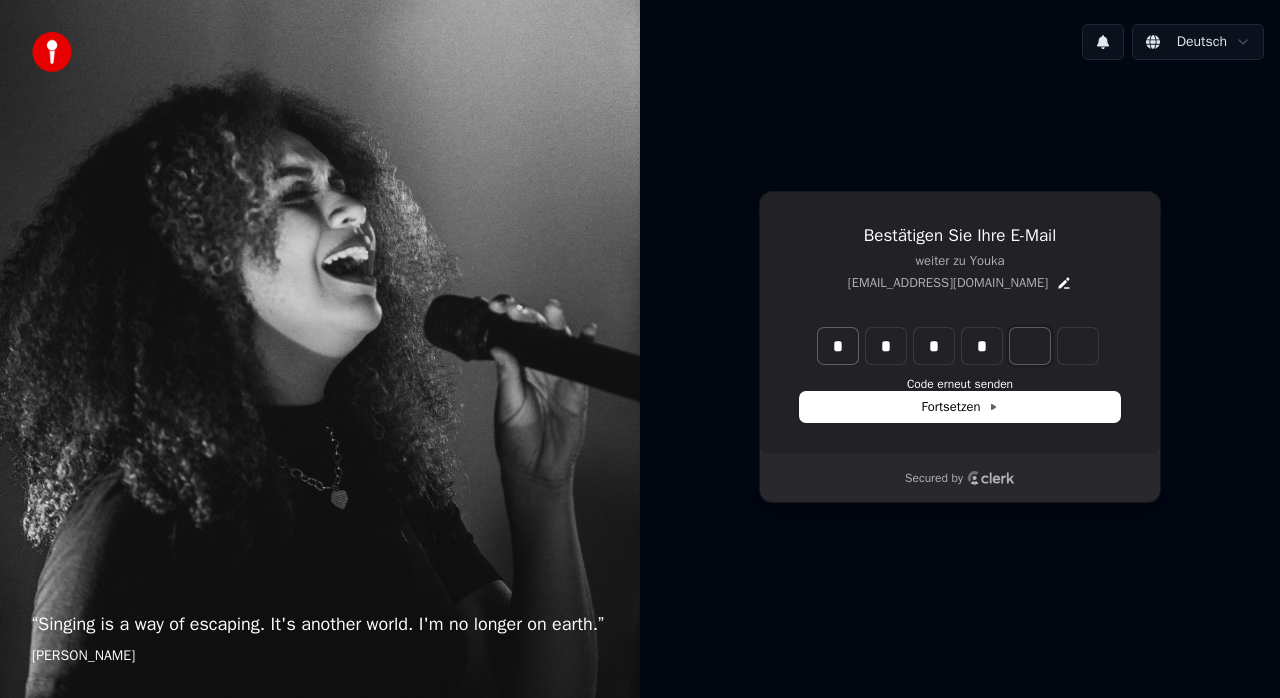 type on "****" 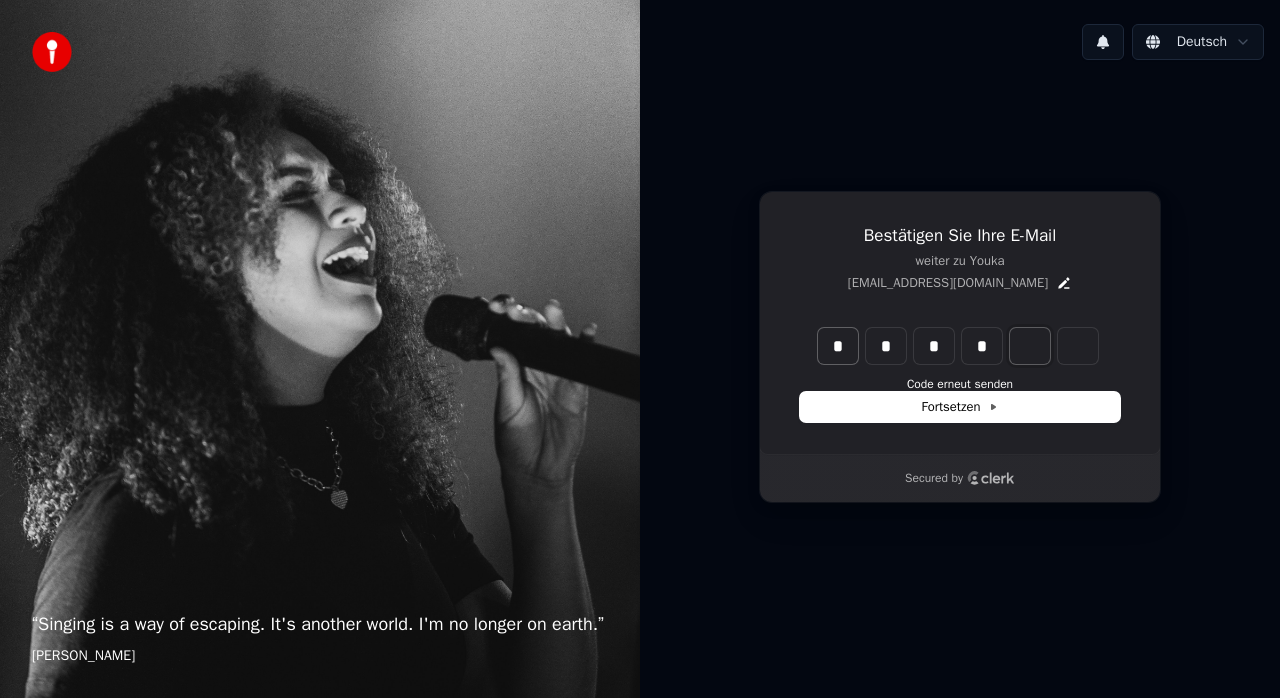 type on "*" 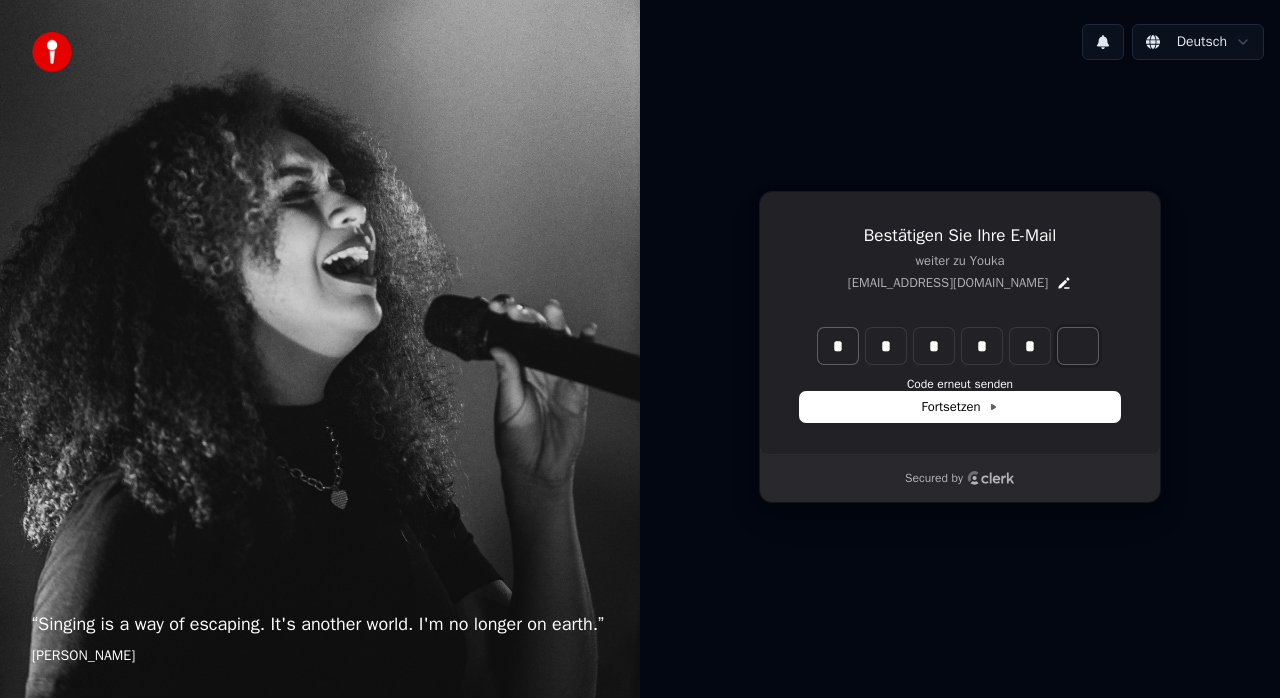 type on "******" 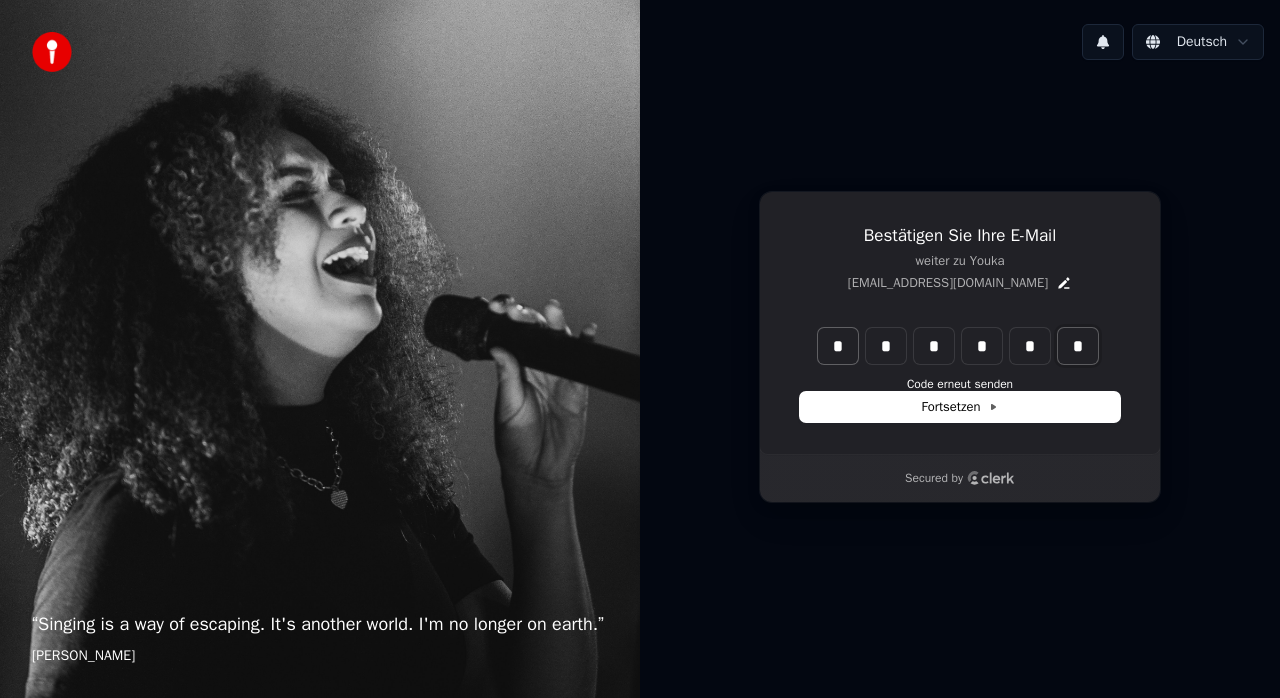 type on "*" 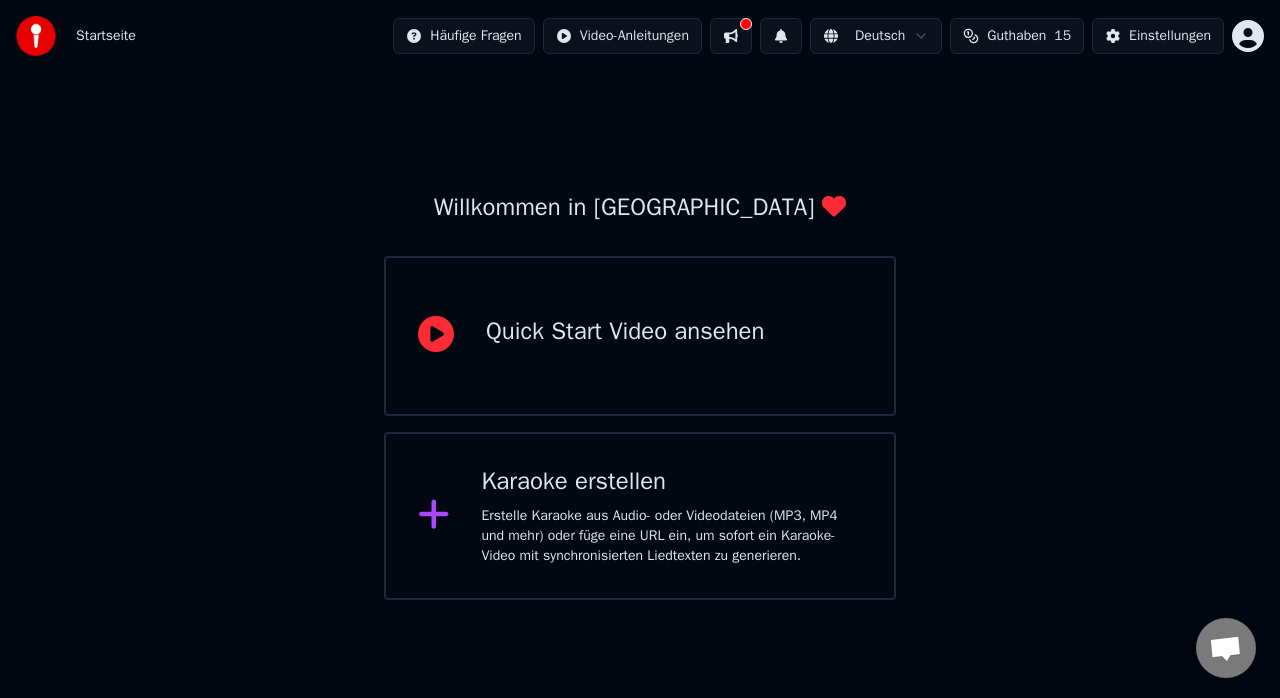 click on "Quick Start Video ansehen" at bounding box center [625, 332] 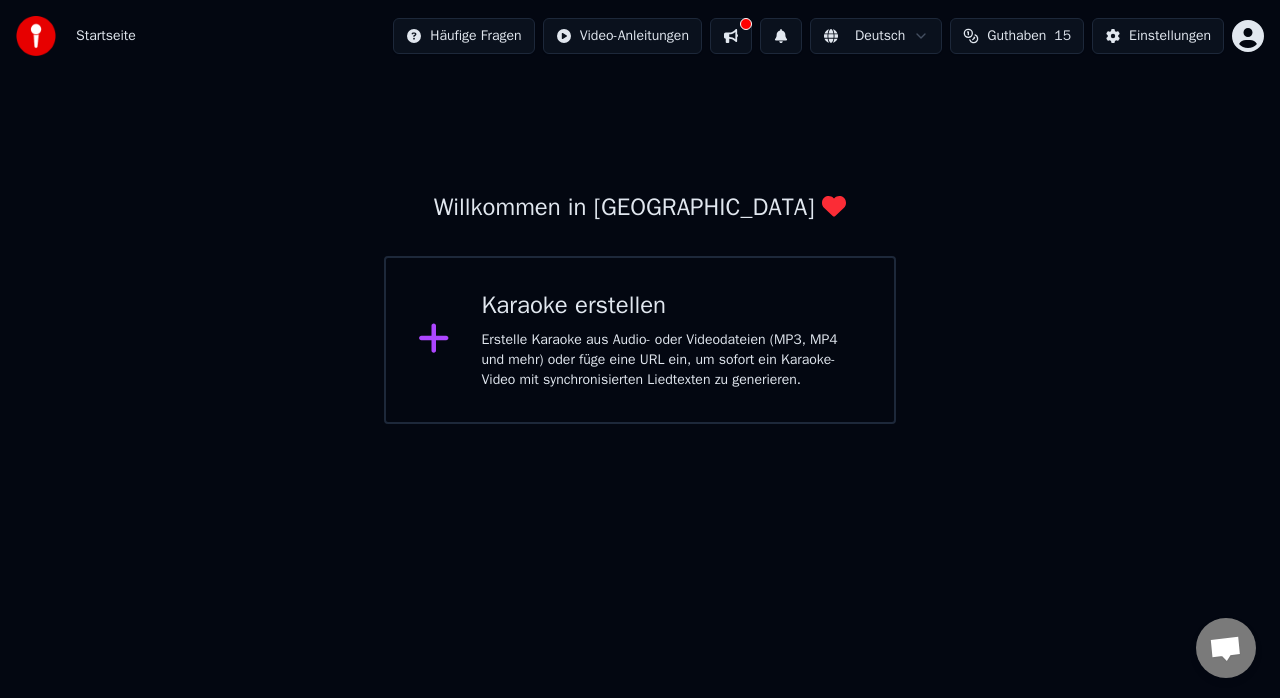 click on "Karaoke erstellen" at bounding box center (672, 306) 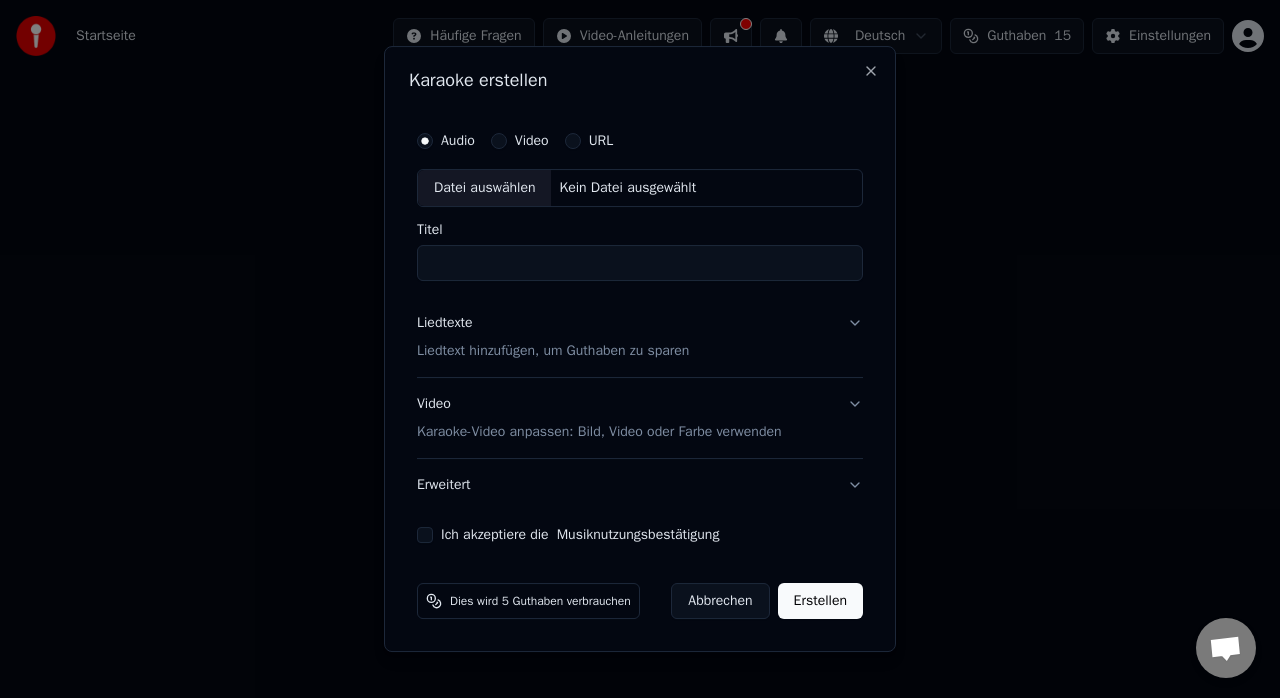 click on "Datei auswählen" at bounding box center (484, 188) 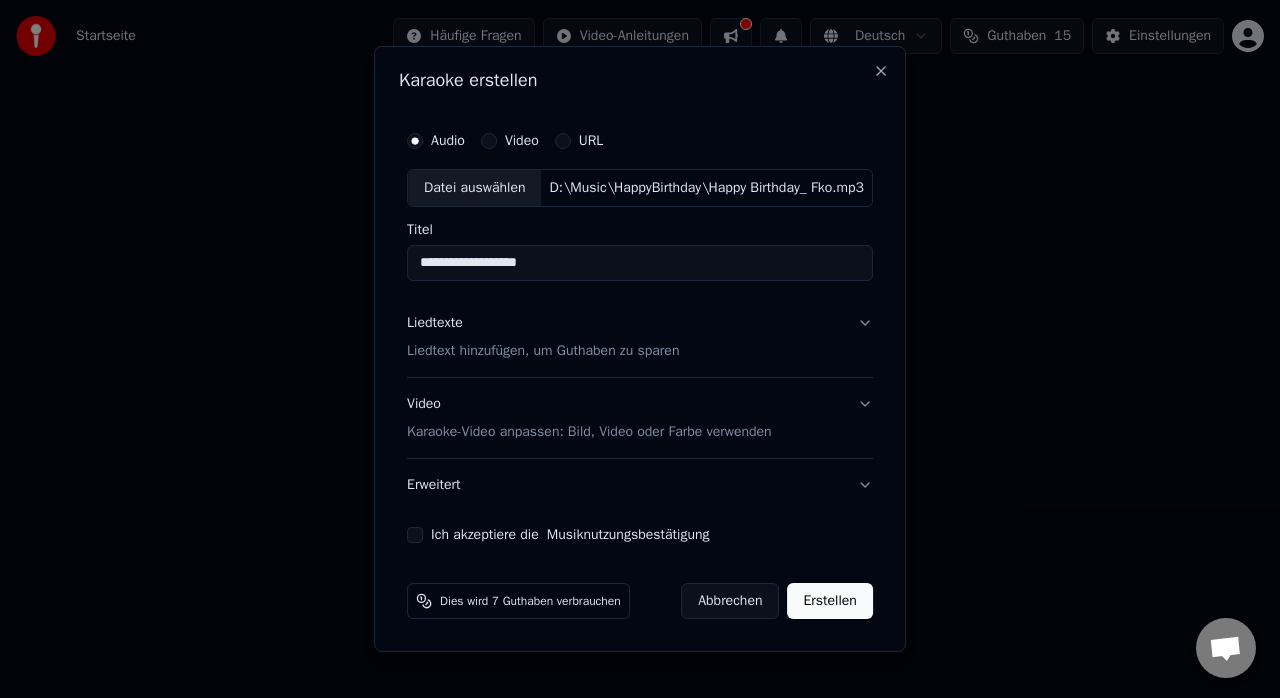 click on "**********" at bounding box center (640, 263) 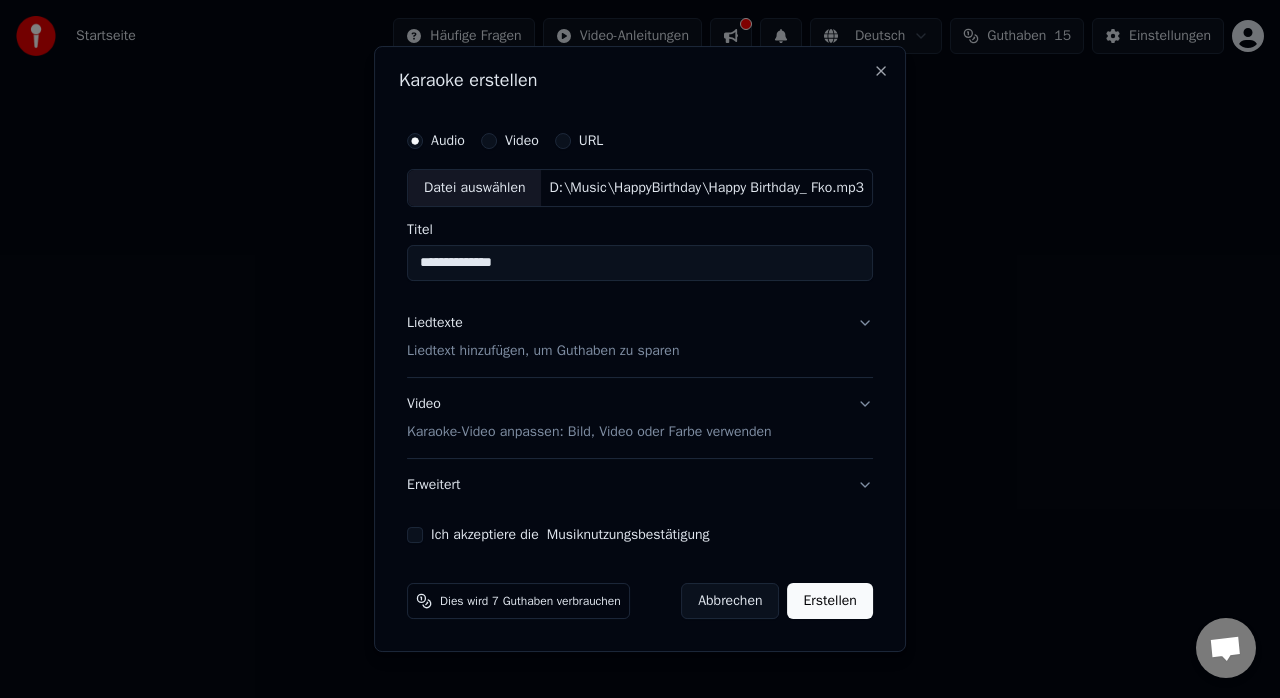 type on "**********" 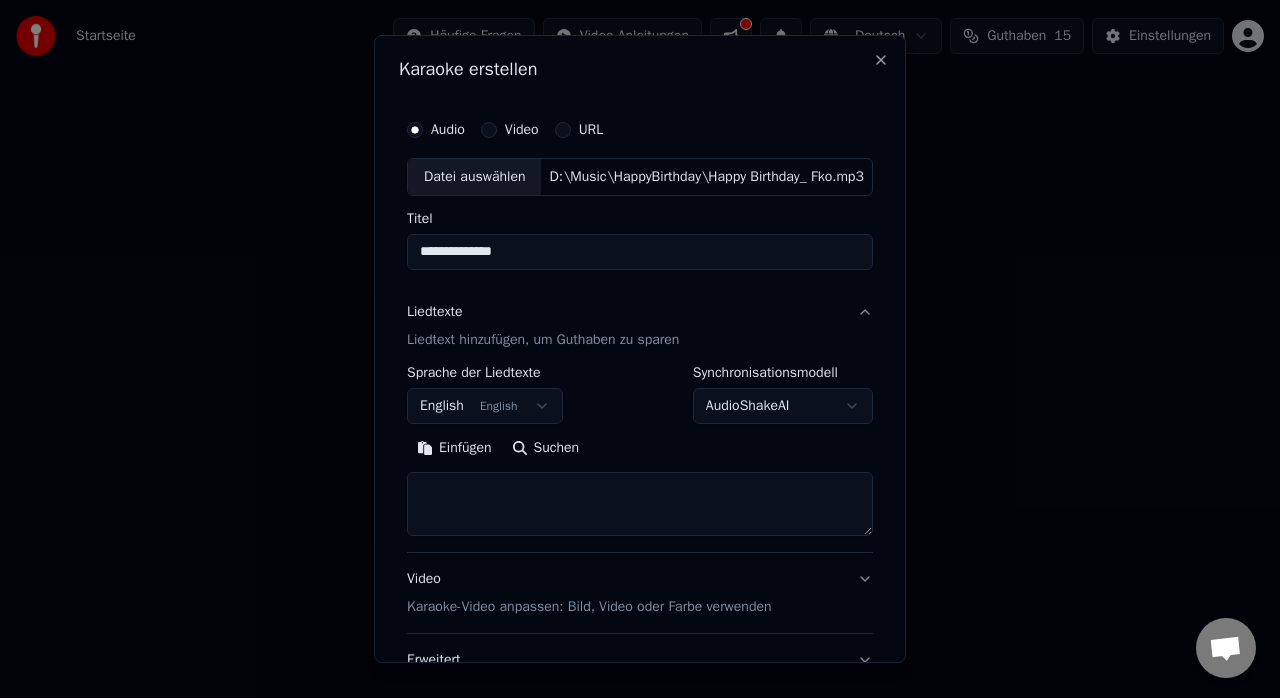 click on "English English" at bounding box center (485, 406) 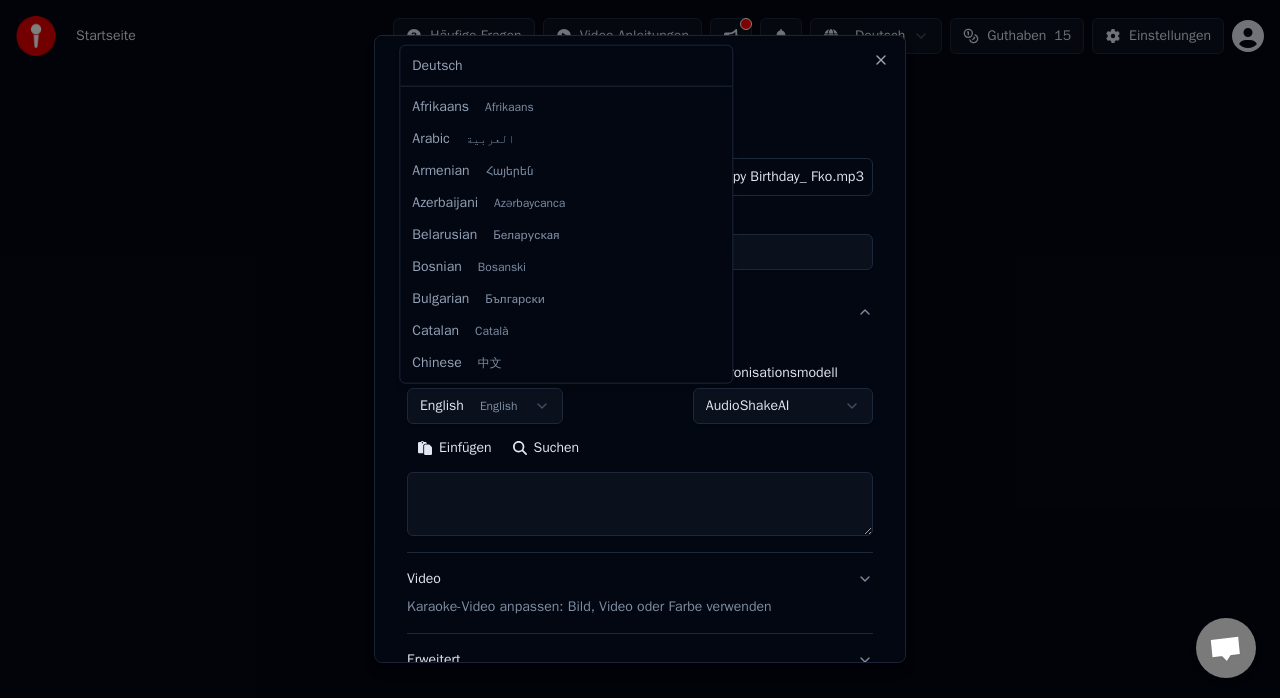 scroll, scrollTop: 160, scrollLeft: 0, axis: vertical 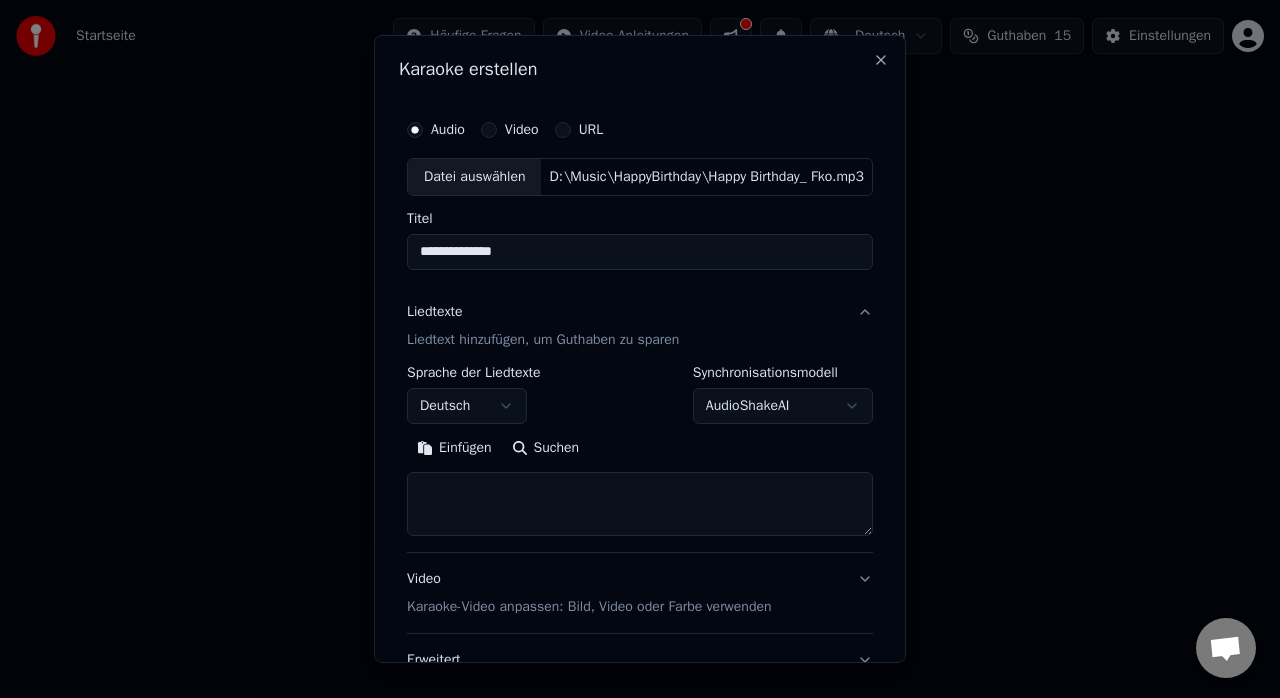 click on "Suchen" at bounding box center (546, 448) 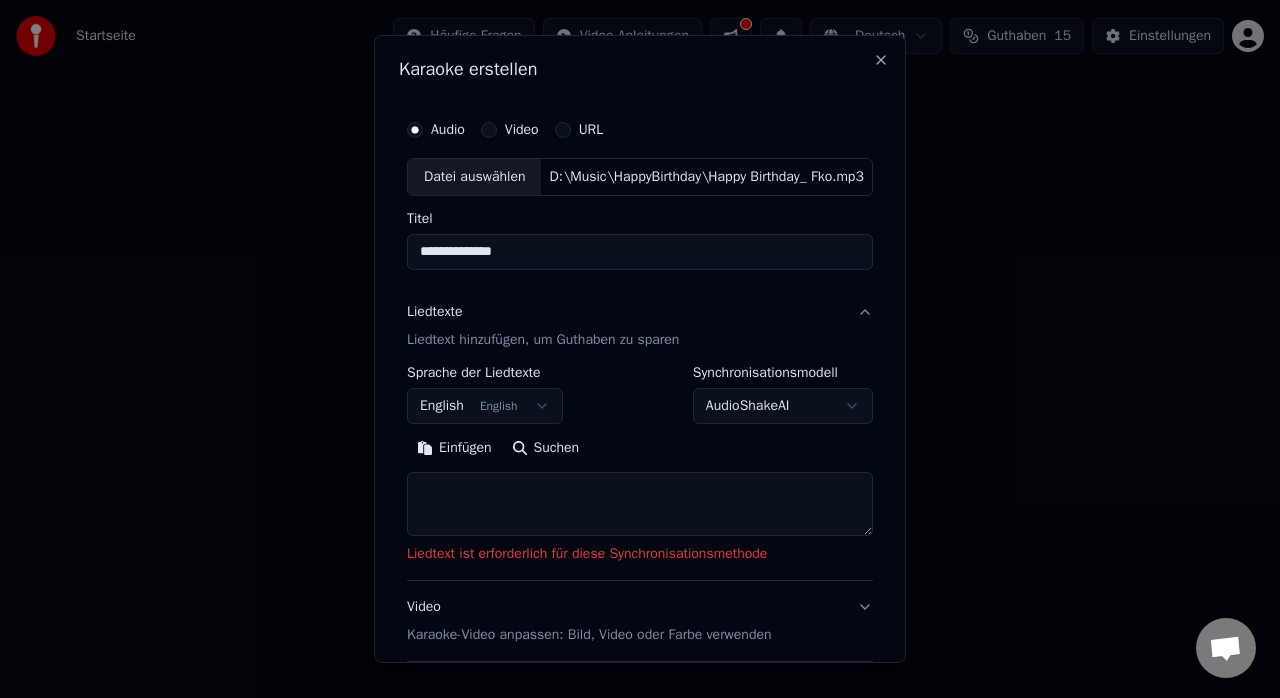 click on "Einfügen Suchen" at bounding box center [640, 484] 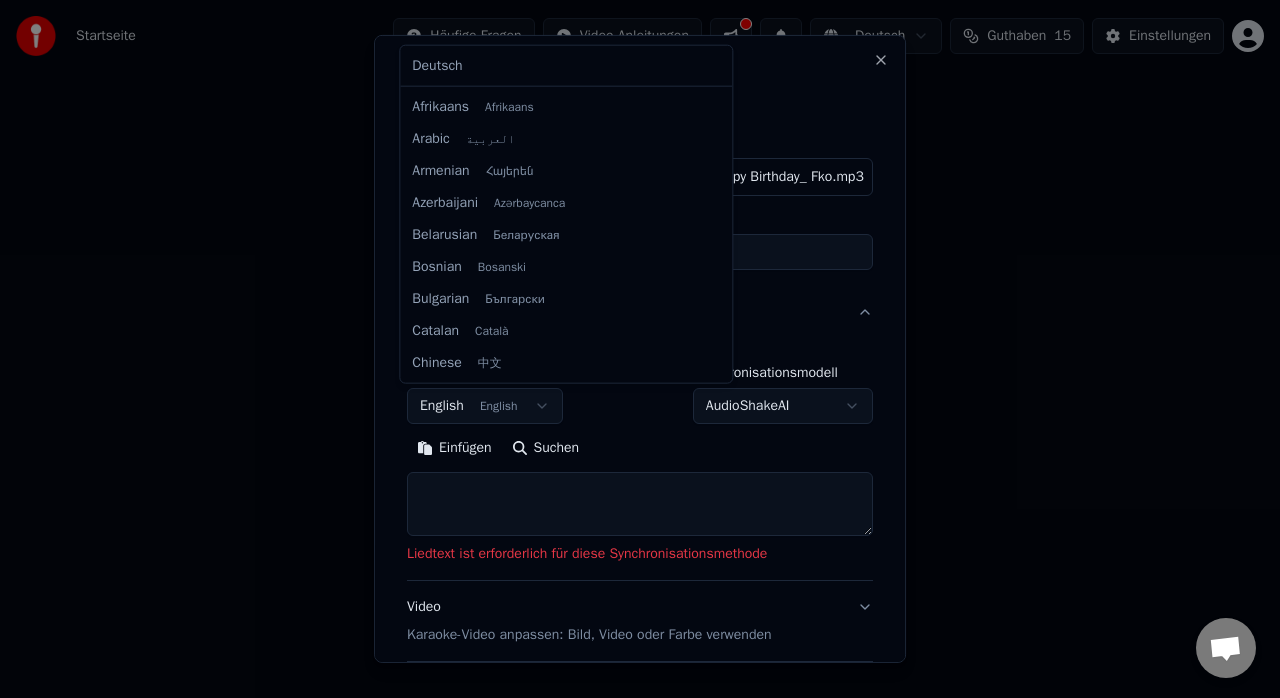 scroll, scrollTop: 160, scrollLeft: 0, axis: vertical 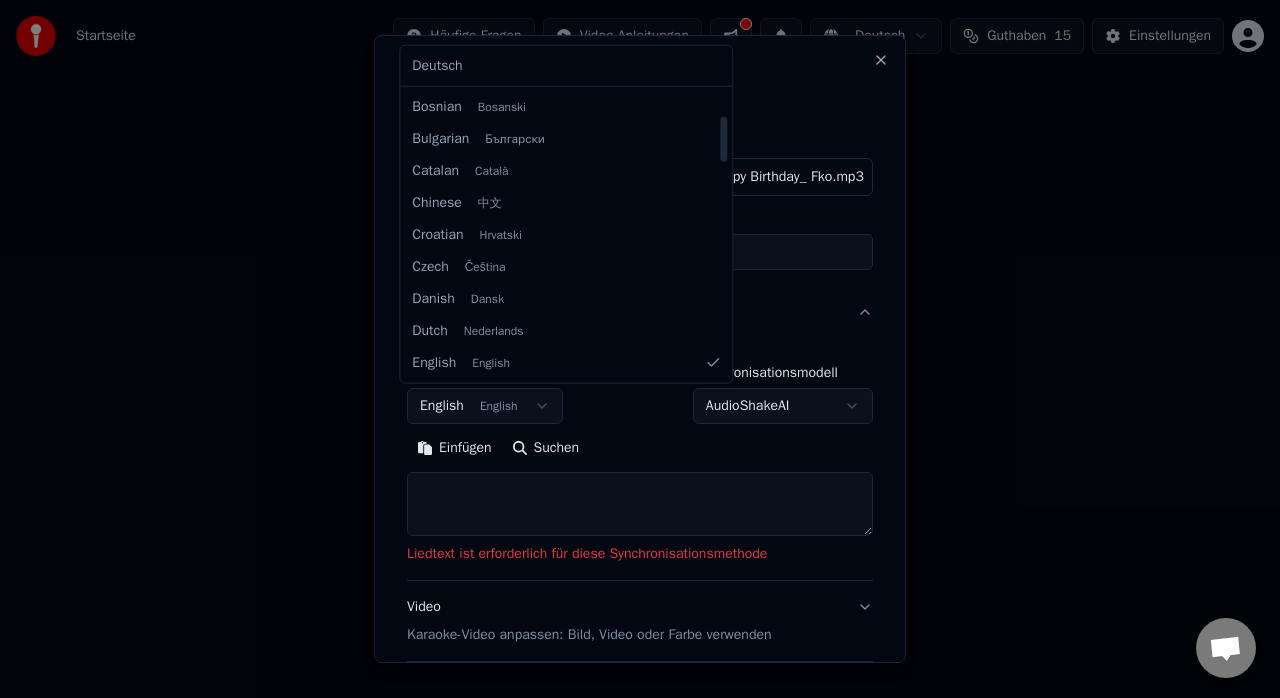 select on "**" 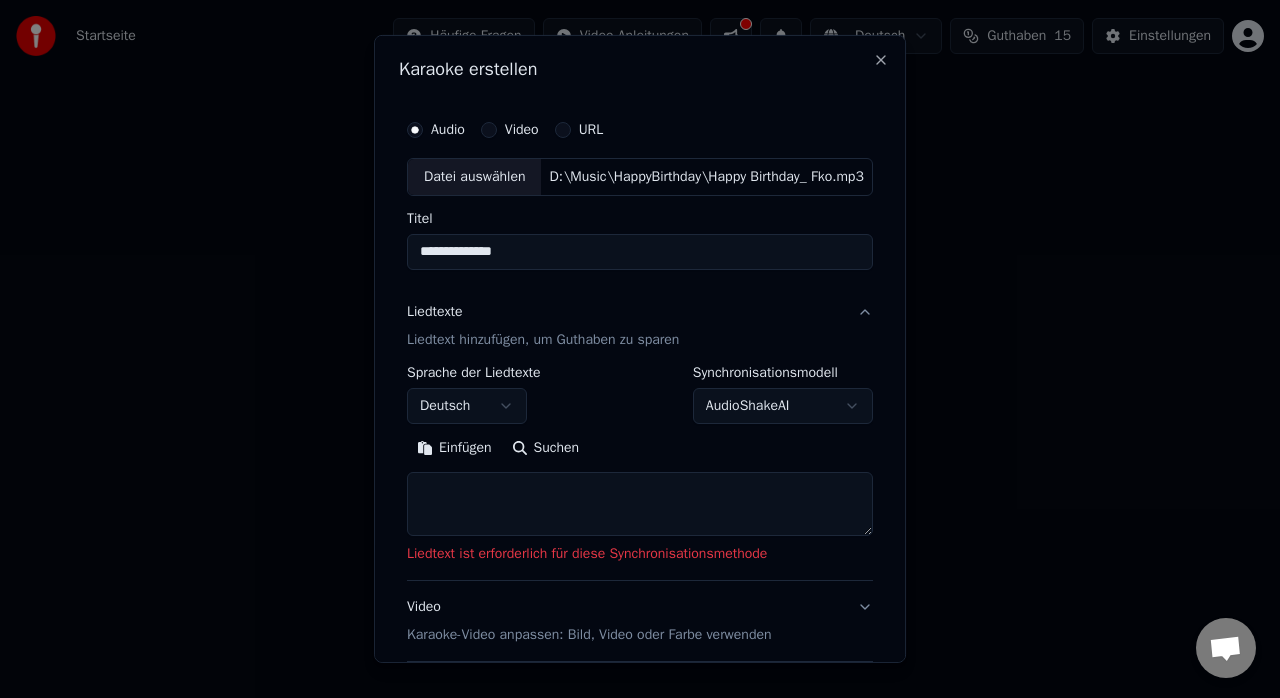 click at bounding box center [640, 504] 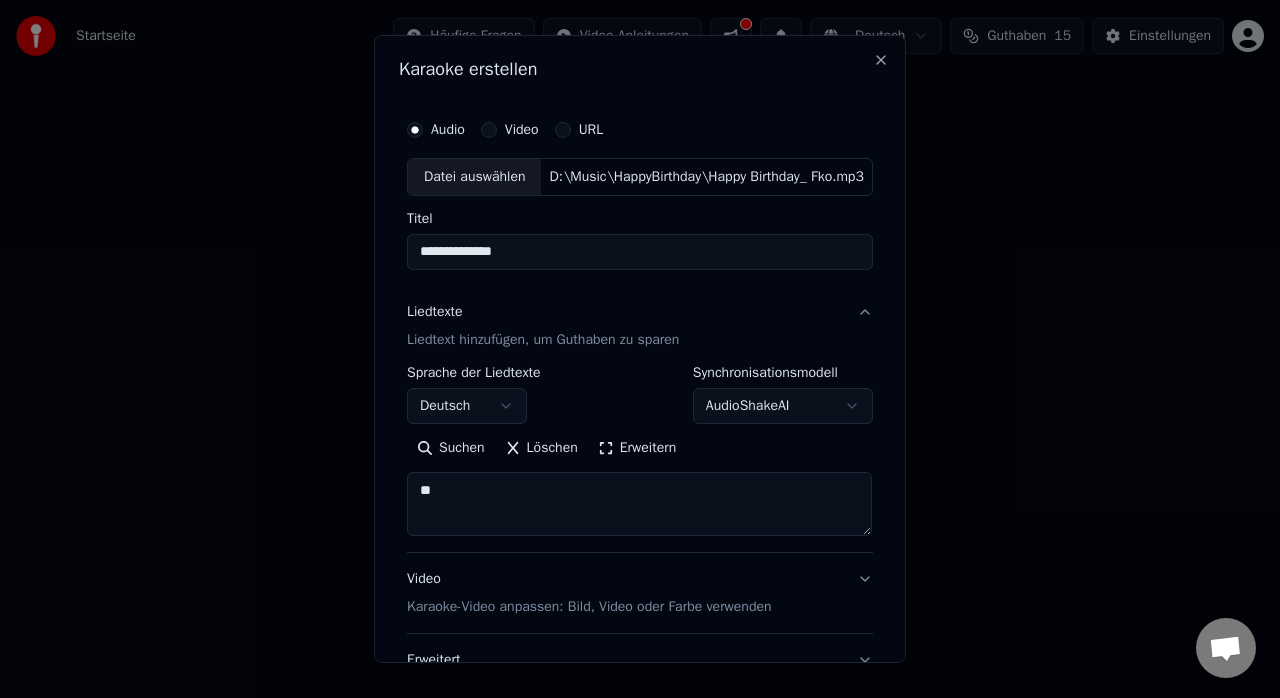 type on "*" 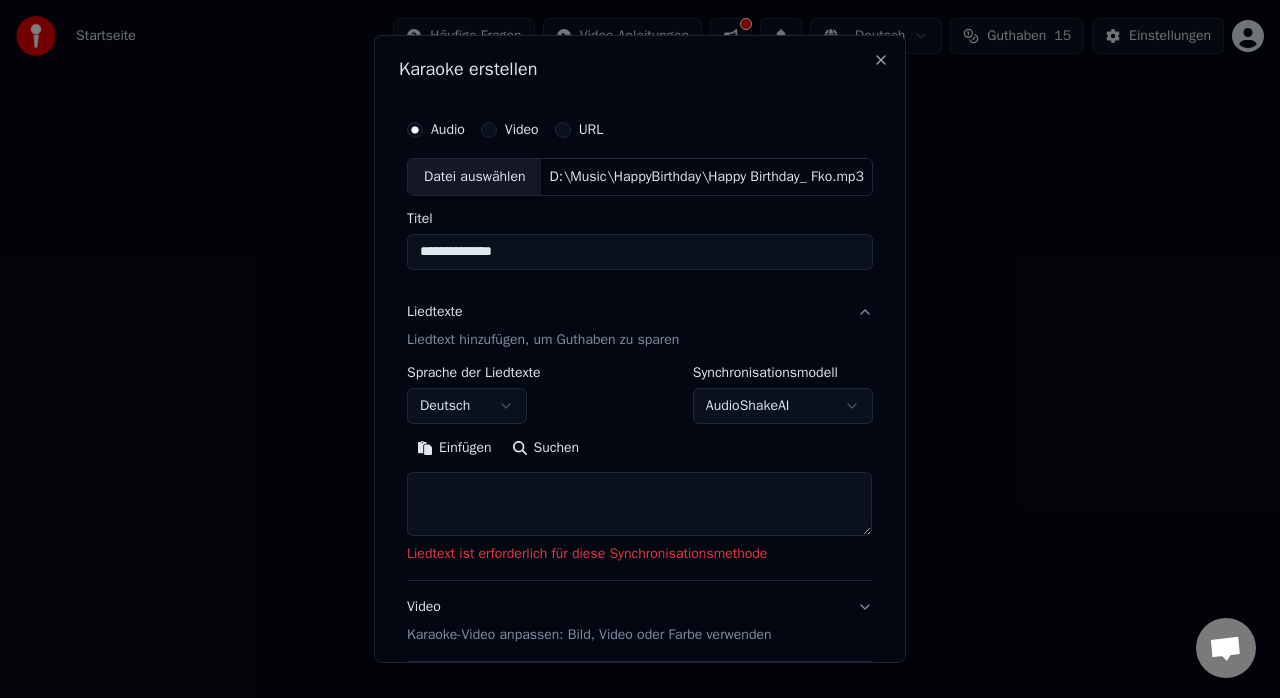 click at bounding box center [639, 504] 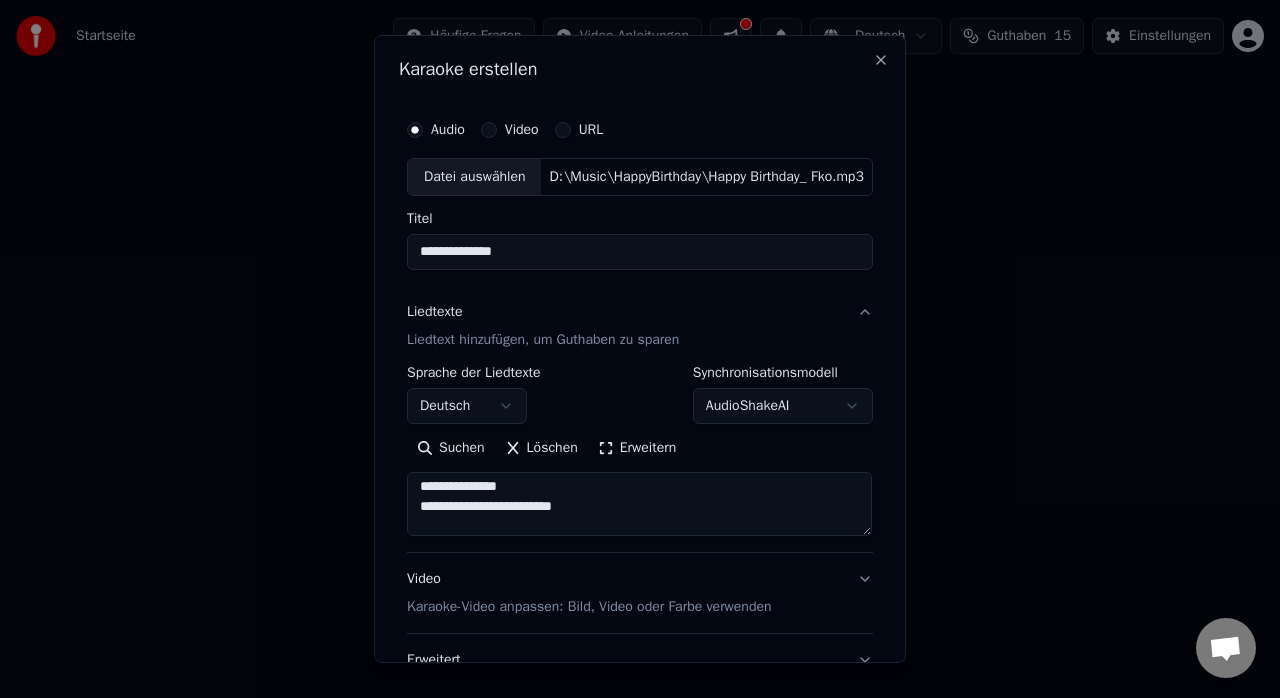 scroll, scrollTop: 0, scrollLeft: 0, axis: both 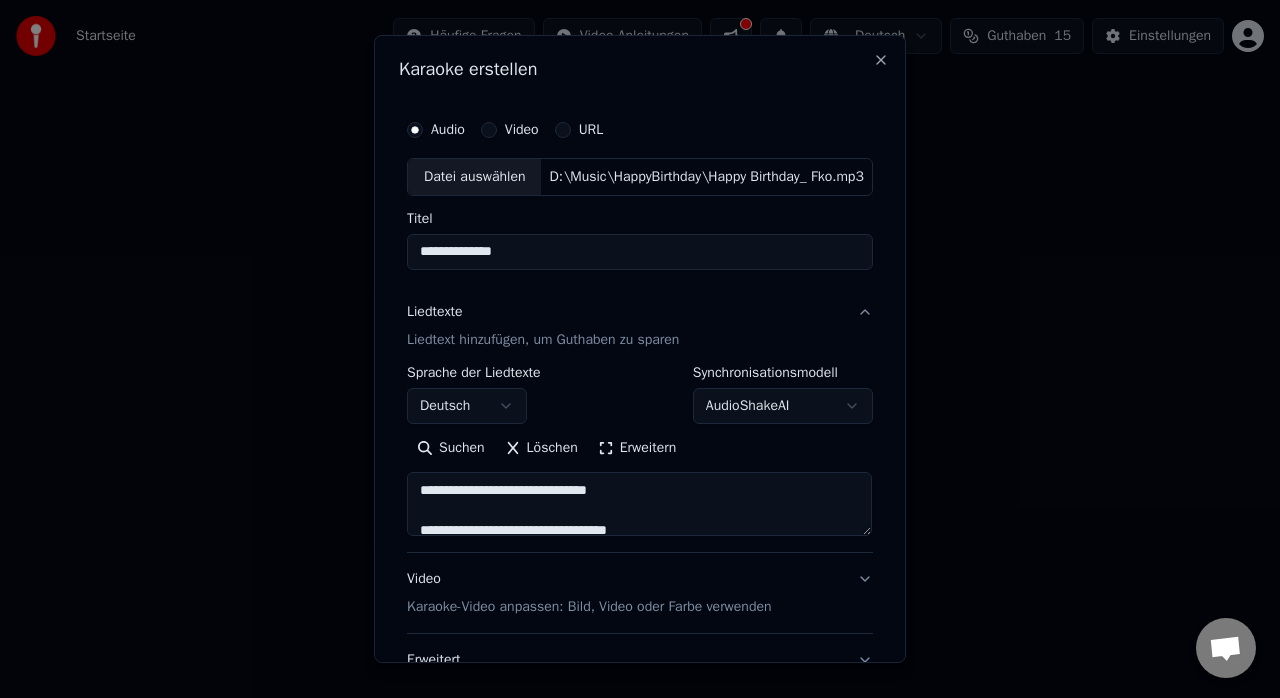 drag, startPoint x: 416, startPoint y: 508, endPoint x: 449, endPoint y: 523, distance: 36.249138 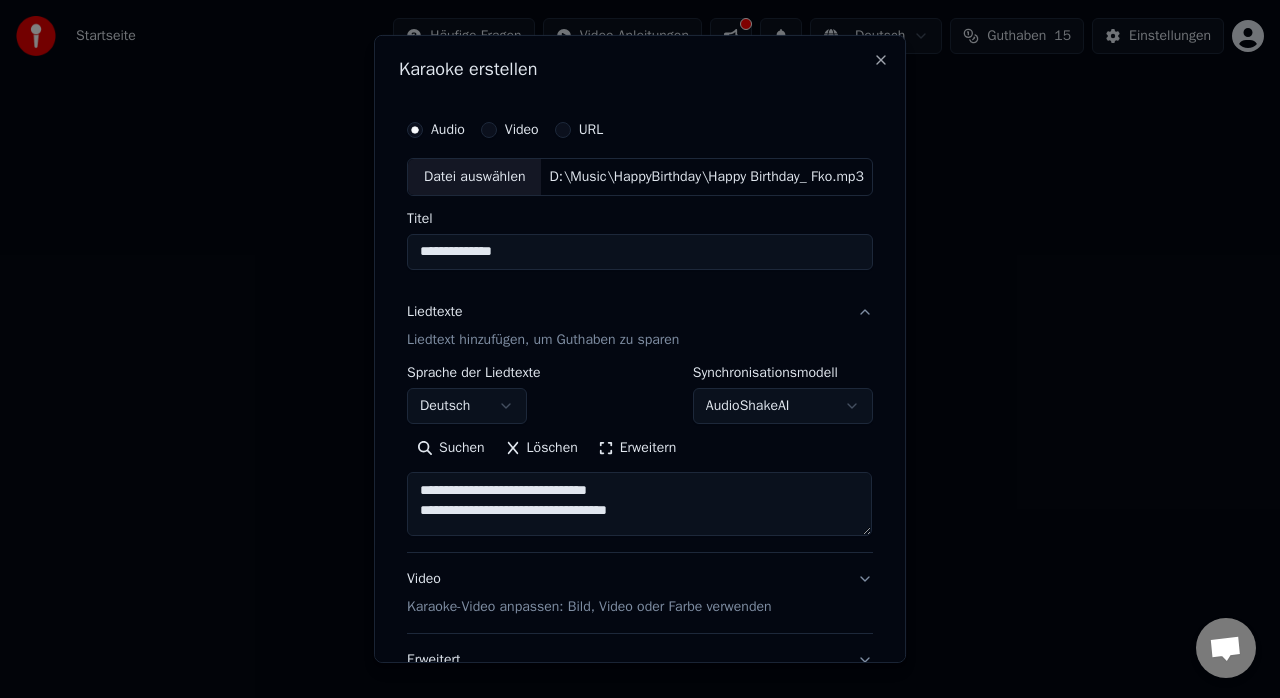 scroll, scrollTop: 100, scrollLeft: 0, axis: vertical 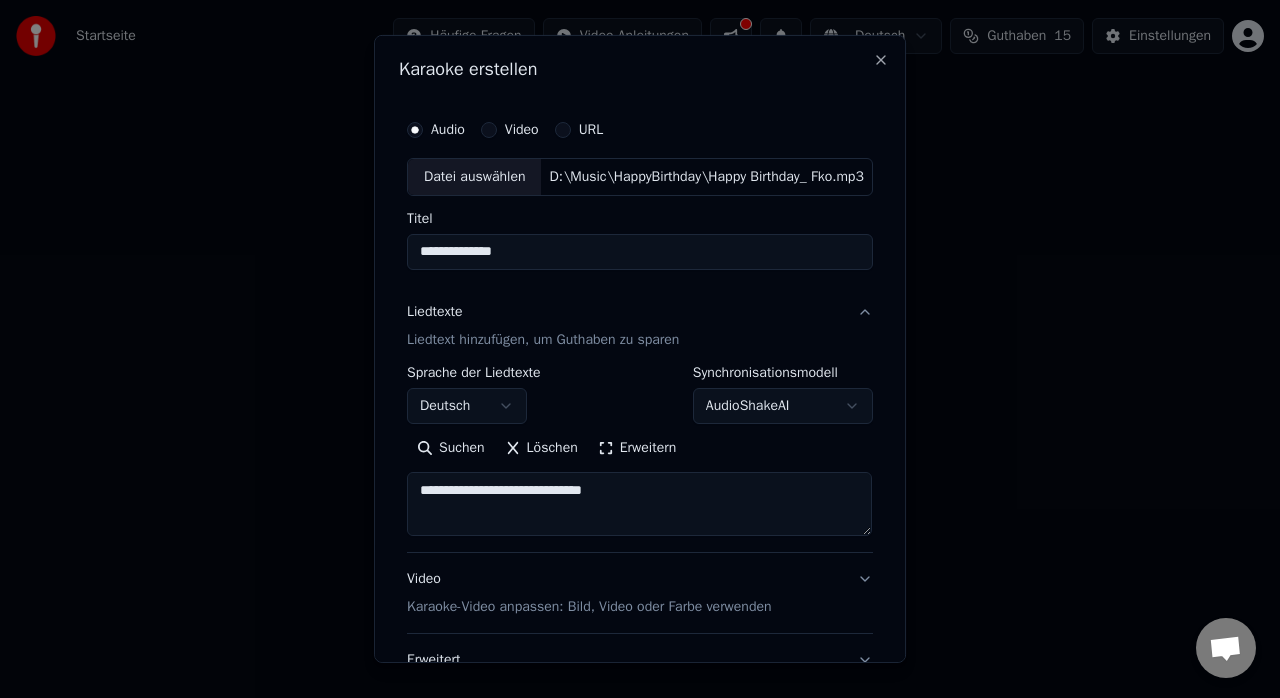 click at bounding box center (639, 504) 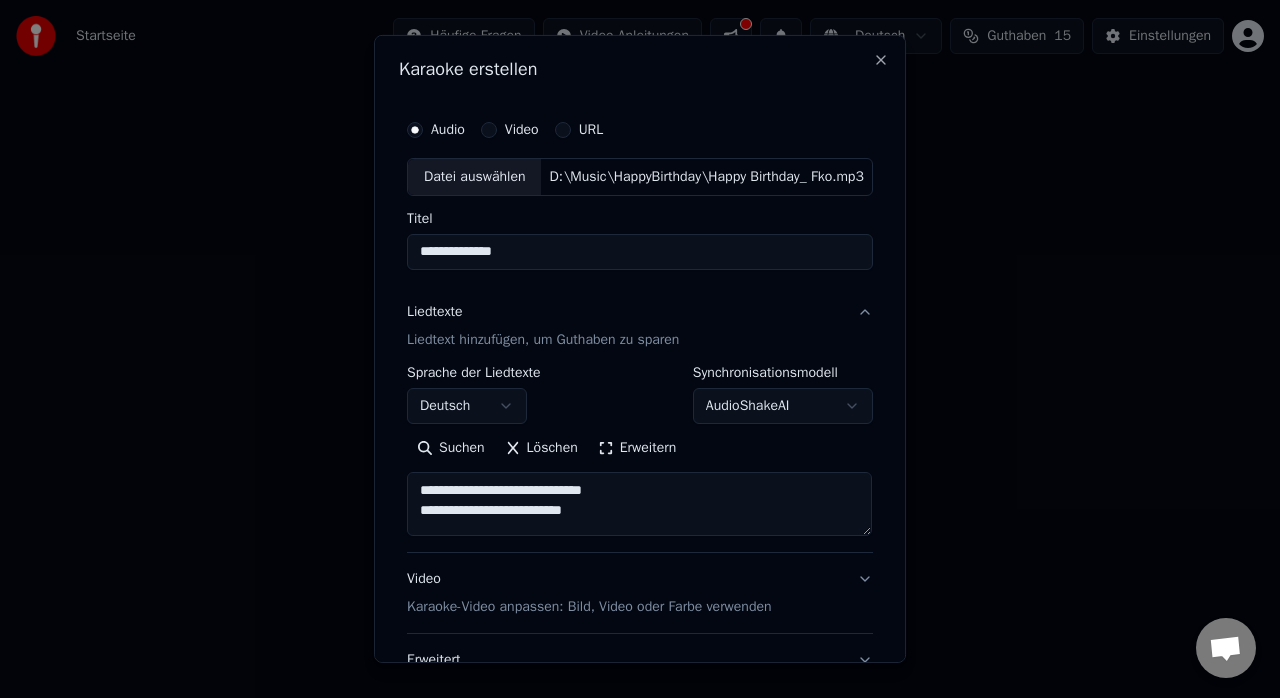 scroll, scrollTop: 200, scrollLeft: 0, axis: vertical 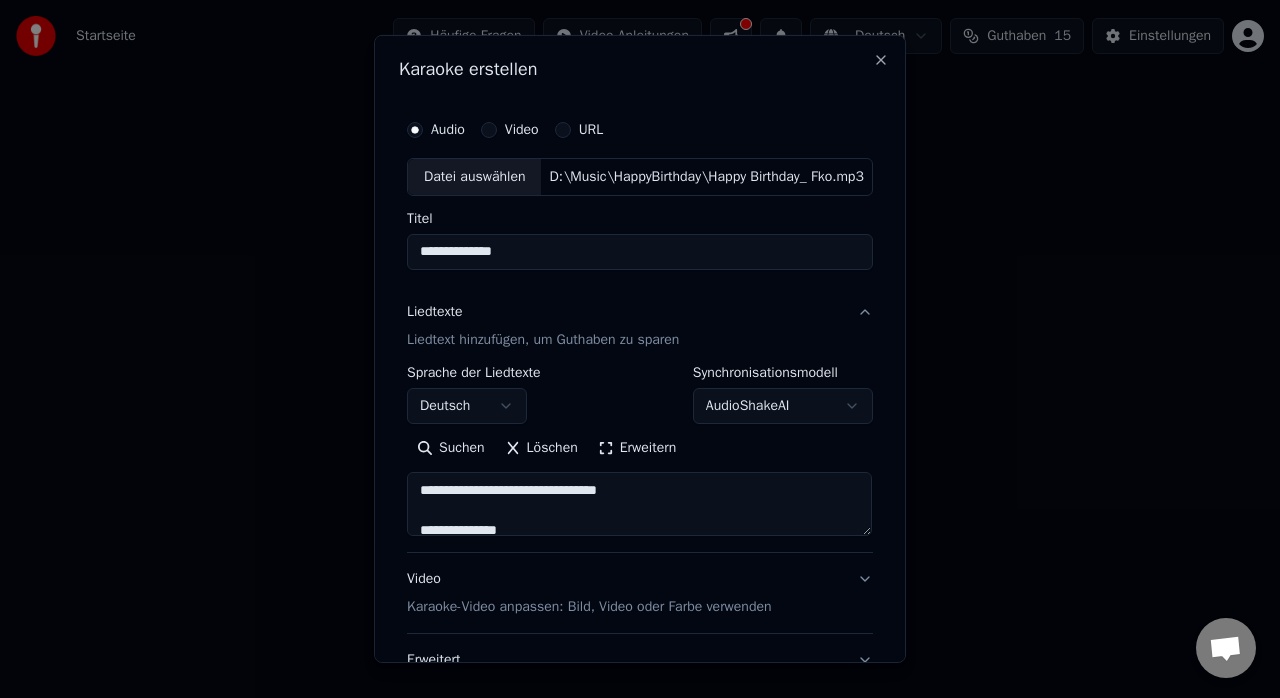 click at bounding box center [639, 504] 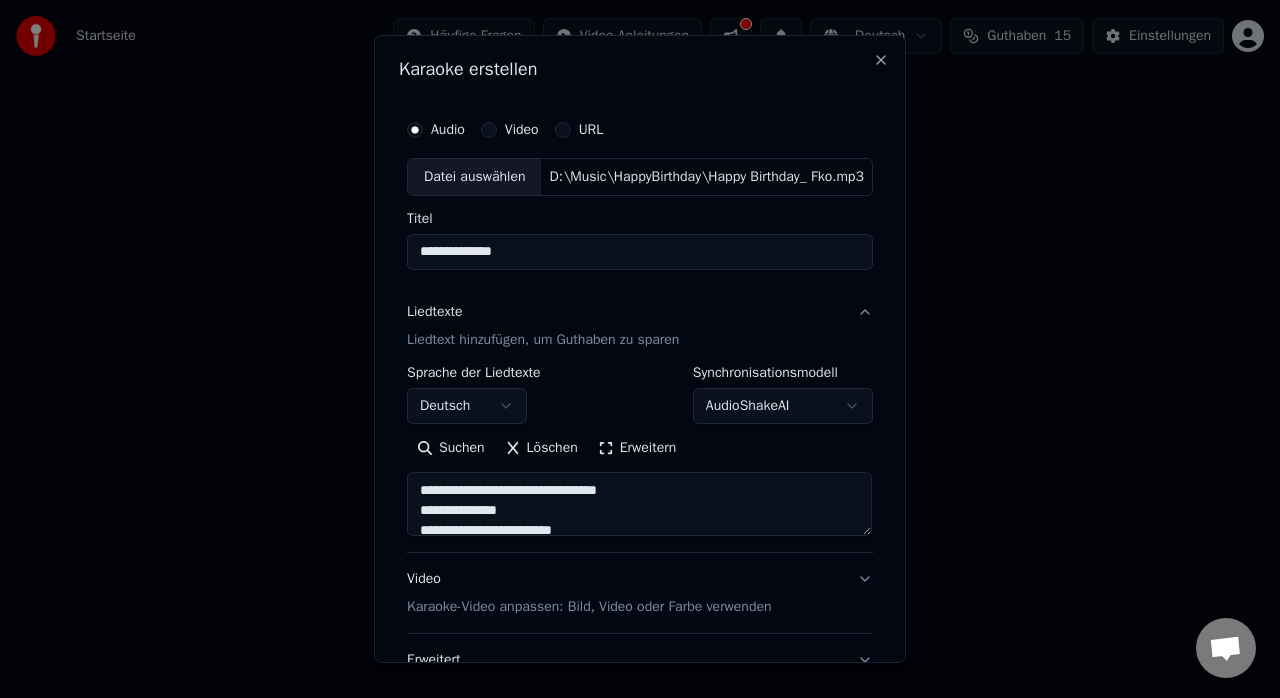 scroll, scrollTop: 300, scrollLeft: 0, axis: vertical 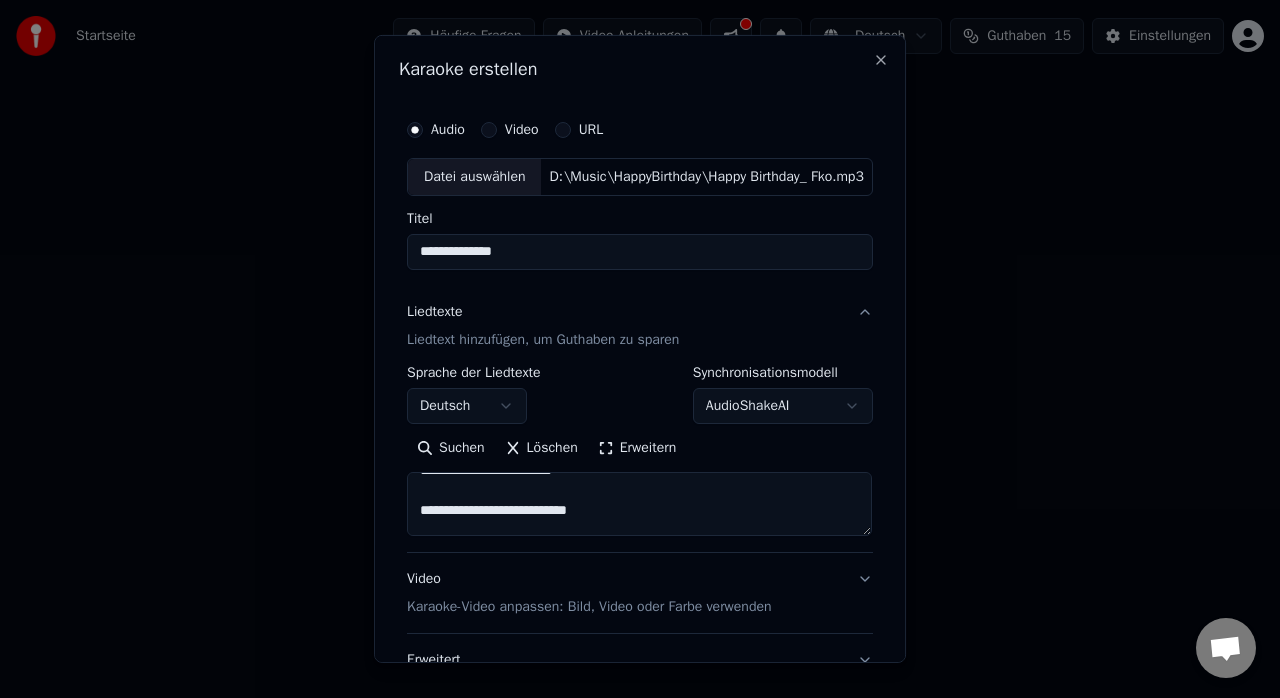 click at bounding box center (639, 504) 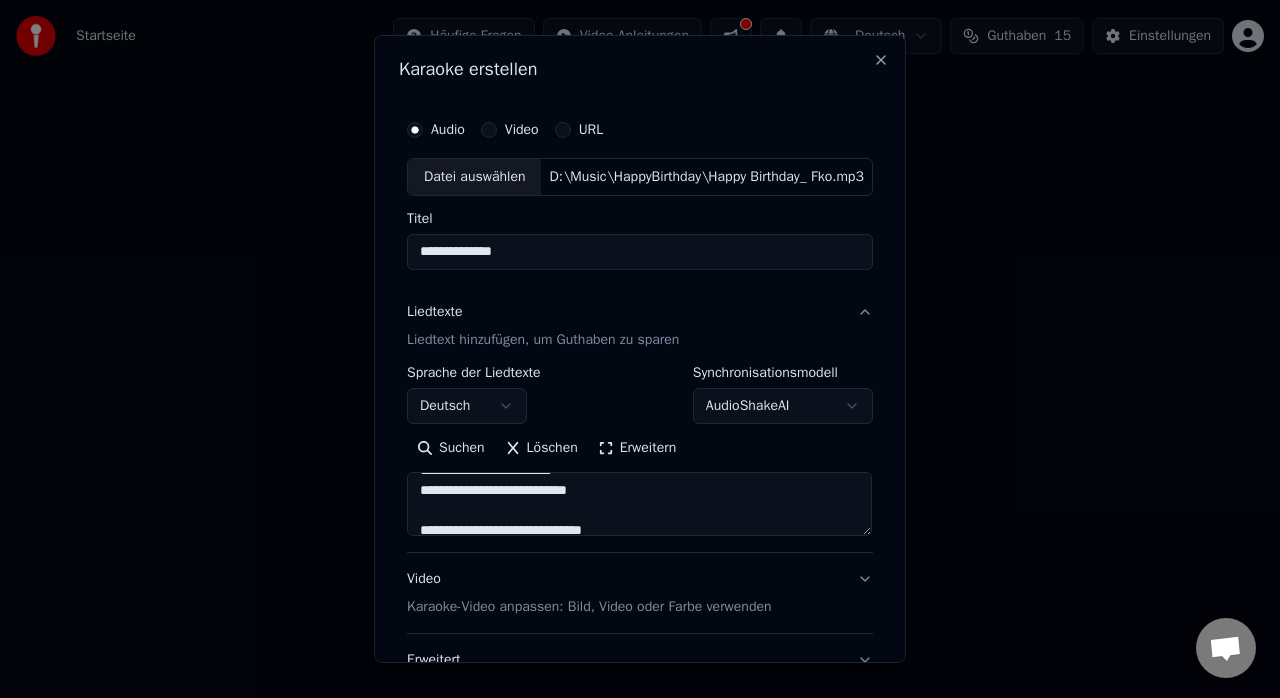 click at bounding box center [639, 504] 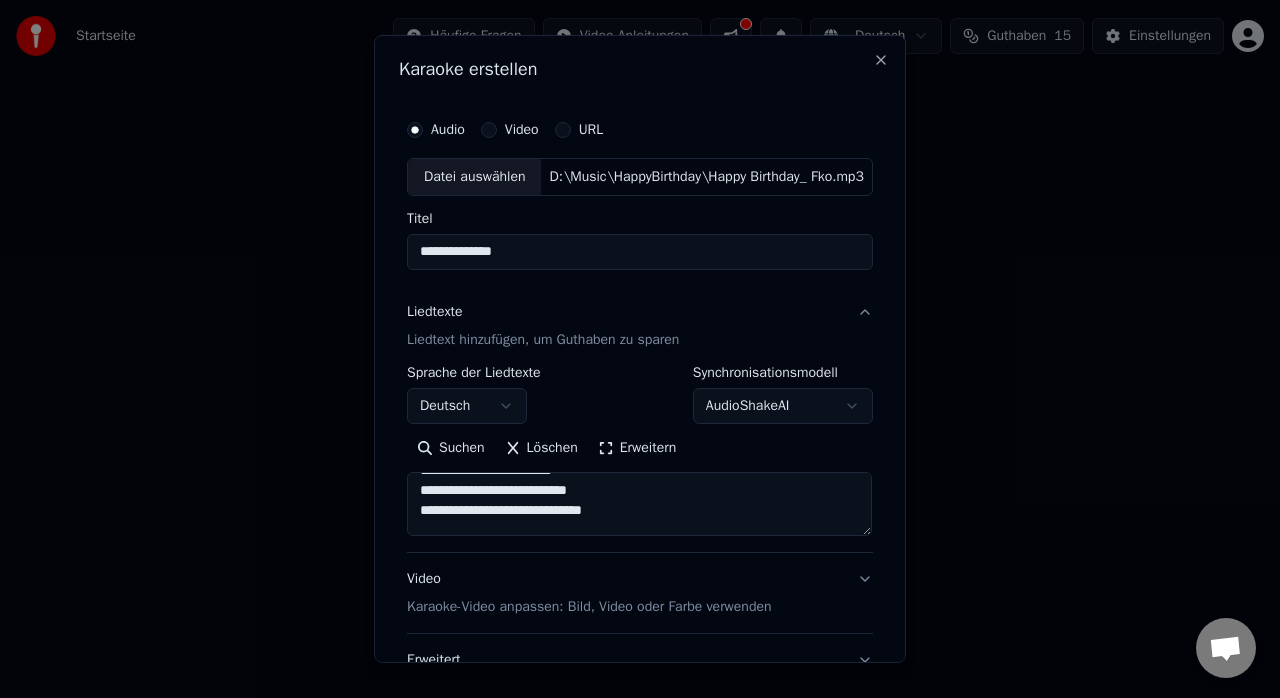 scroll, scrollTop: 400, scrollLeft: 0, axis: vertical 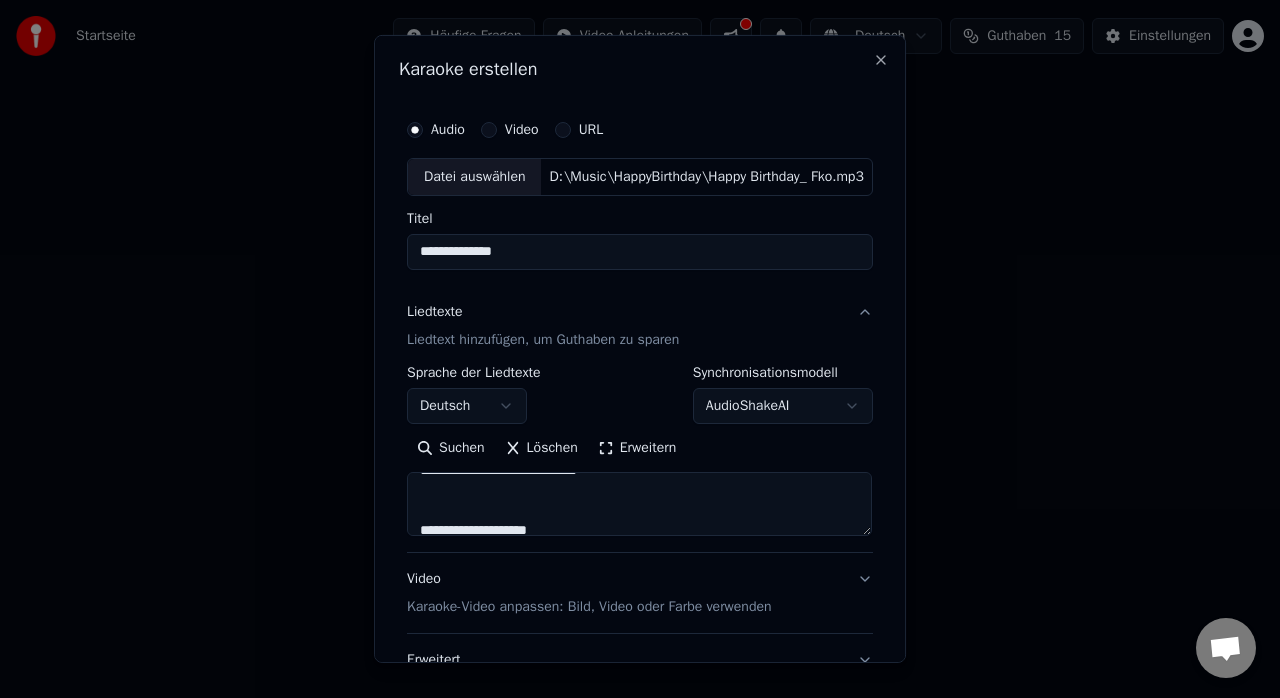 click at bounding box center (639, 504) 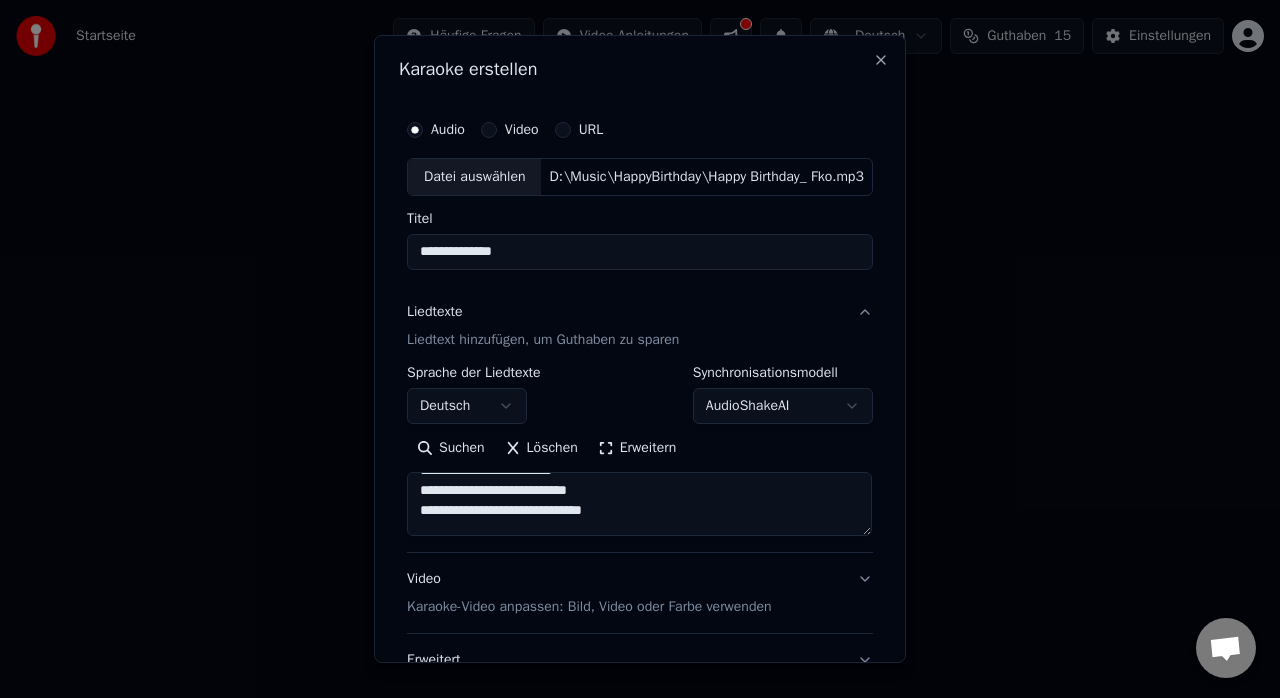 scroll, scrollTop: 400, scrollLeft: 0, axis: vertical 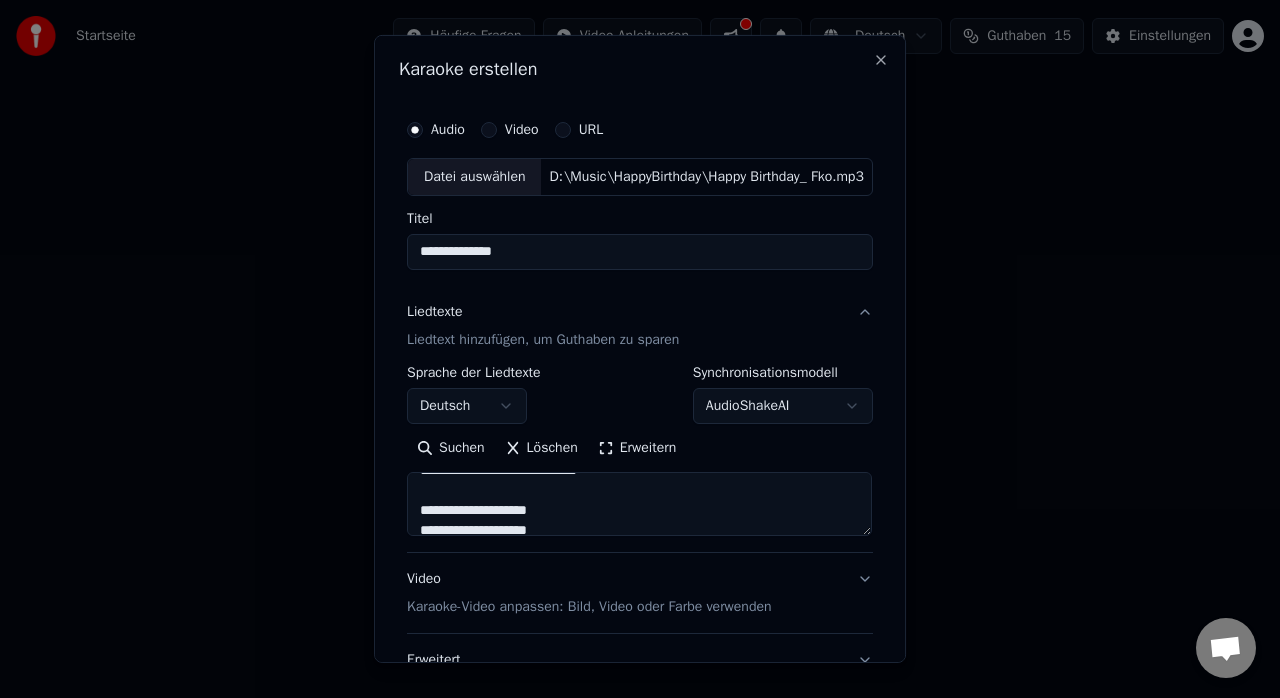 click at bounding box center [639, 504] 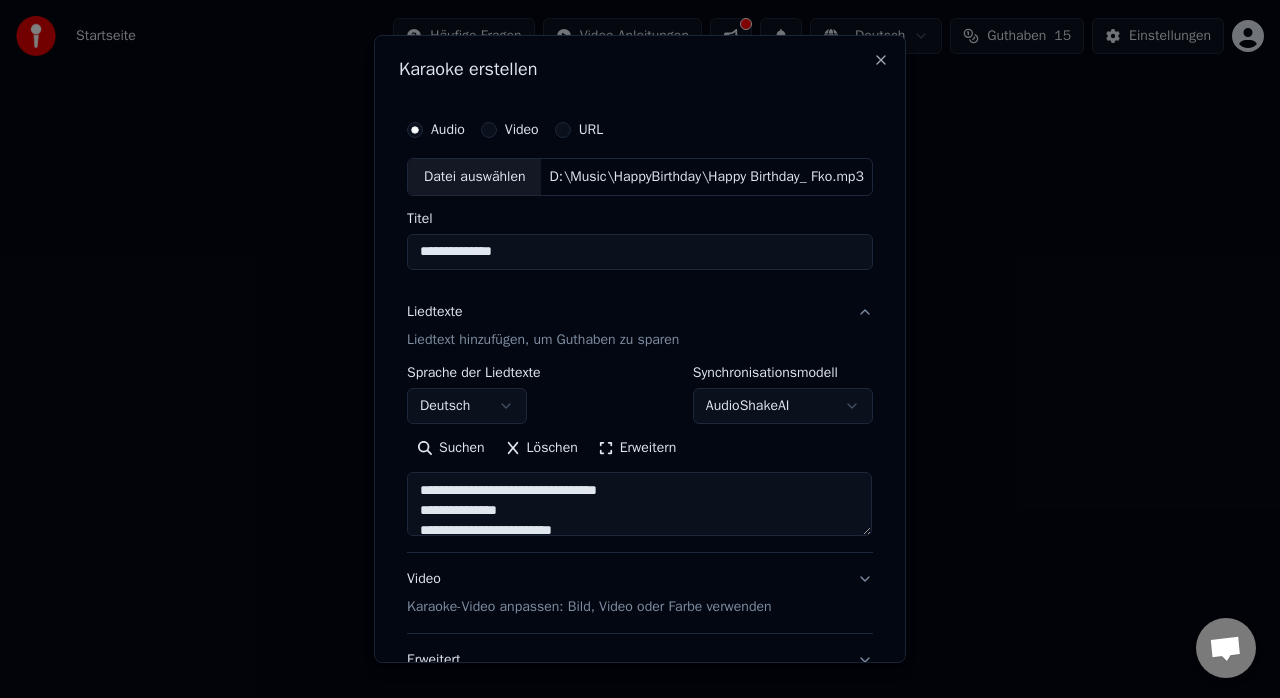 scroll, scrollTop: 0, scrollLeft: 0, axis: both 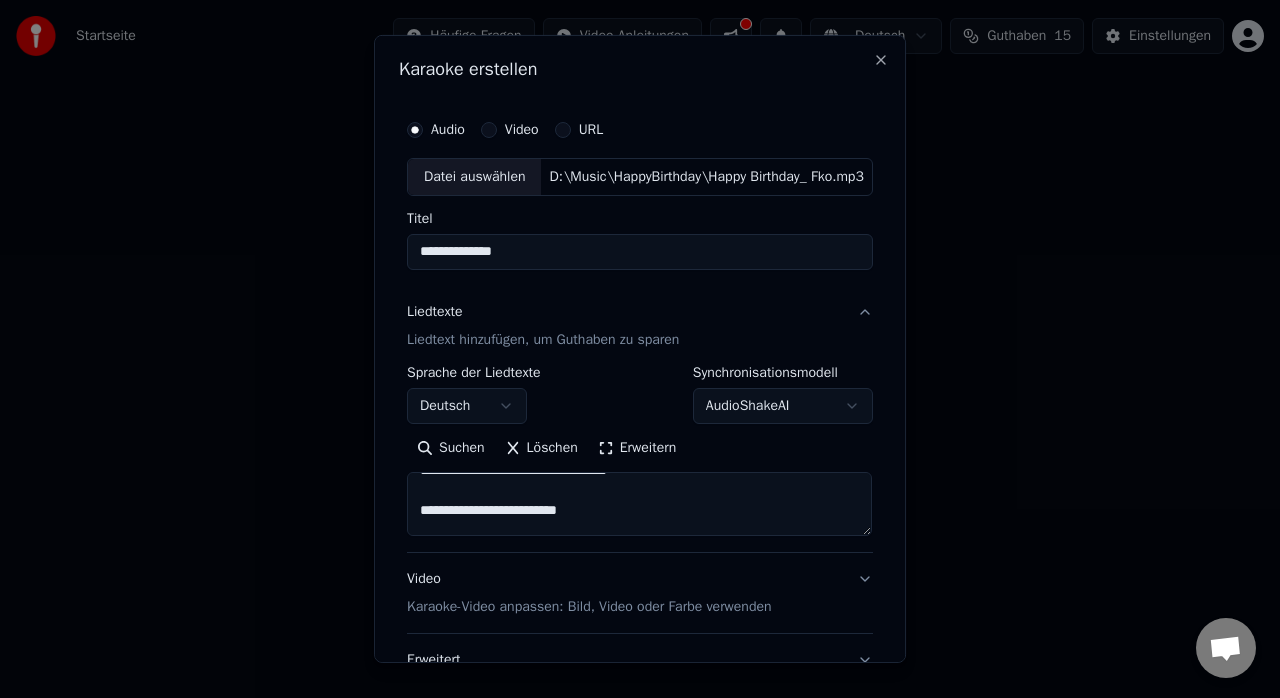click at bounding box center (639, 504) 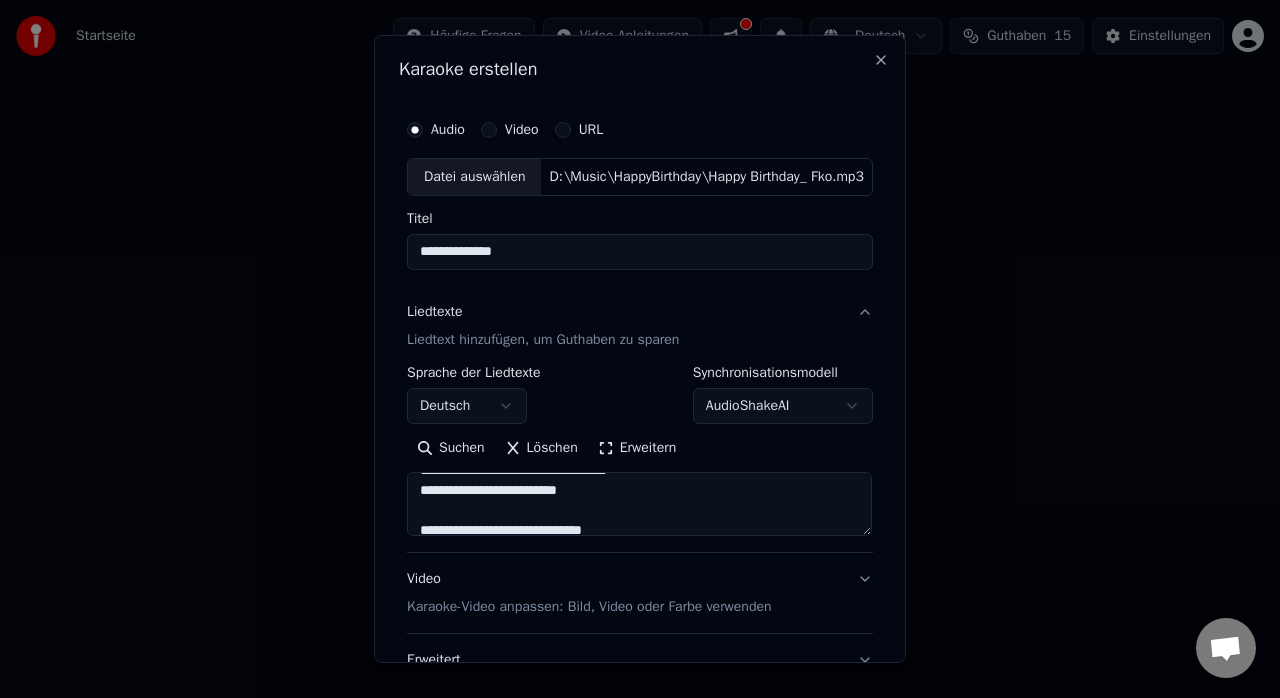 click at bounding box center [639, 504] 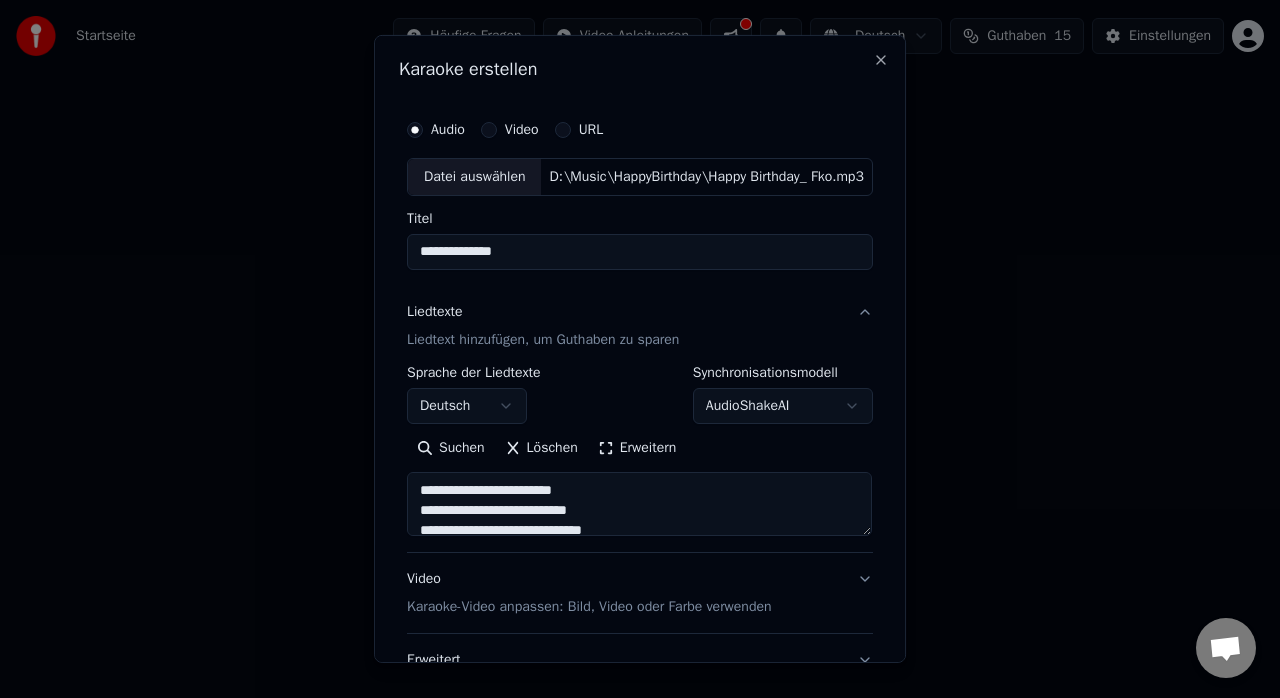 scroll, scrollTop: 140, scrollLeft: 0, axis: vertical 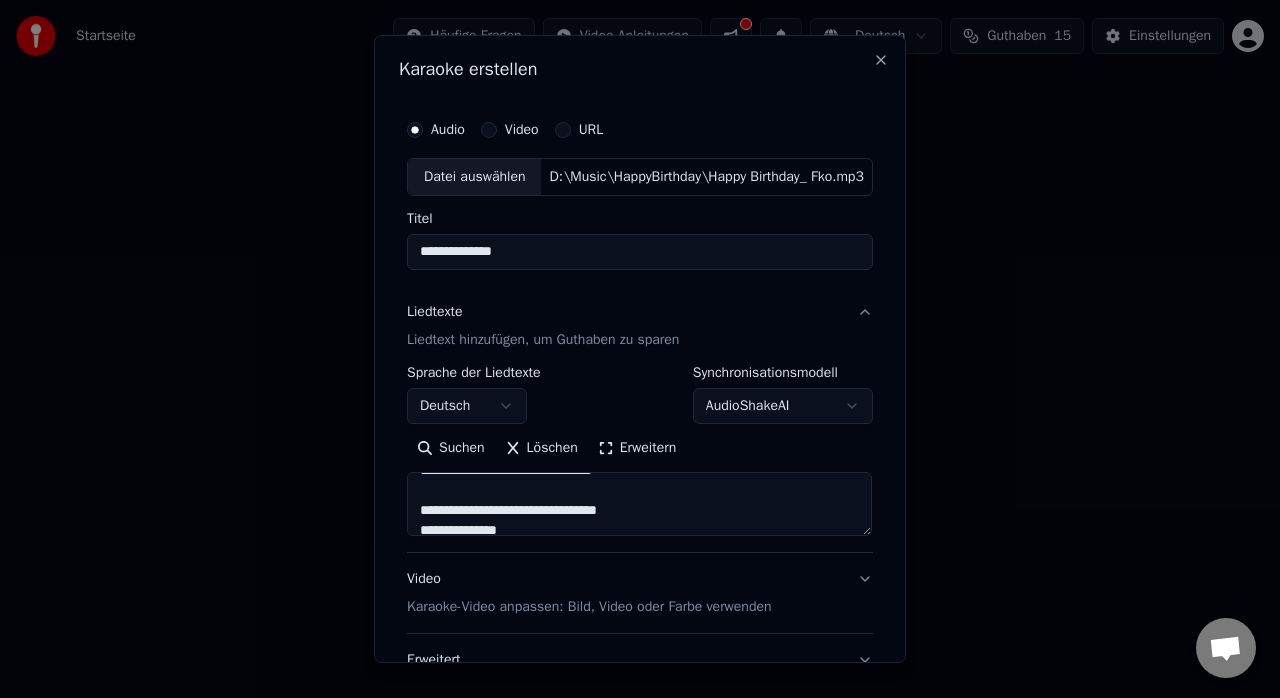 click at bounding box center (639, 504) 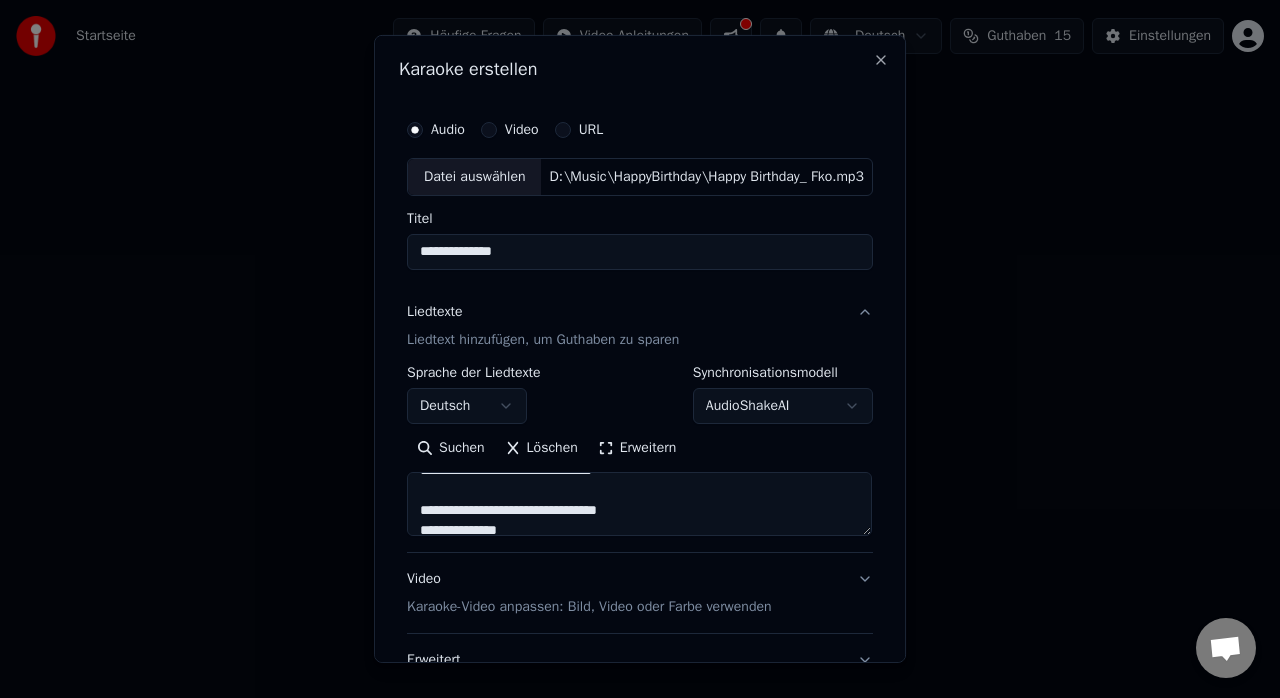 scroll, scrollTop: 180, scrollLeft: 0, axis: vertical 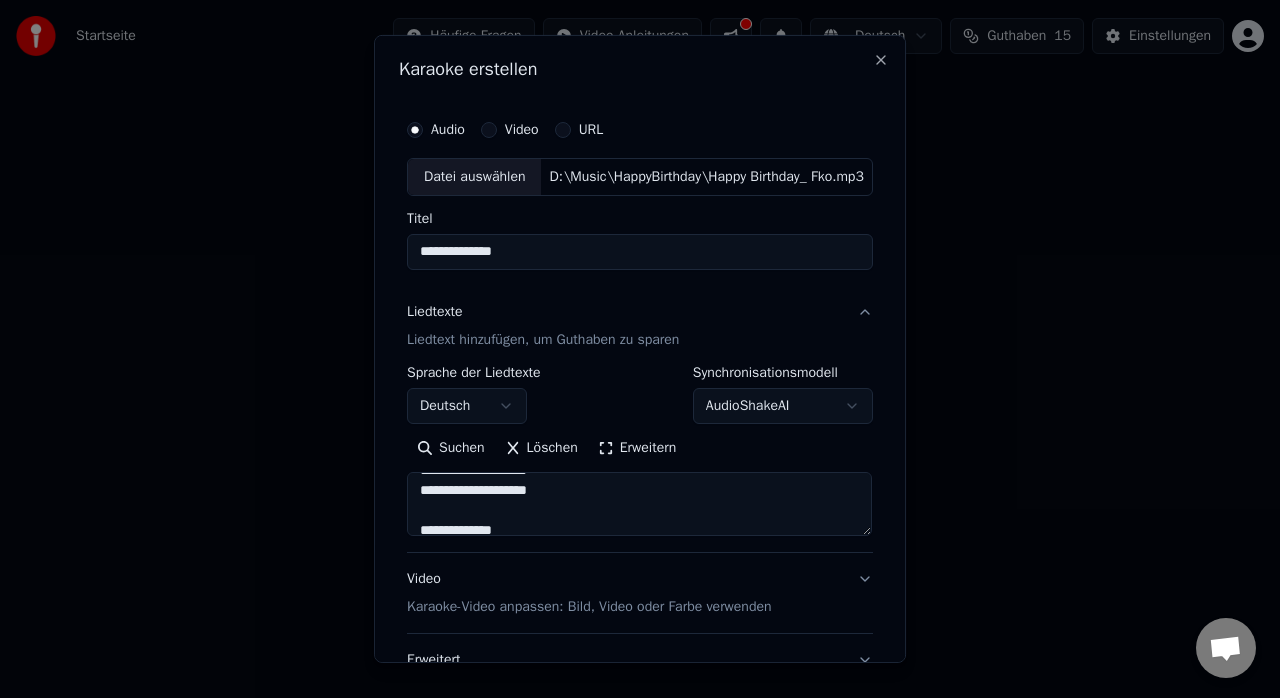 drag, startPoint x: 434, startPoint y: 509, endPoint x: 450, endPoint y: 509, distance: 16 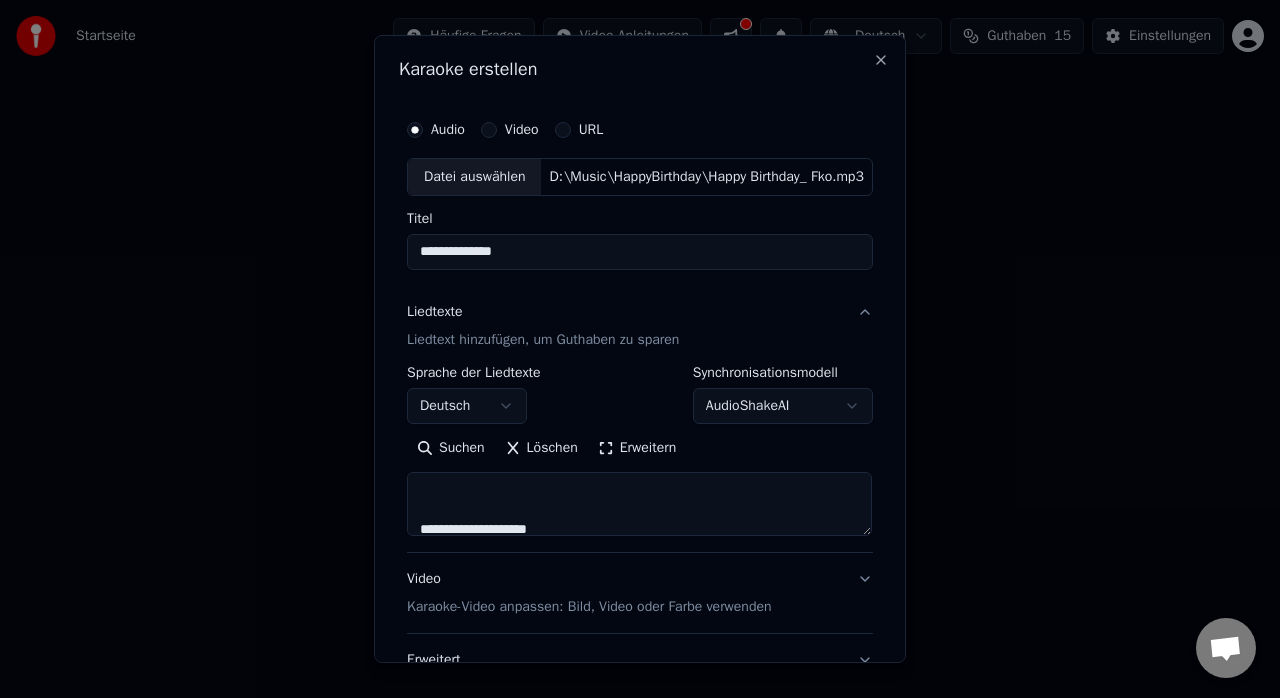 scroll, scrollTop: 580, scrollLeft: 0, axis: vertical 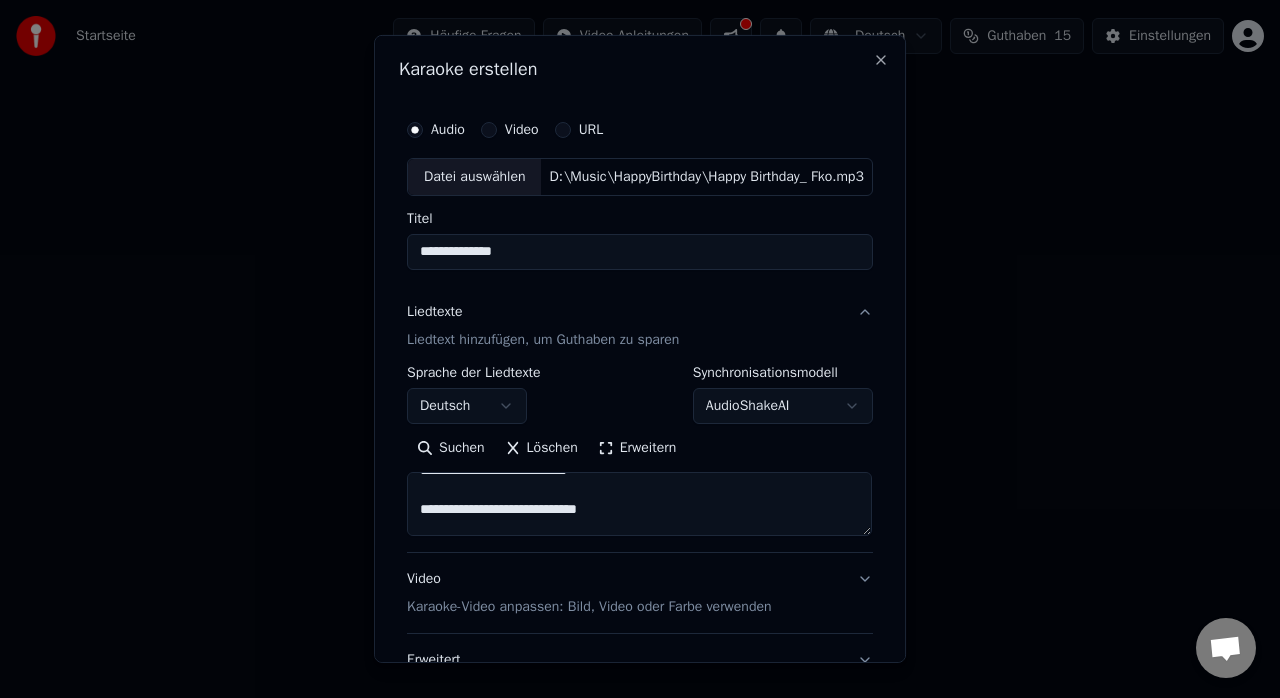click at bounding box center [639, 504] 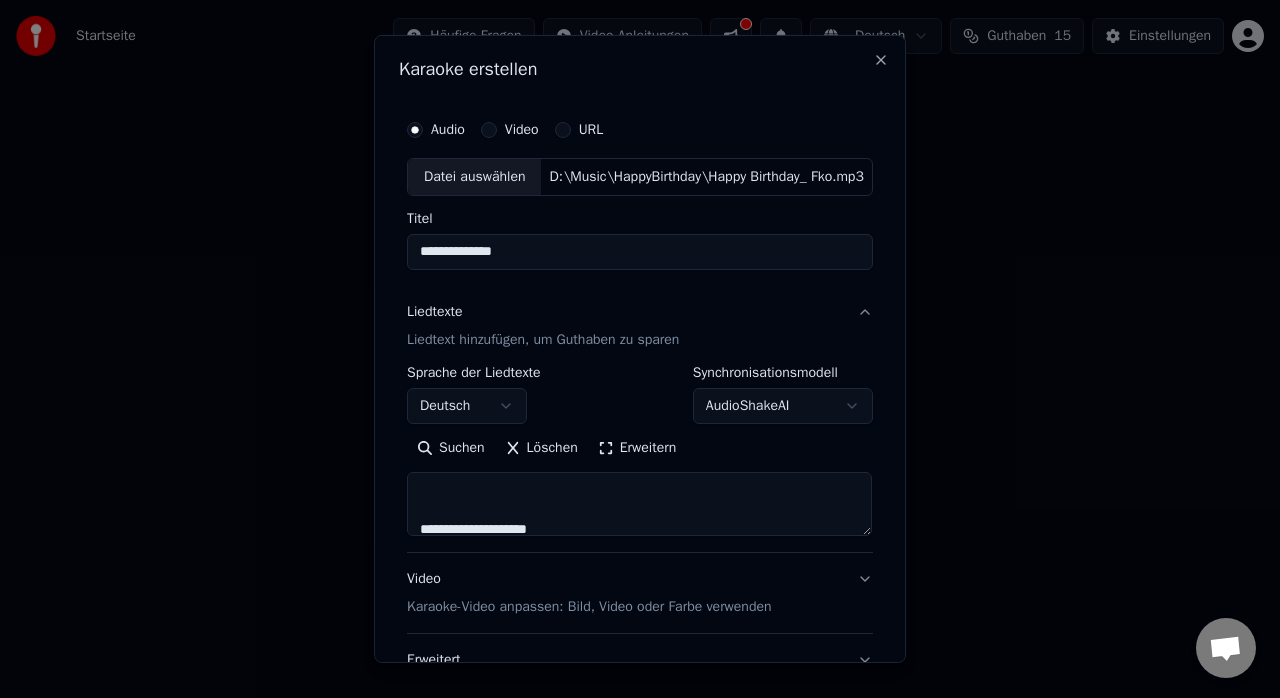 drag, startPoint x: 414, startPoint y: 491, endPoint x: 434, endPoint y: 498, distance: 21.189621 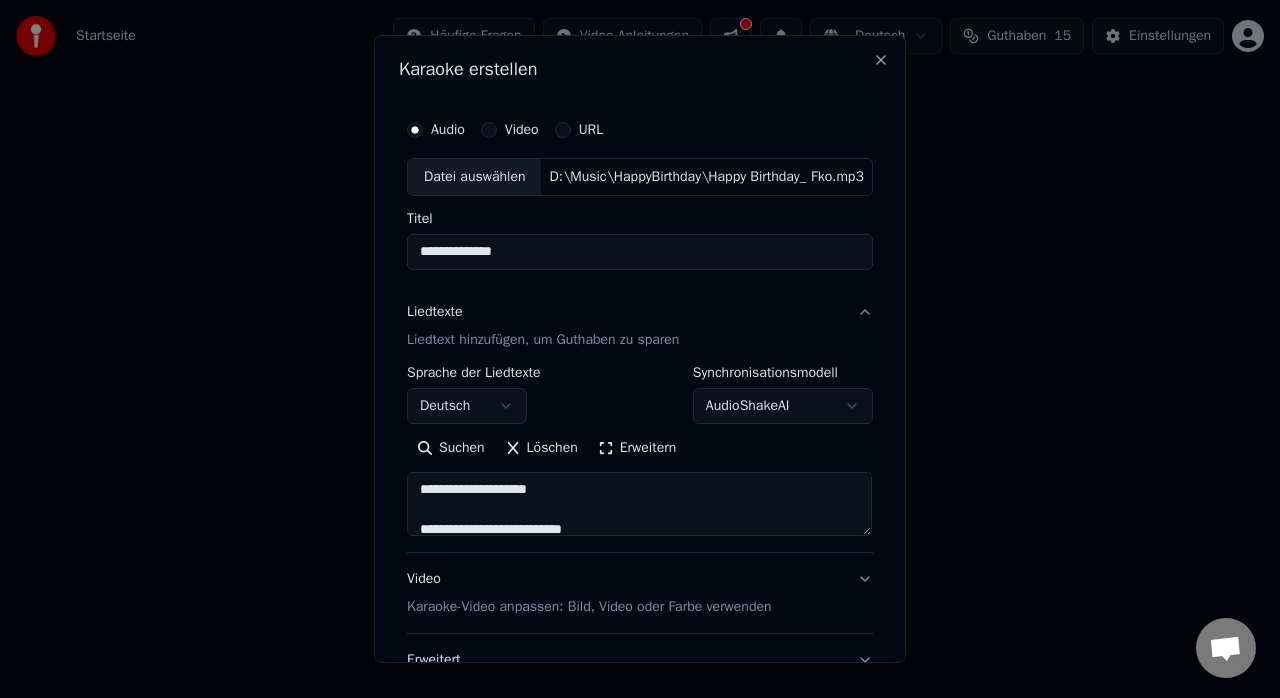click at bounding box center [639, 504] 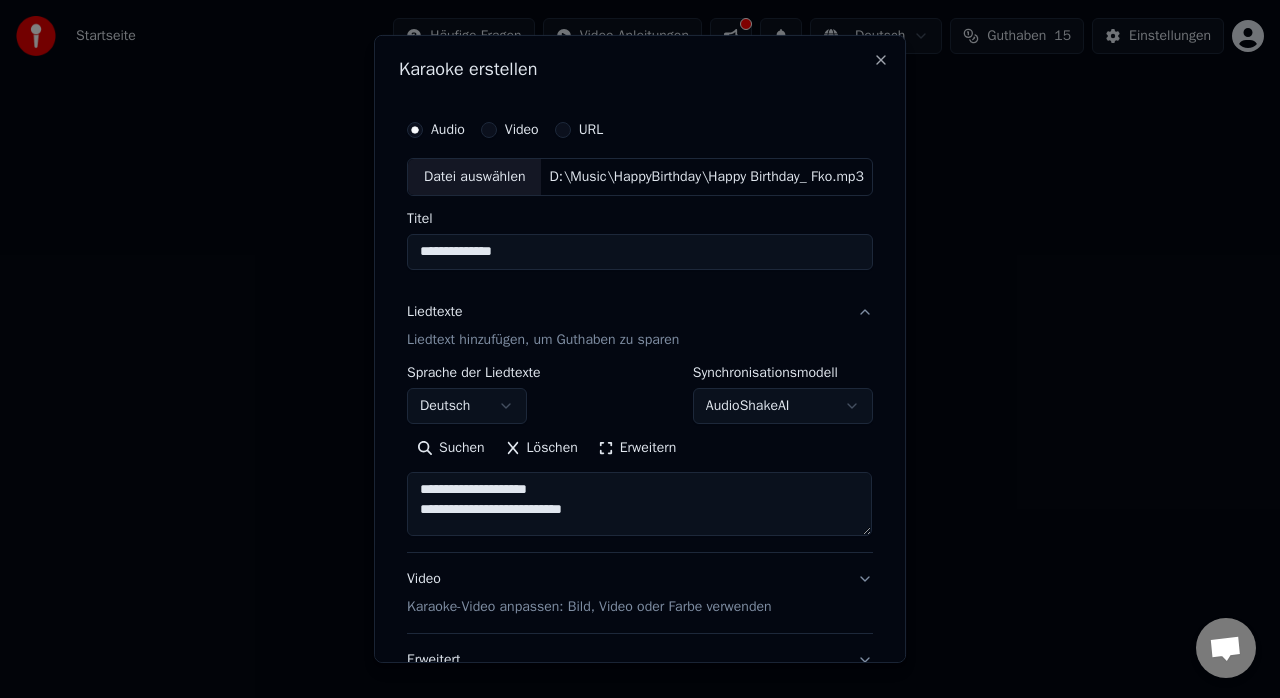 scroll, scrollTop: 780, scrollLeft: 0, axis: vertical 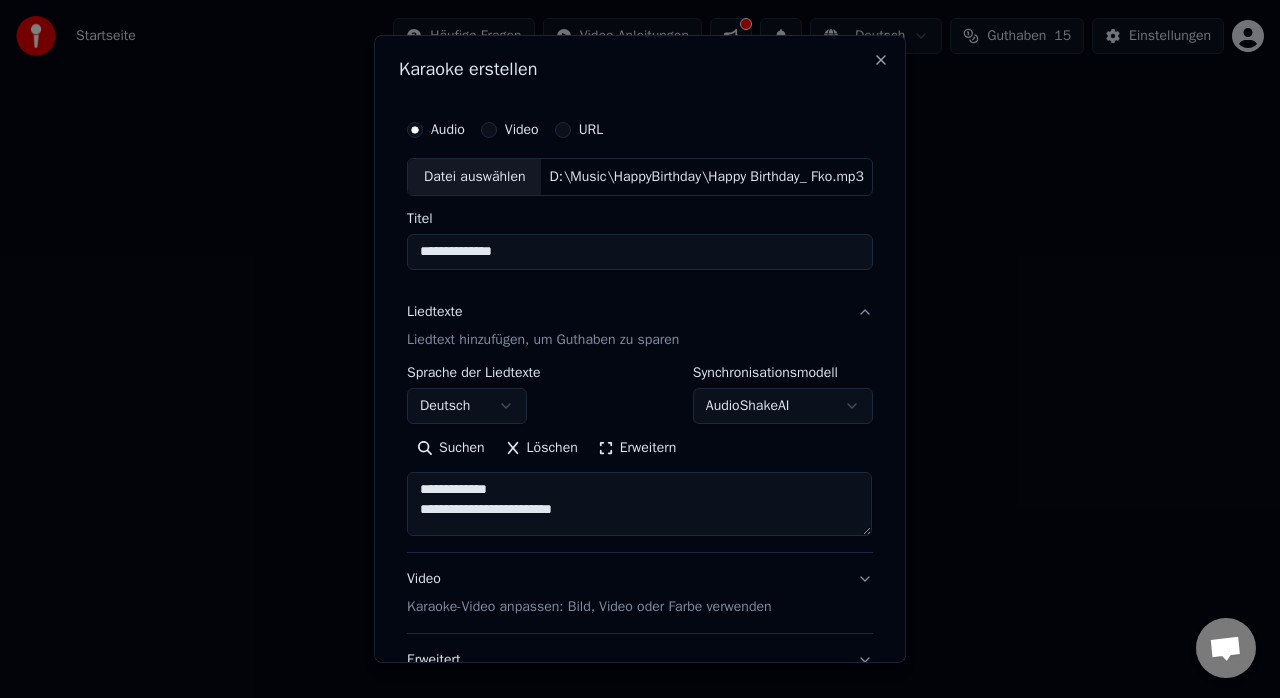 drag, startPoint x: 412, startPoint y: 476, endPoint x: 438, endPoint y: 488, distance: 28.635643 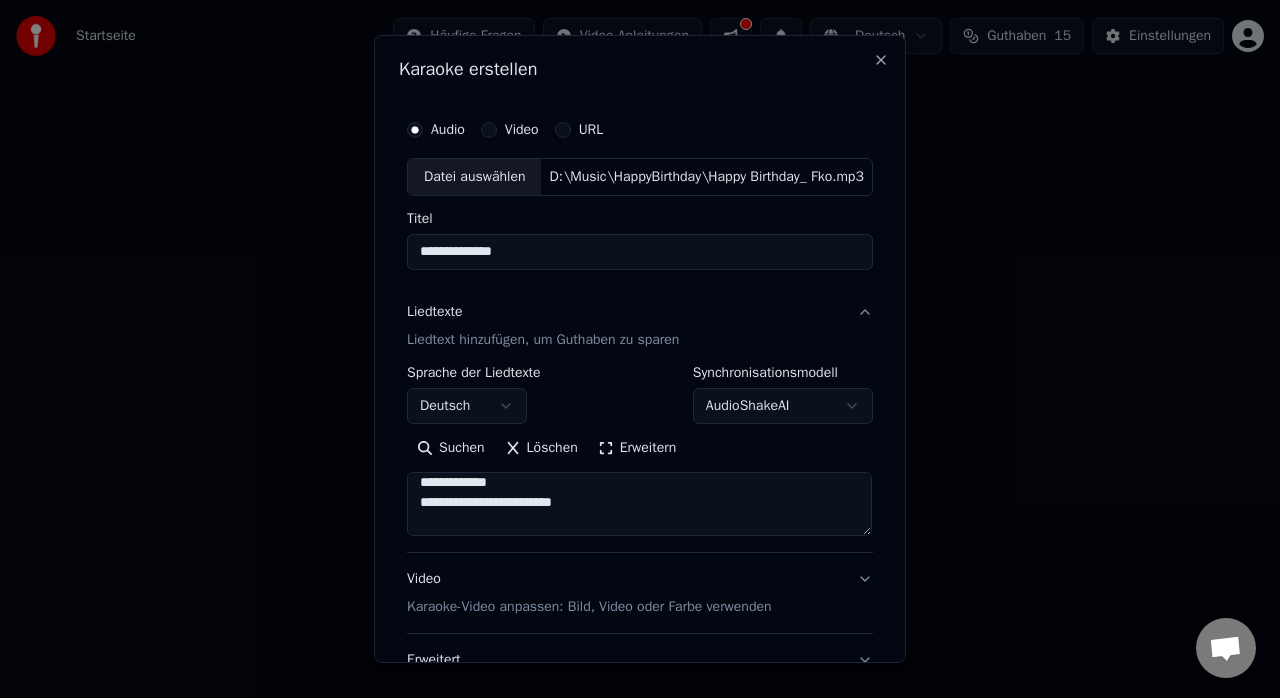 scroll, scrollTop: 867, scrollLeft: 0, axis: vertical 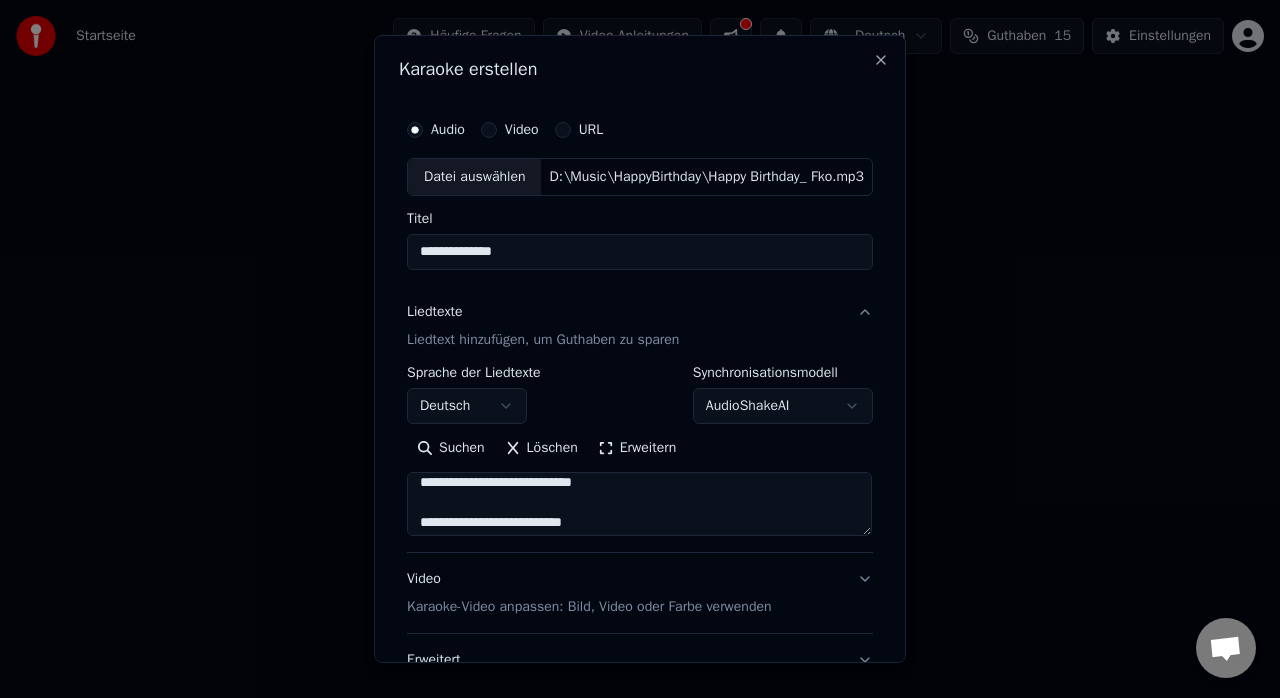 click at bounding box center [639, 504] 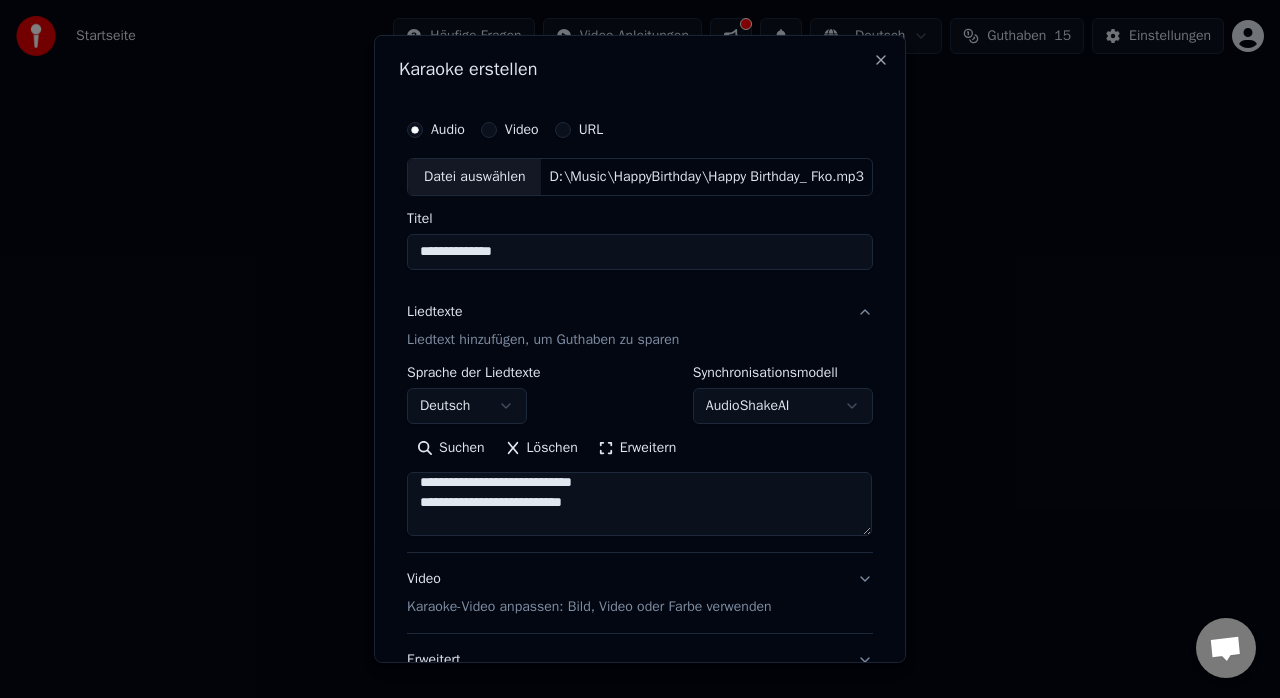 click at bounding box center [639, 504] 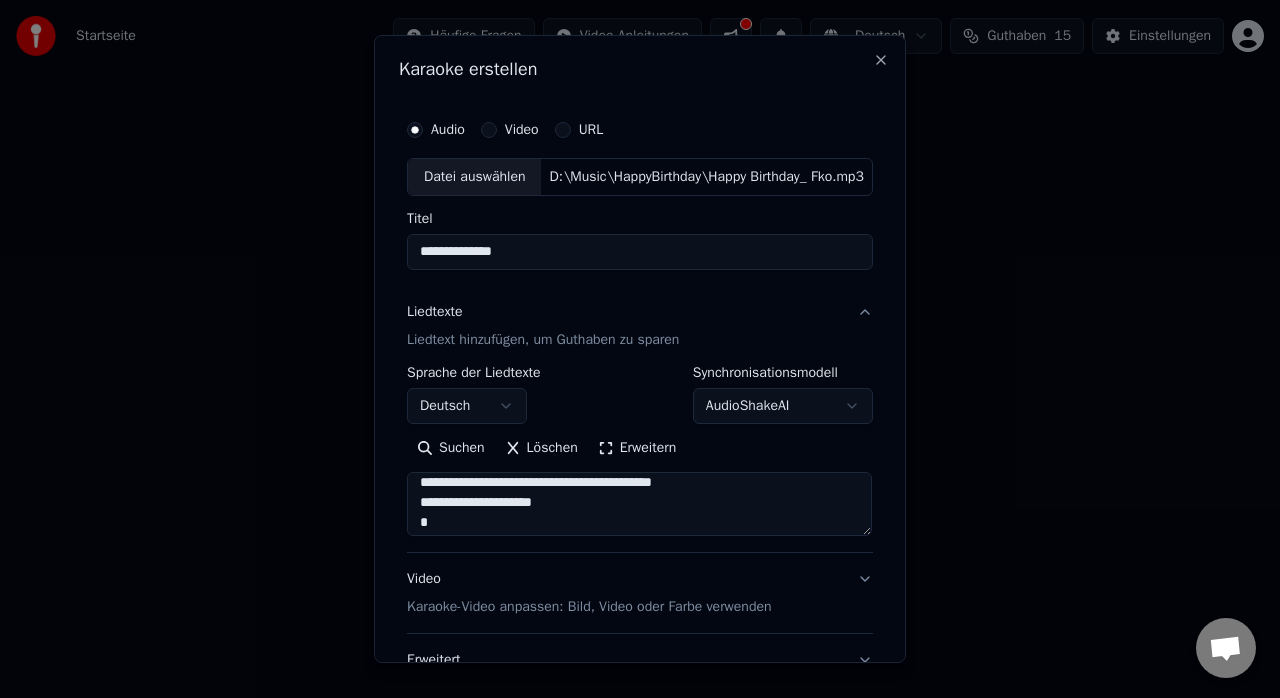 scroll, scrollTop: 1267, scrollLeft: 0, axis: vertical 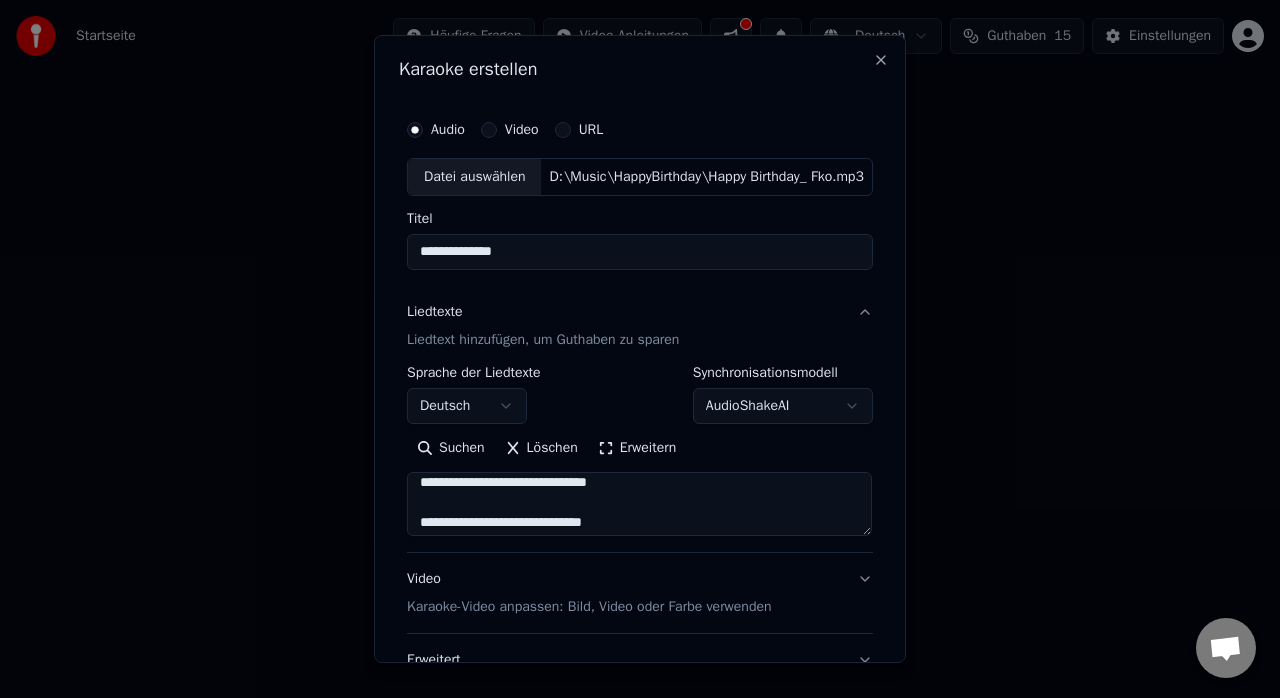 click at bounding box center [639, 504] 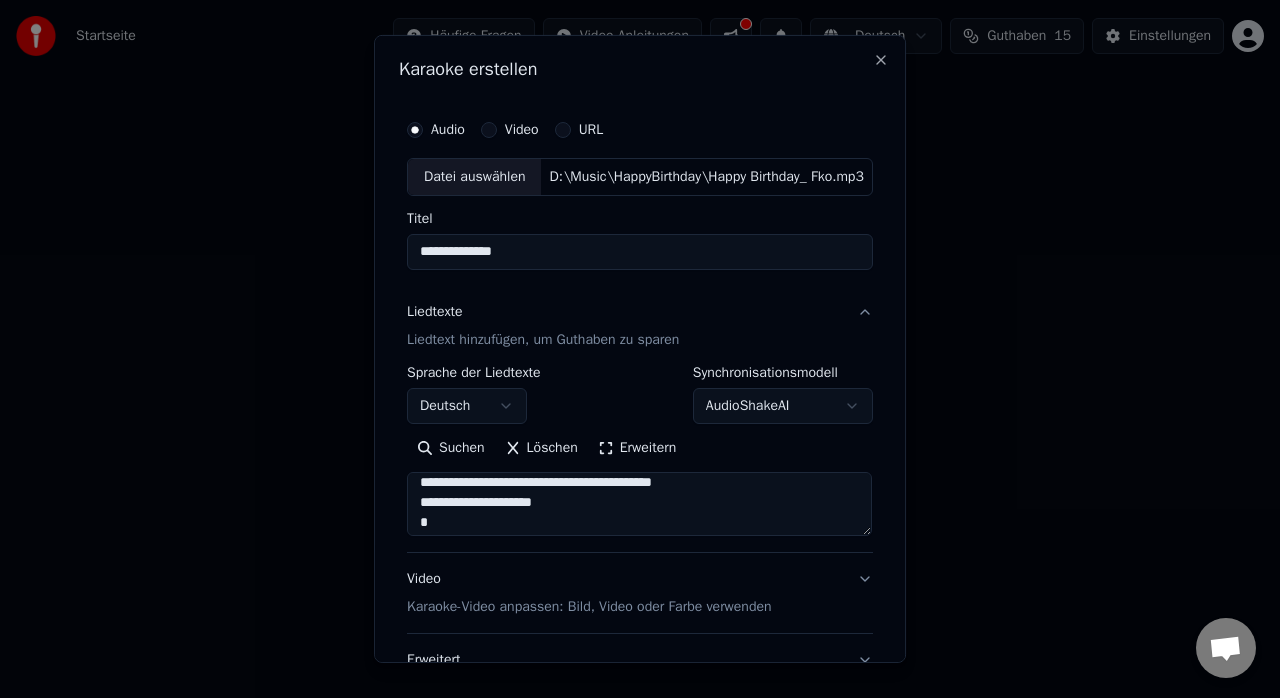 scroll, scrollTop: 1267, scrollLeft: 0, axis: vertical 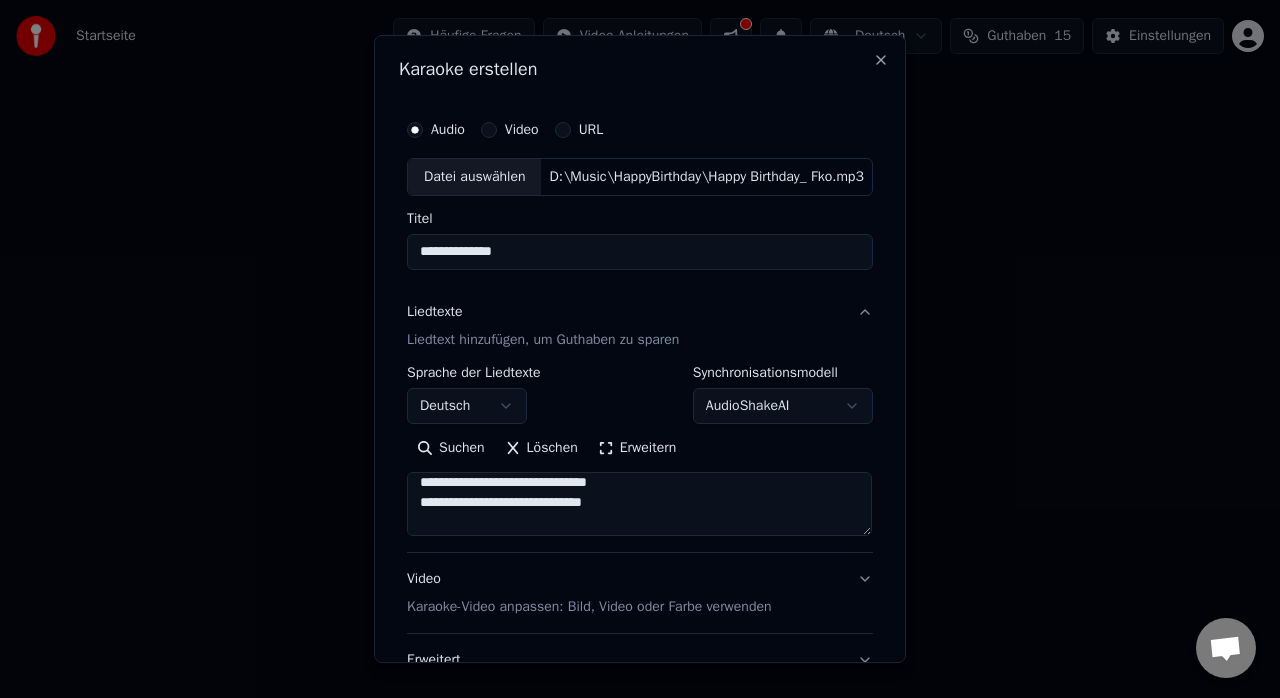 click at bounding box center (639, 504) 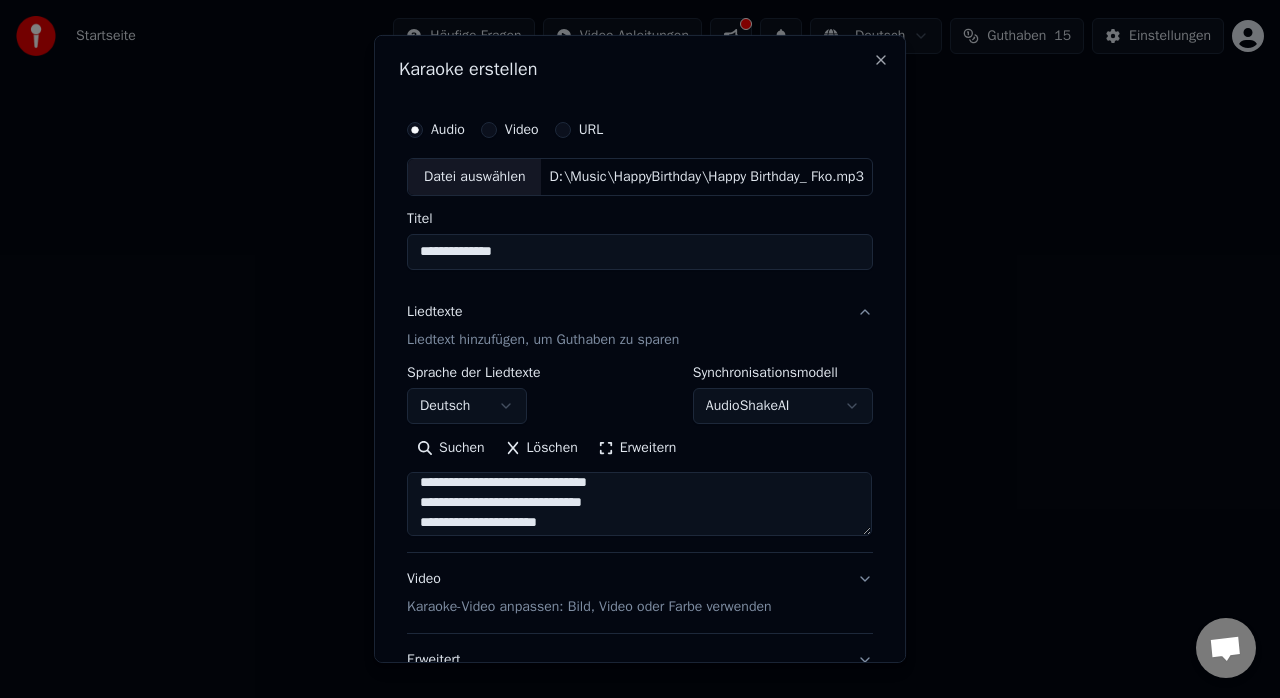 scroll, scrollTop: 1367, scrollLeft: 0, axis: vertical 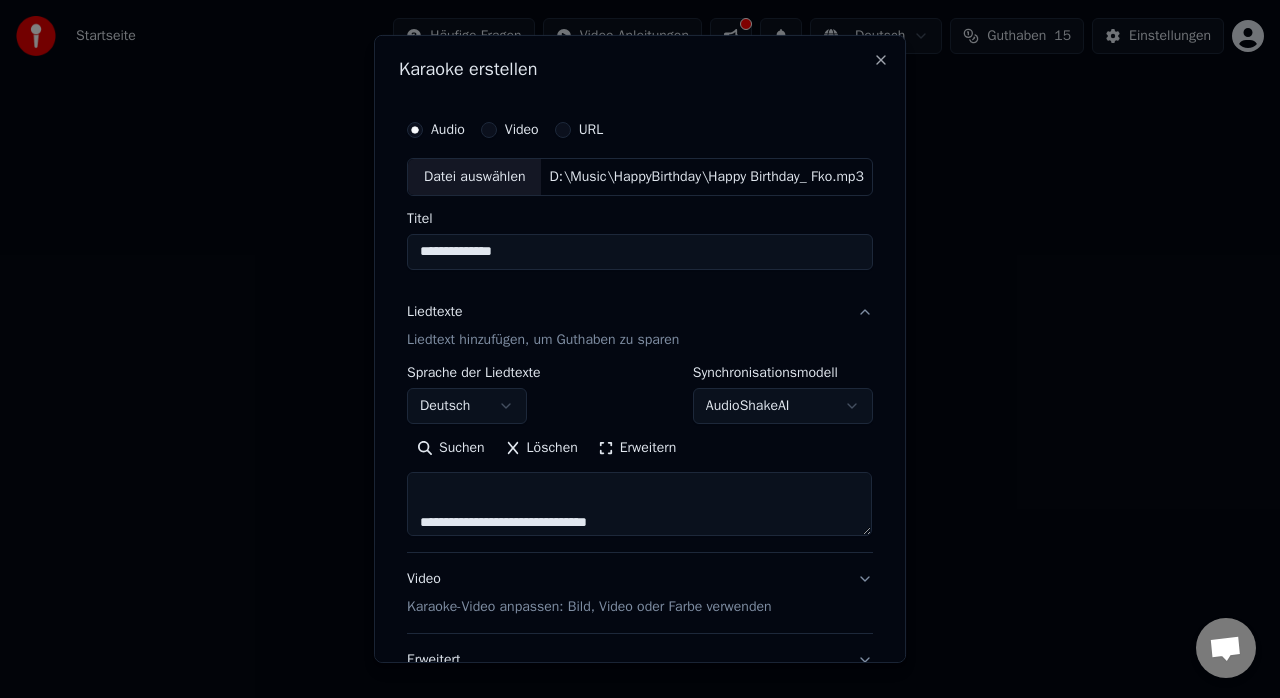click at bounding box center [639, 504] 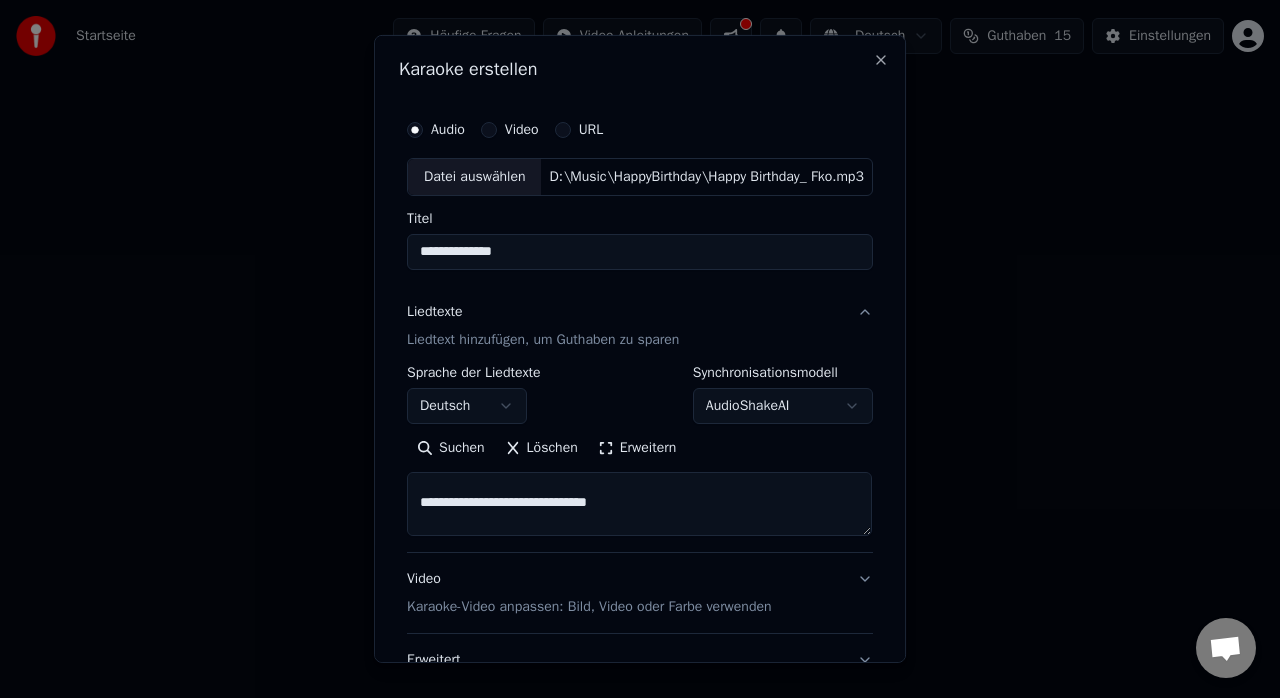 scroll, scrollTop: 1467, scrollLeft: 0, axis: vertical 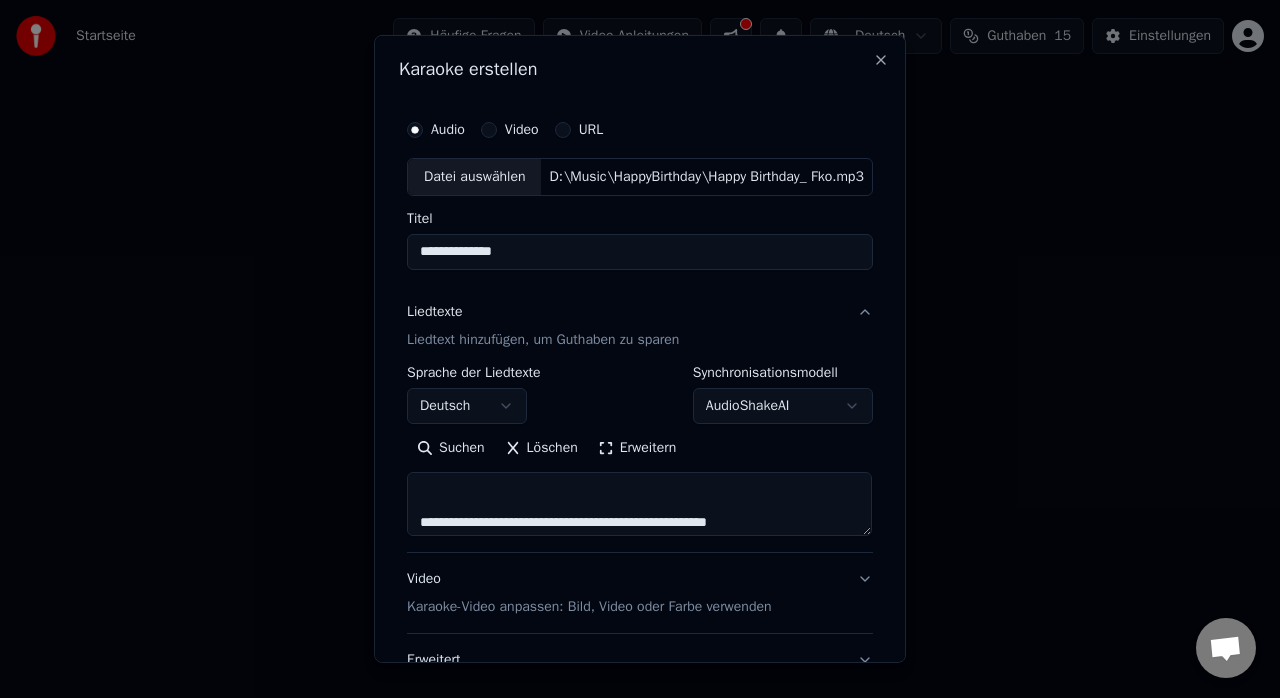 click at bounding box center (639, 504) 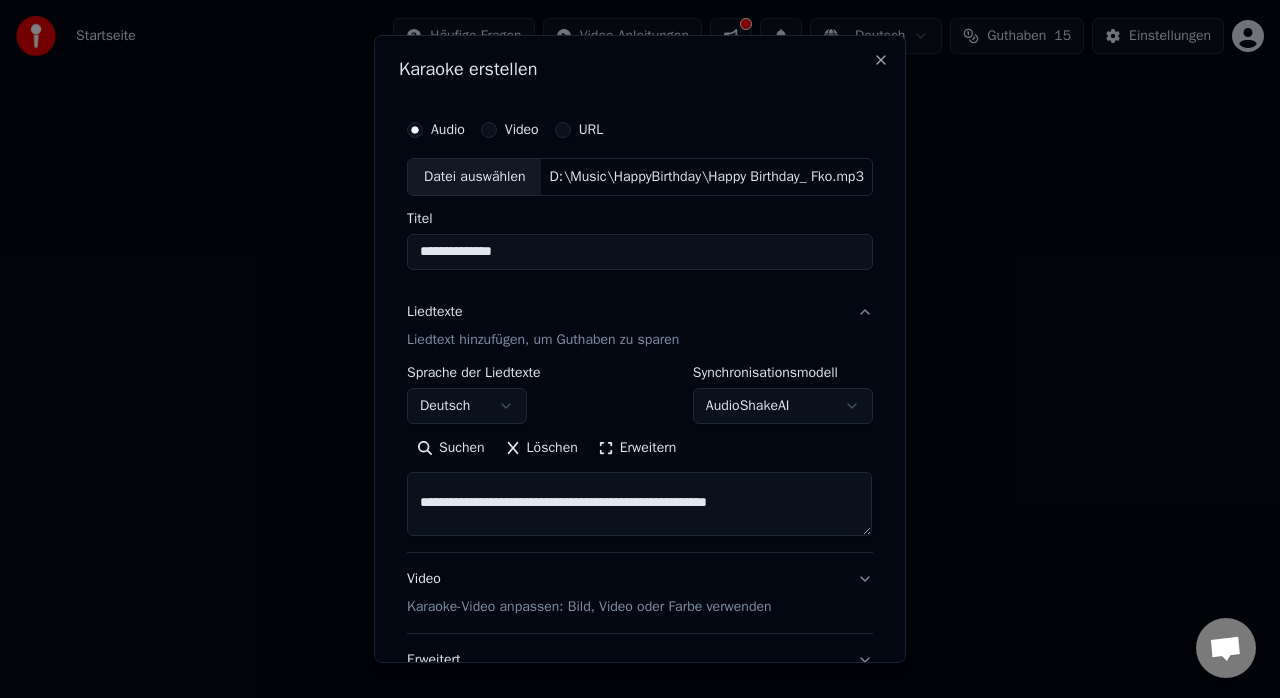 scroll, scrollTop: 1567, scrollLeft: 0, axis: vertical 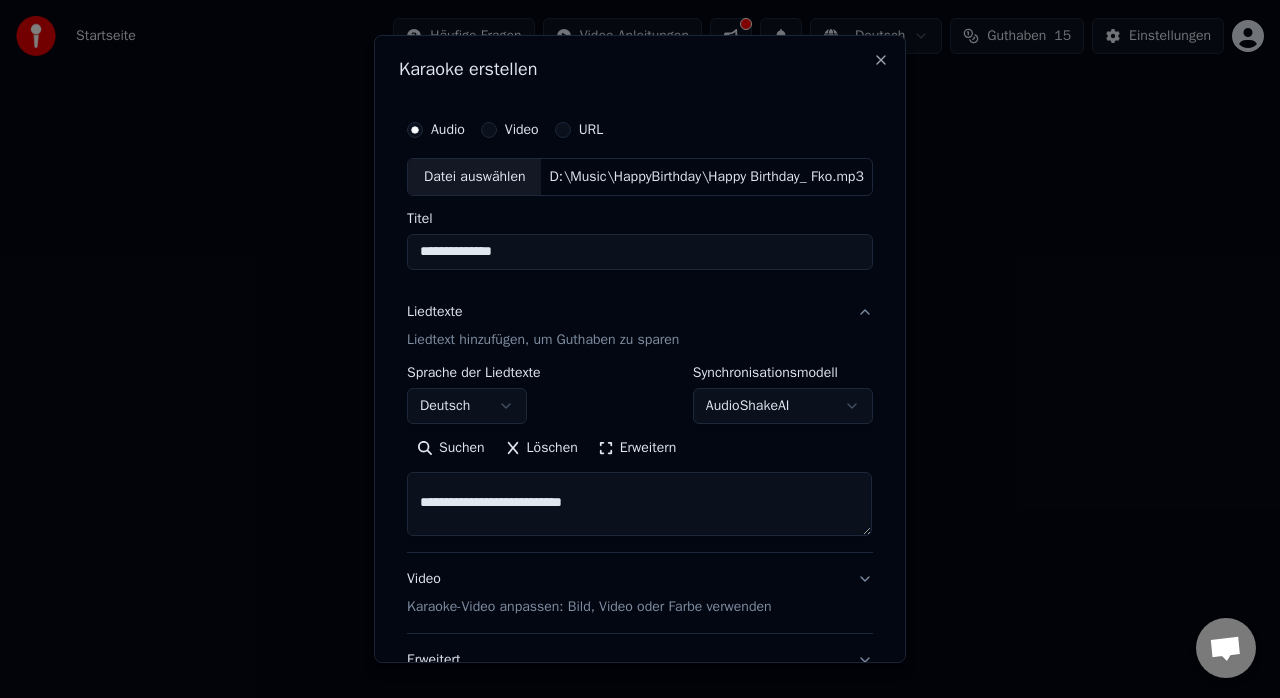 click at bounding box center (639, 504) 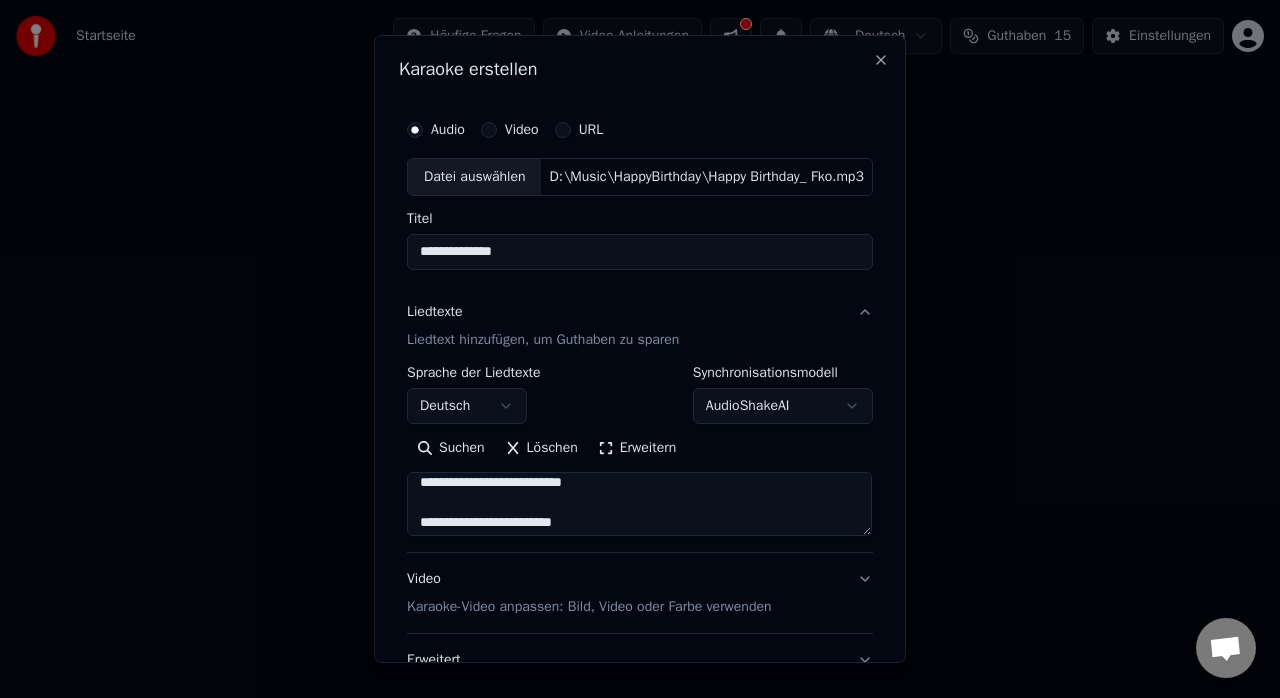 scroll, scrollTop: 1667, scrollLeft: 0, axis: vertical 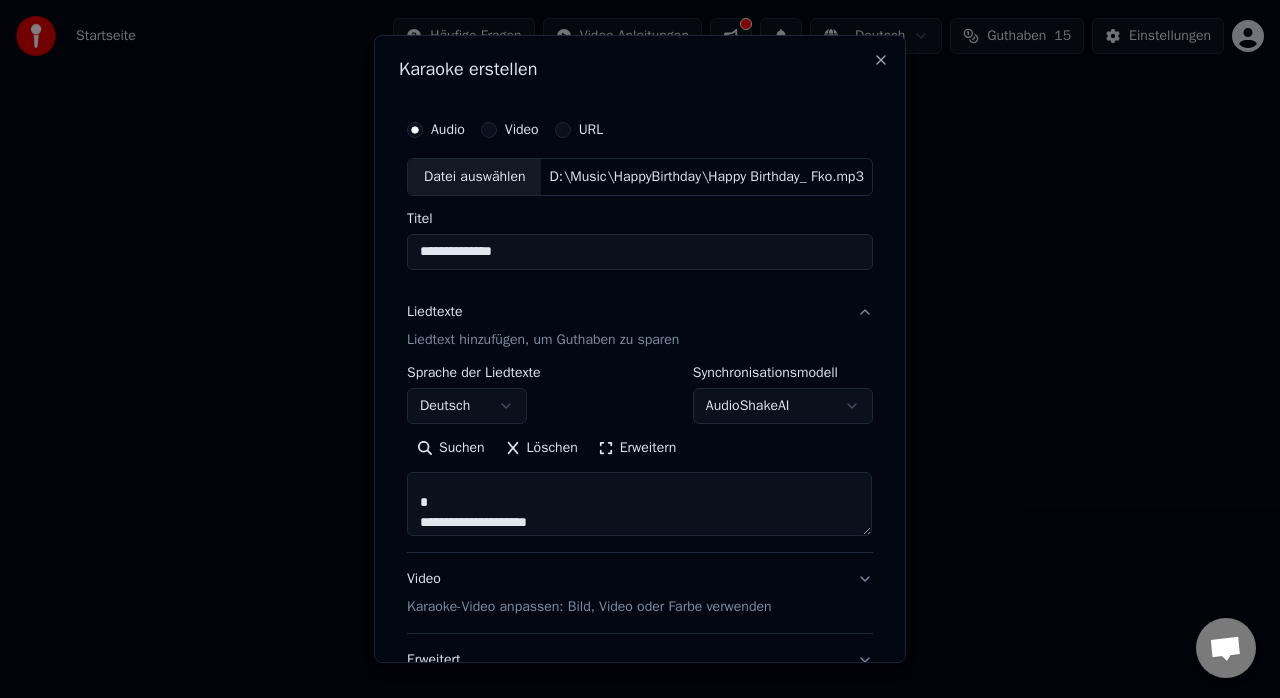 click at bounding box center [639, 504] 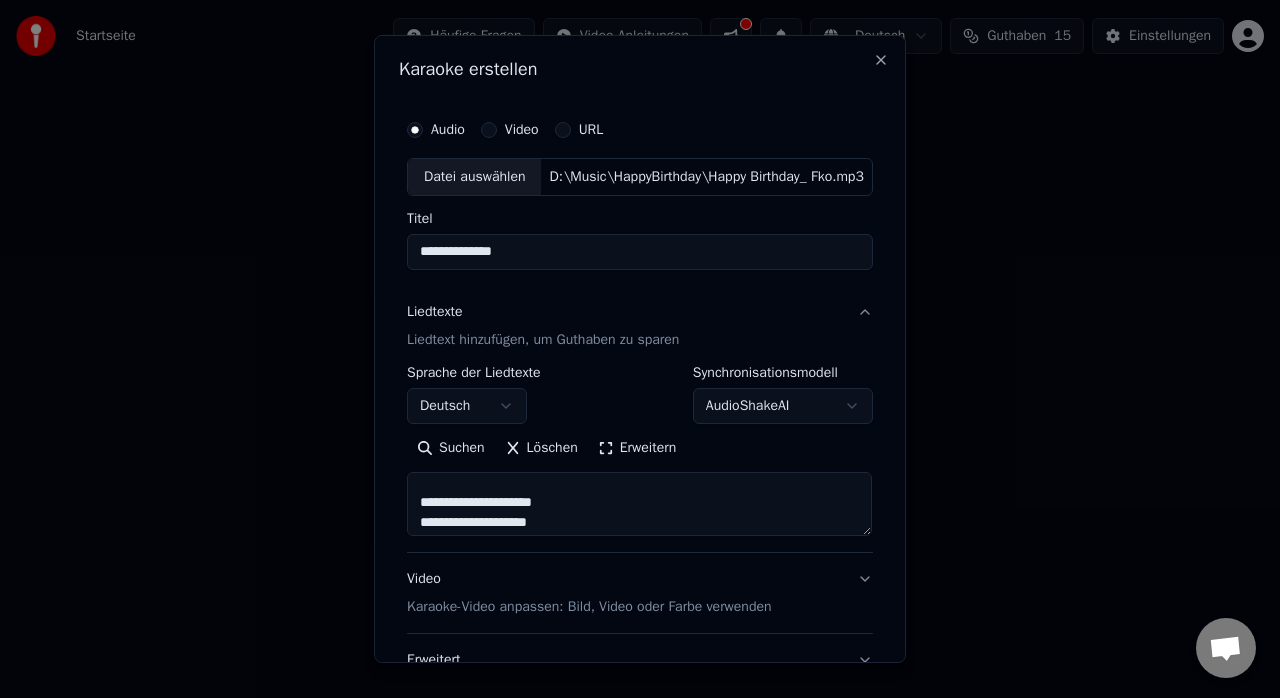 click at bounding box center (639, 504) 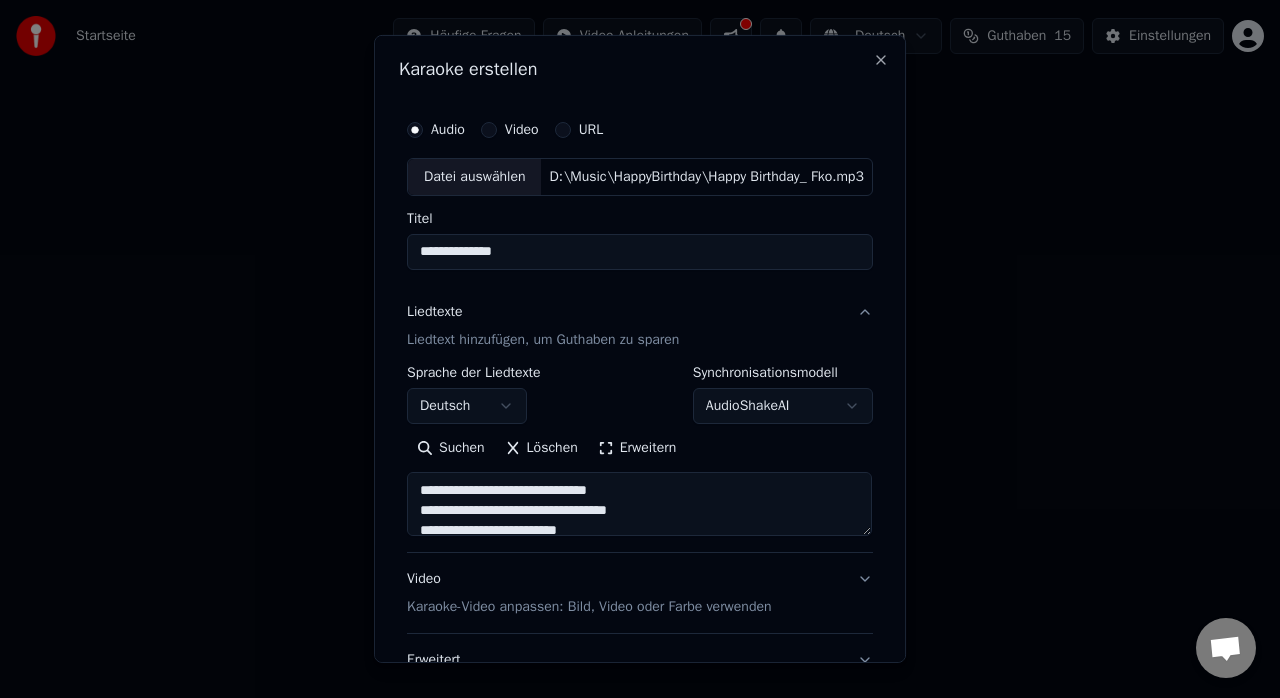 scroll, scrollTop: 100, scrollLeft: 0, axis: vertical 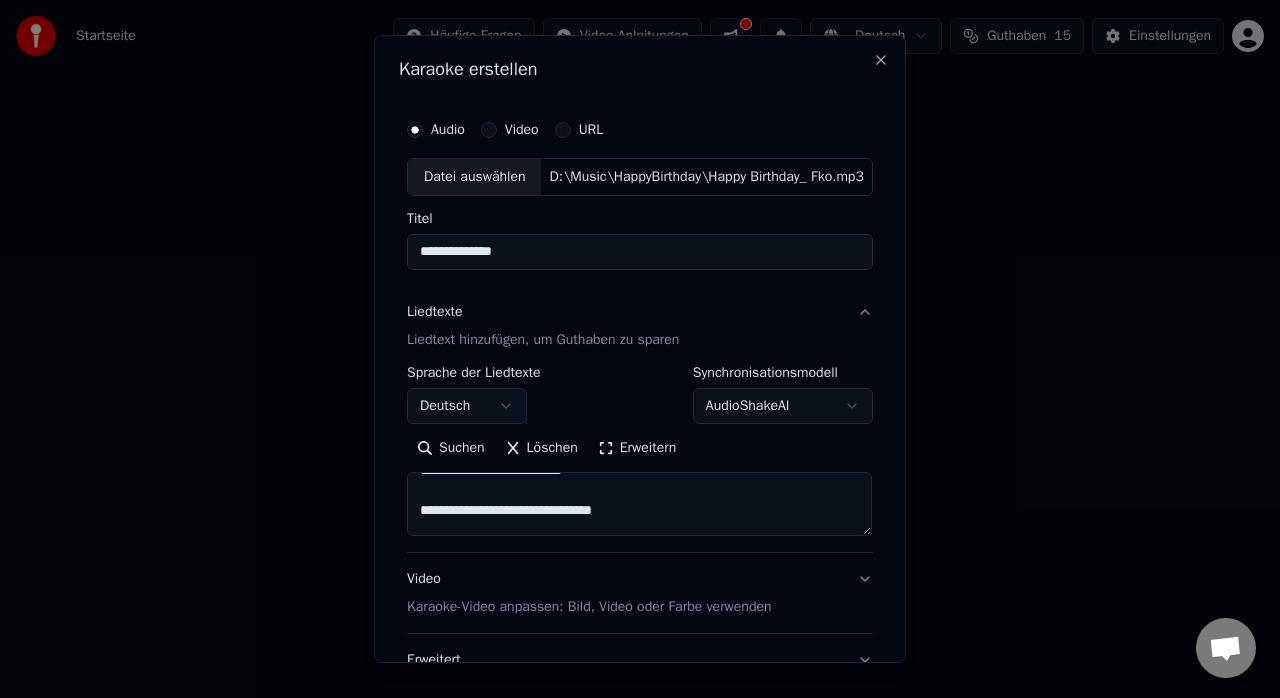 click at bounding box center [639, 504] 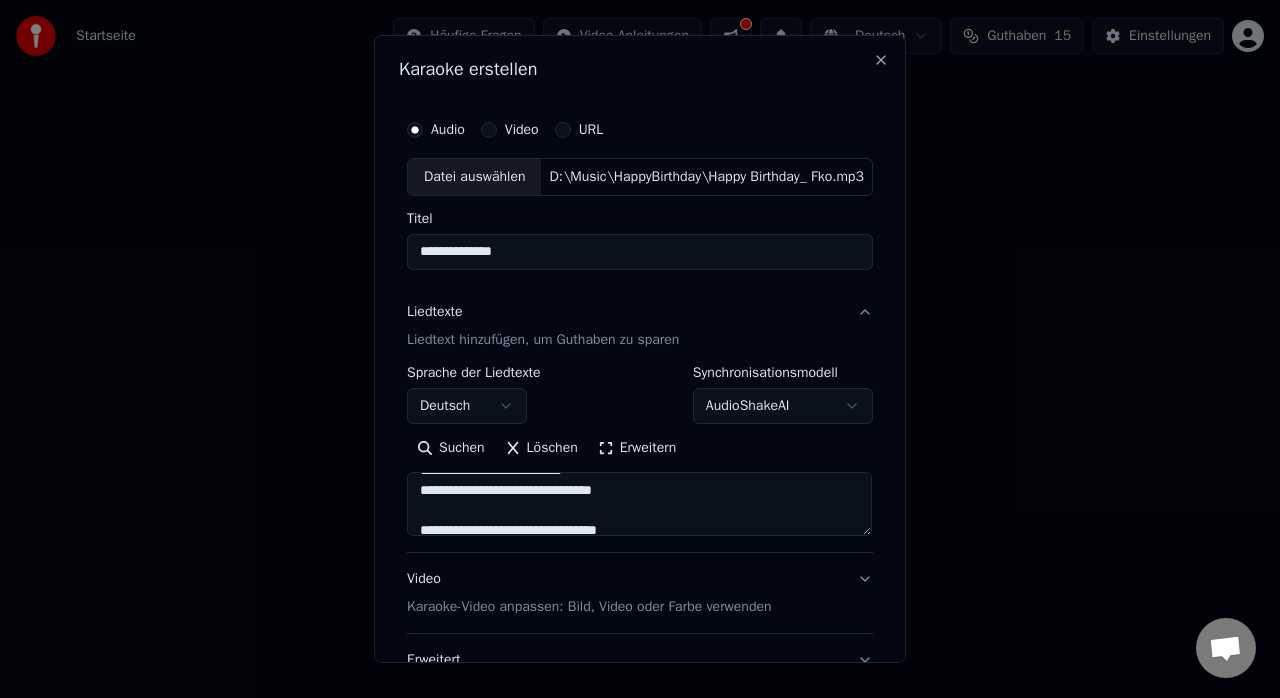 drag, startPoint x: 420, startPoint y: 510, endPoint x: 444, endPoint y: 510, distance: 24 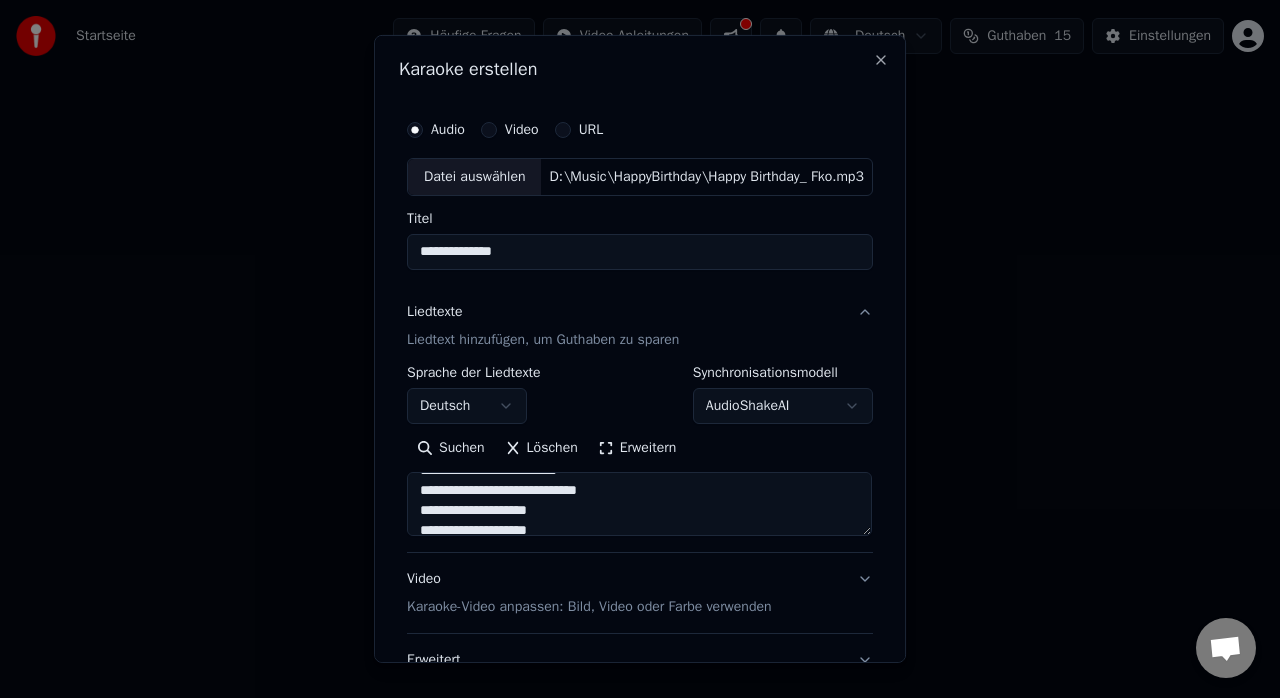 scroll, scrollTop: 400, scrollLeft: 0, axis: vertical 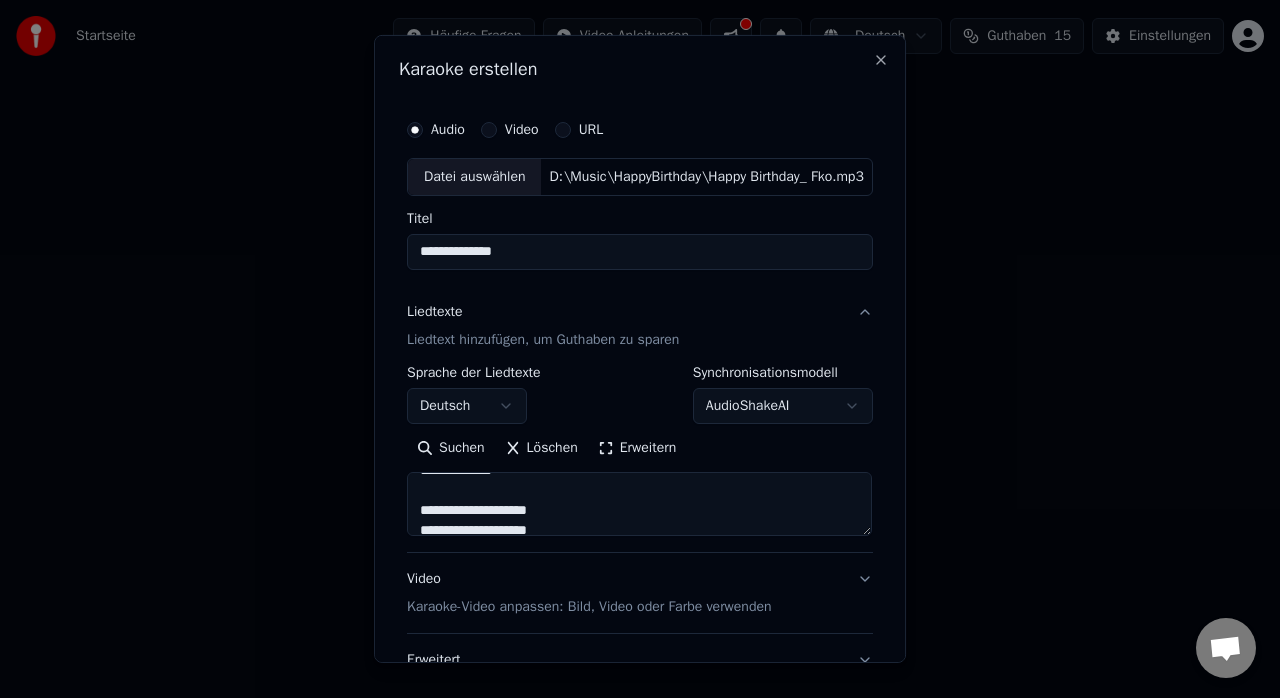 click at bounding box center (639, 504) 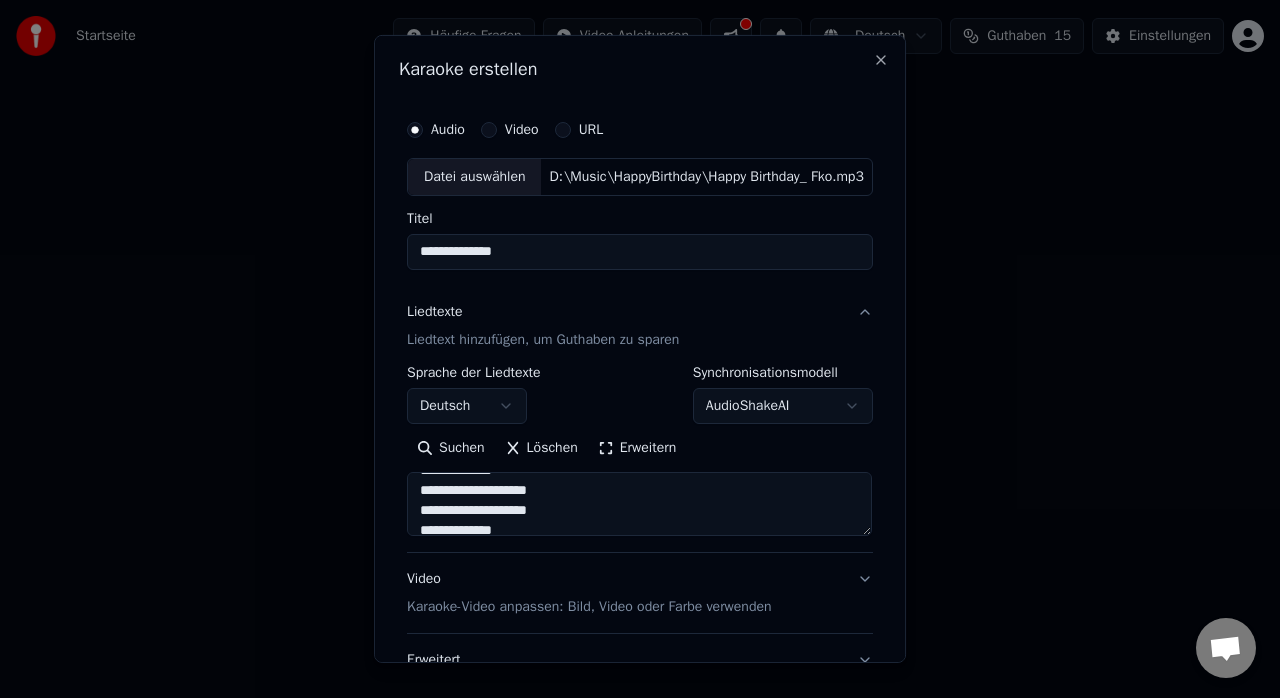 scroll, scrollTop: 500, scrollLeft: 0, axis: vertical 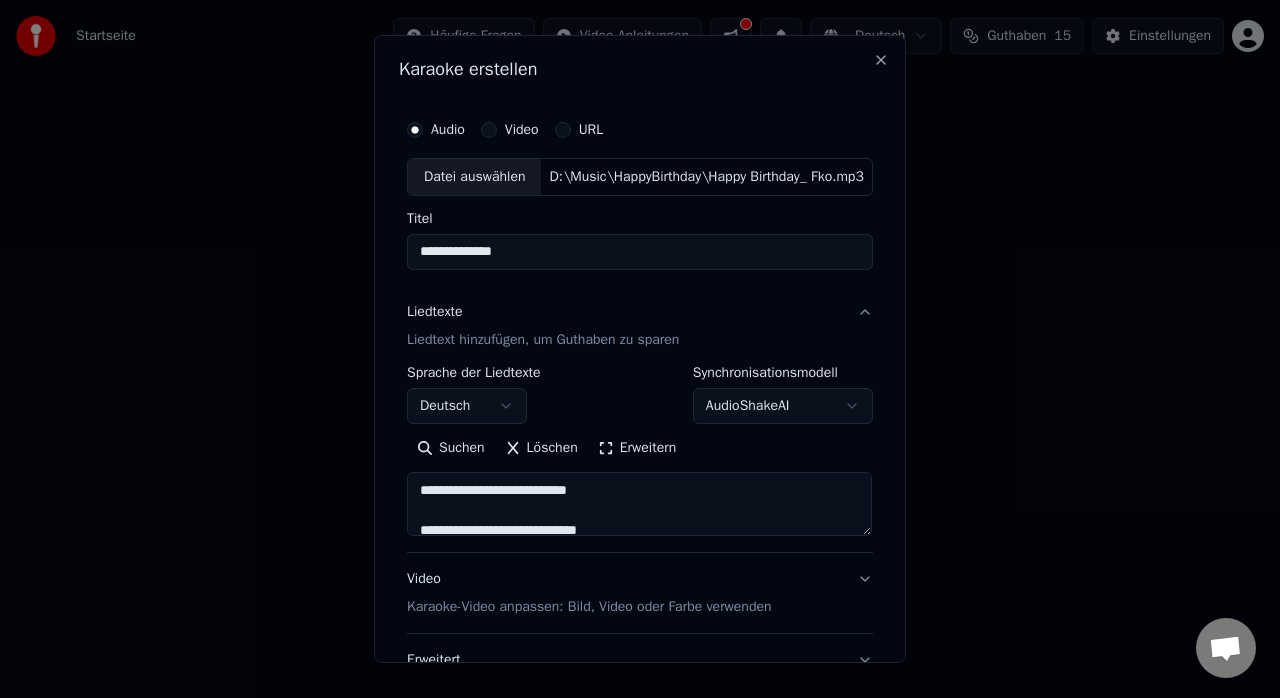 drag, startPoint x: 417, startPoint y: 509, endPoint x: 454, endPoint y: 513, distance: 37.215588 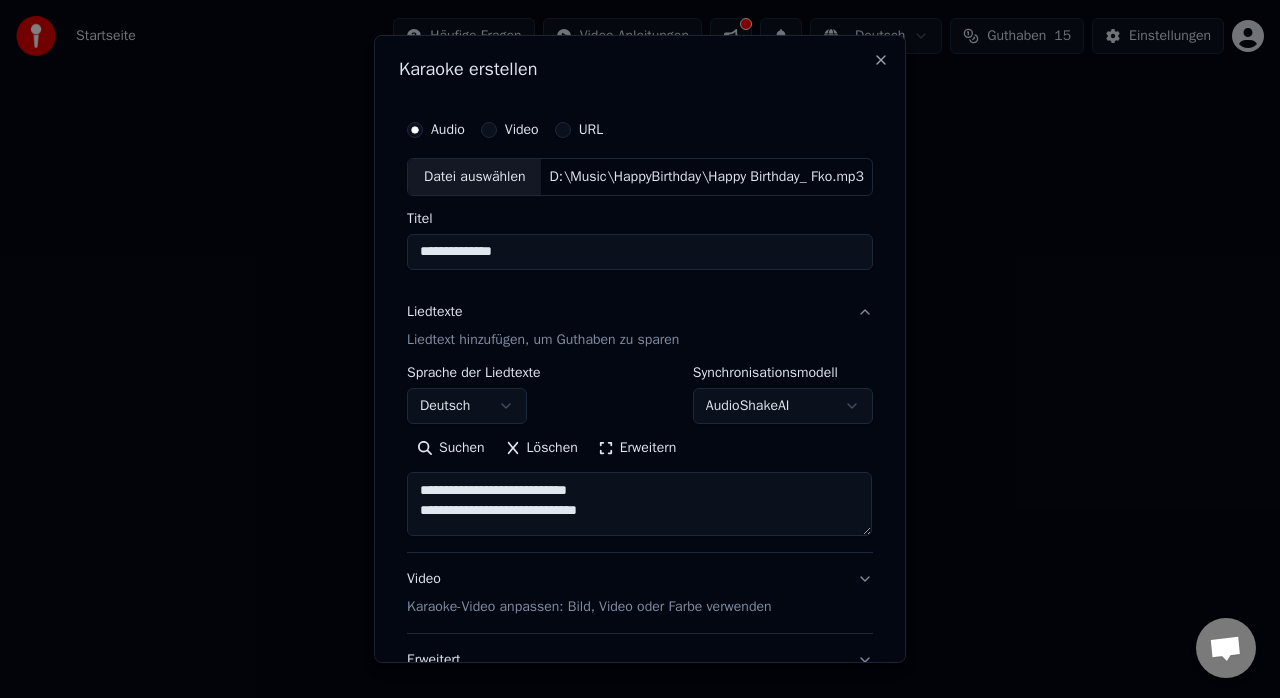 click at bounding box center [639, 504] 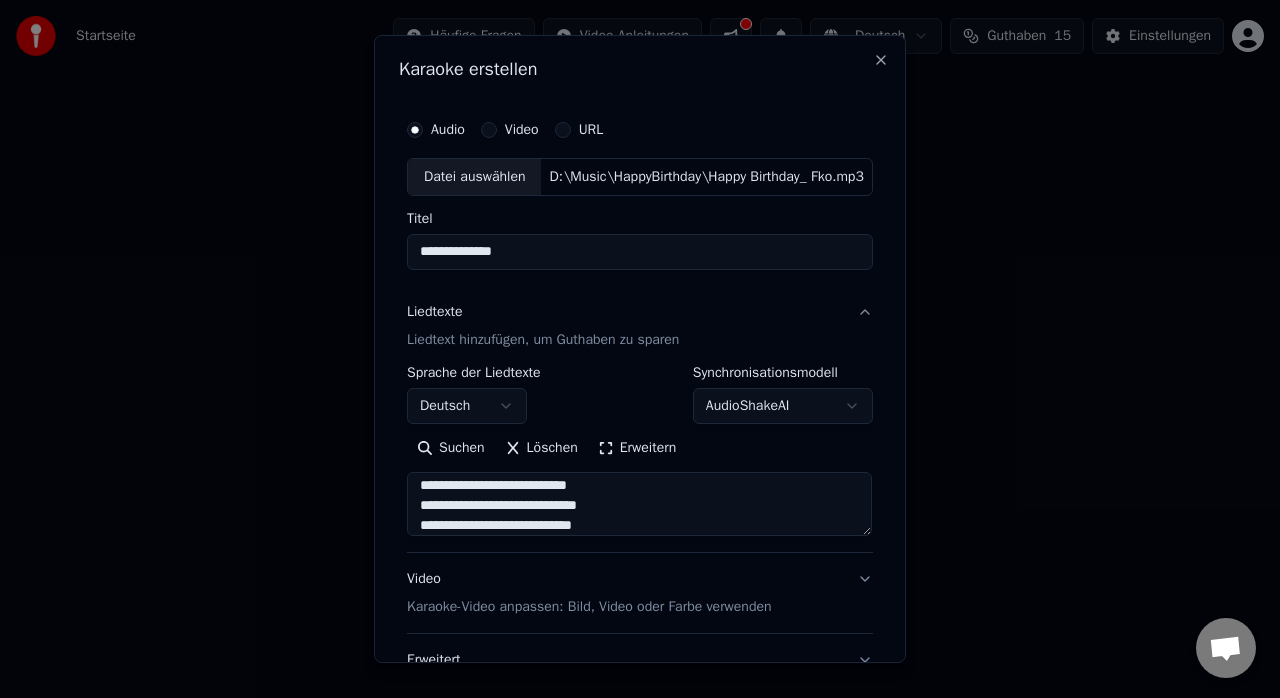 scroll, scrollTop: 605, scrollLeft: 0, axis: vertical 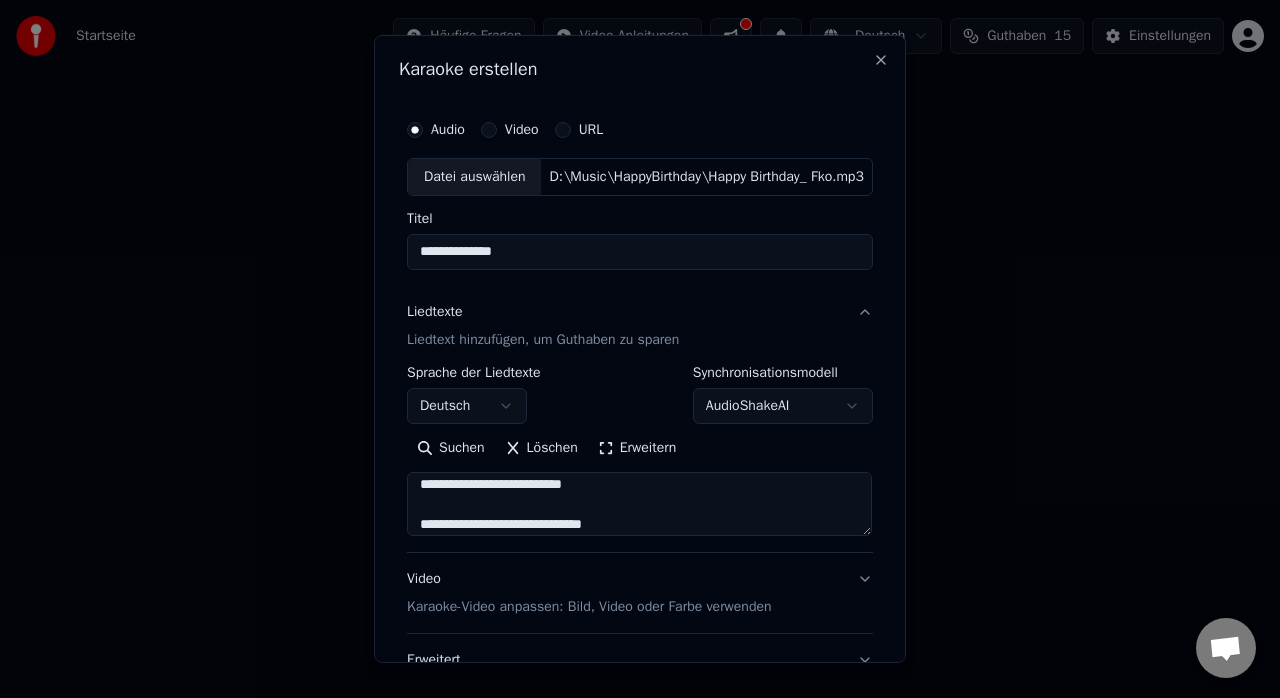 click at bounding box center (639, 504) 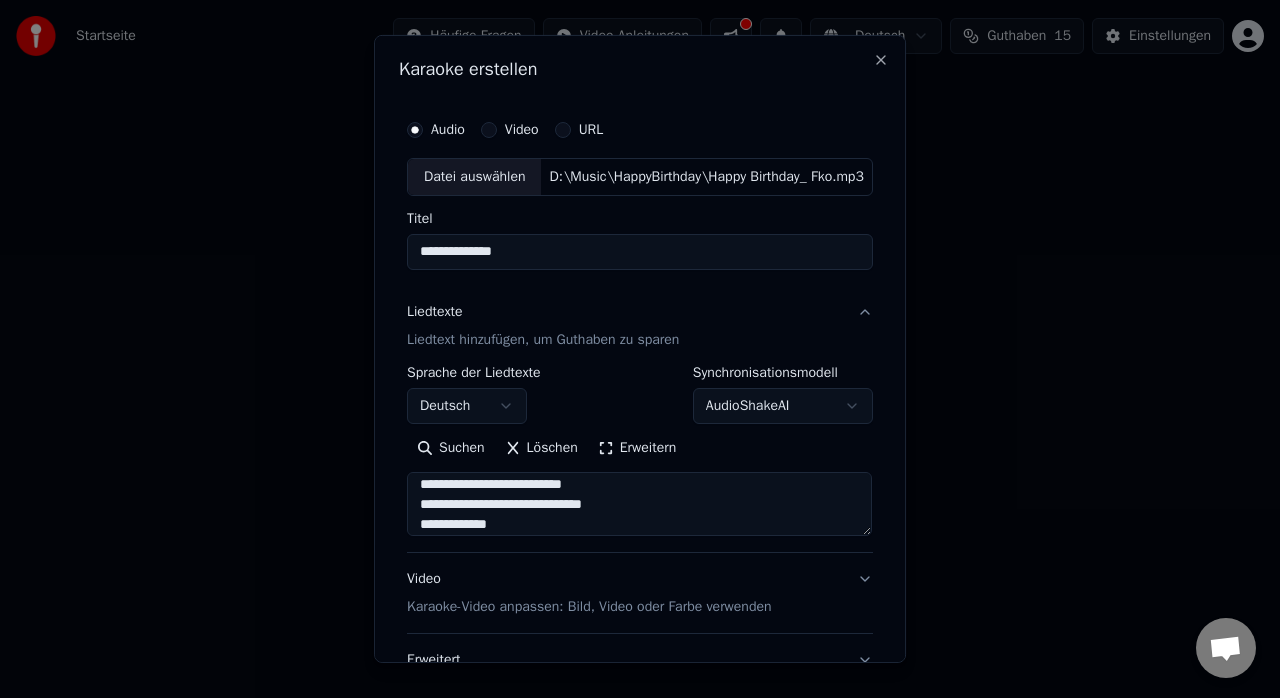 scroll, scrollTop: 705, scrollLeft: 0, axis: vertical 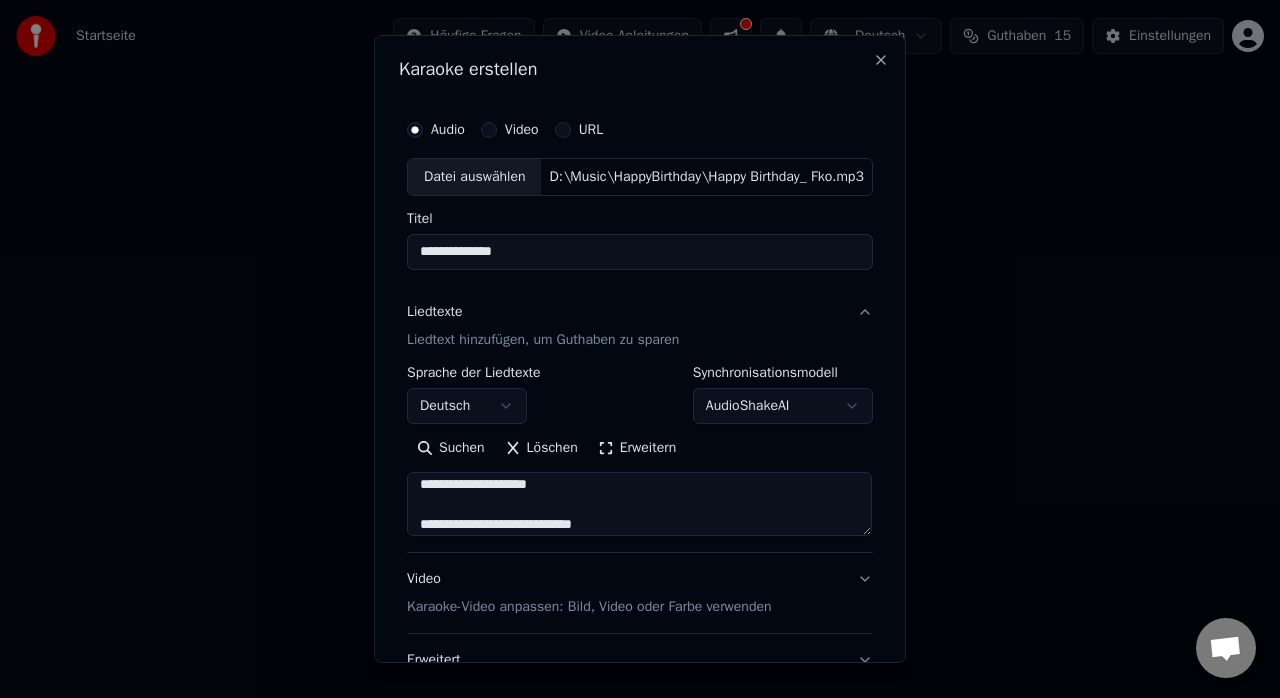 click at bounding box center (639, 504) 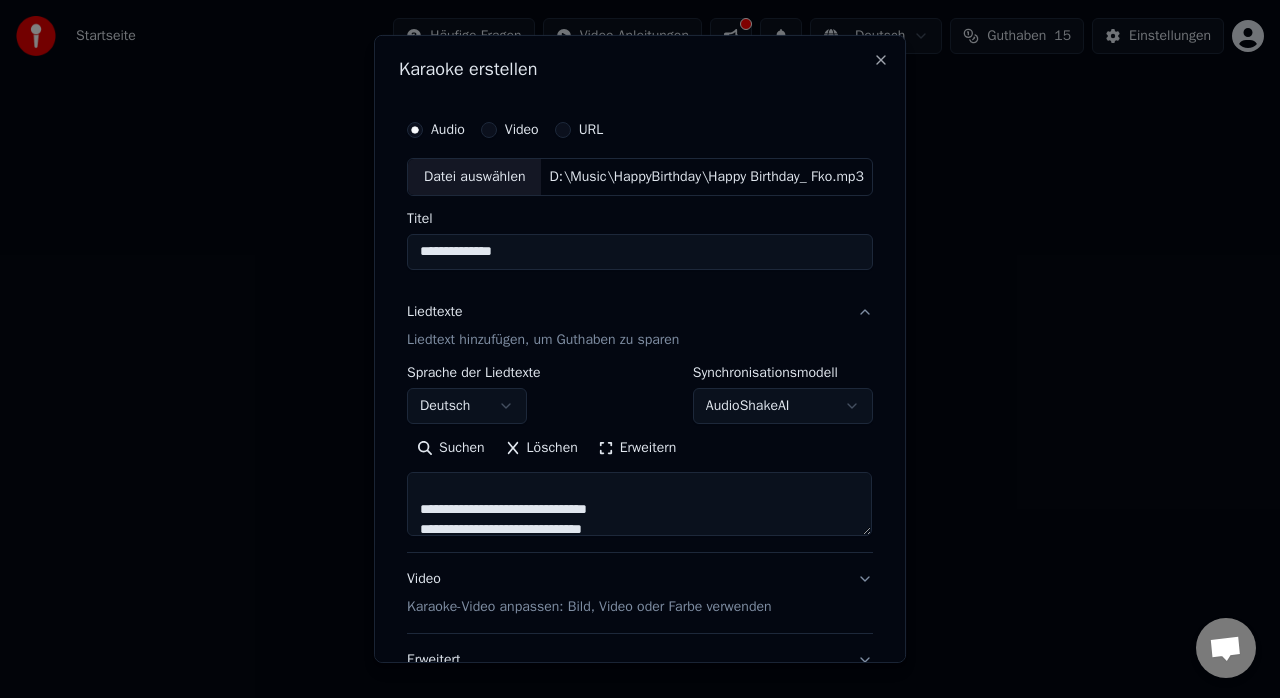scroll, scrollTop: 1200, scrollLeft: 0, axis: vertical 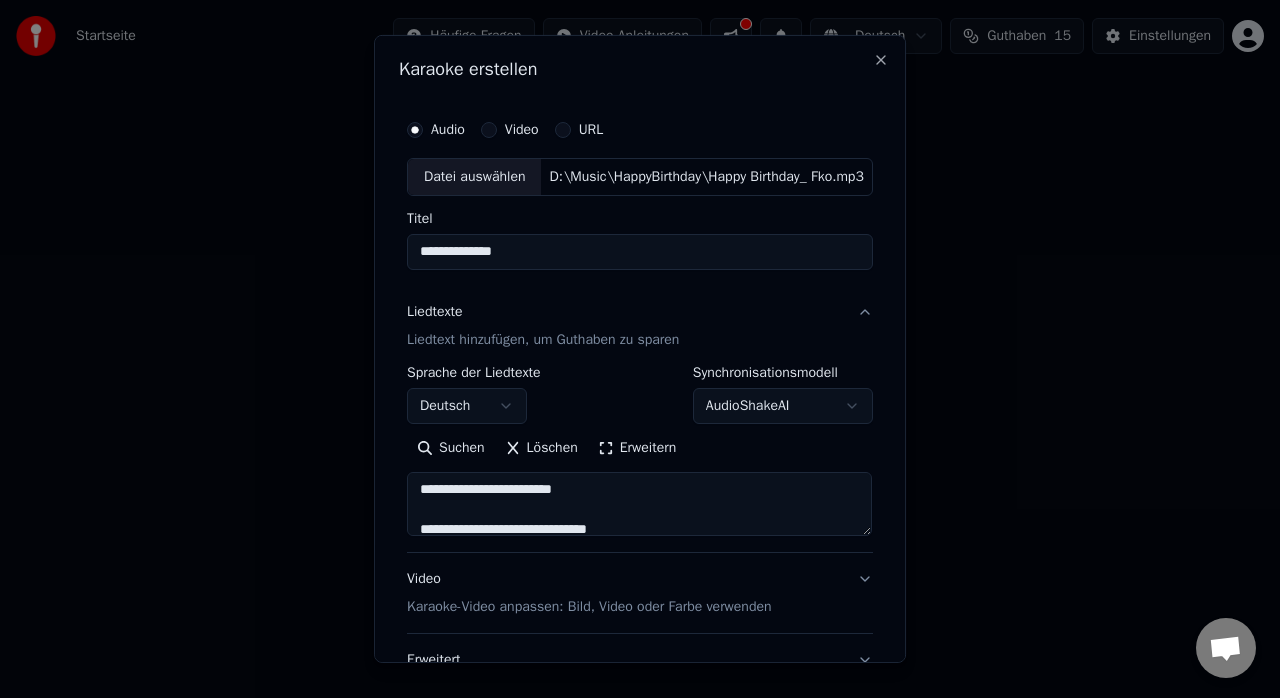 click at bounding box center (639, 504) 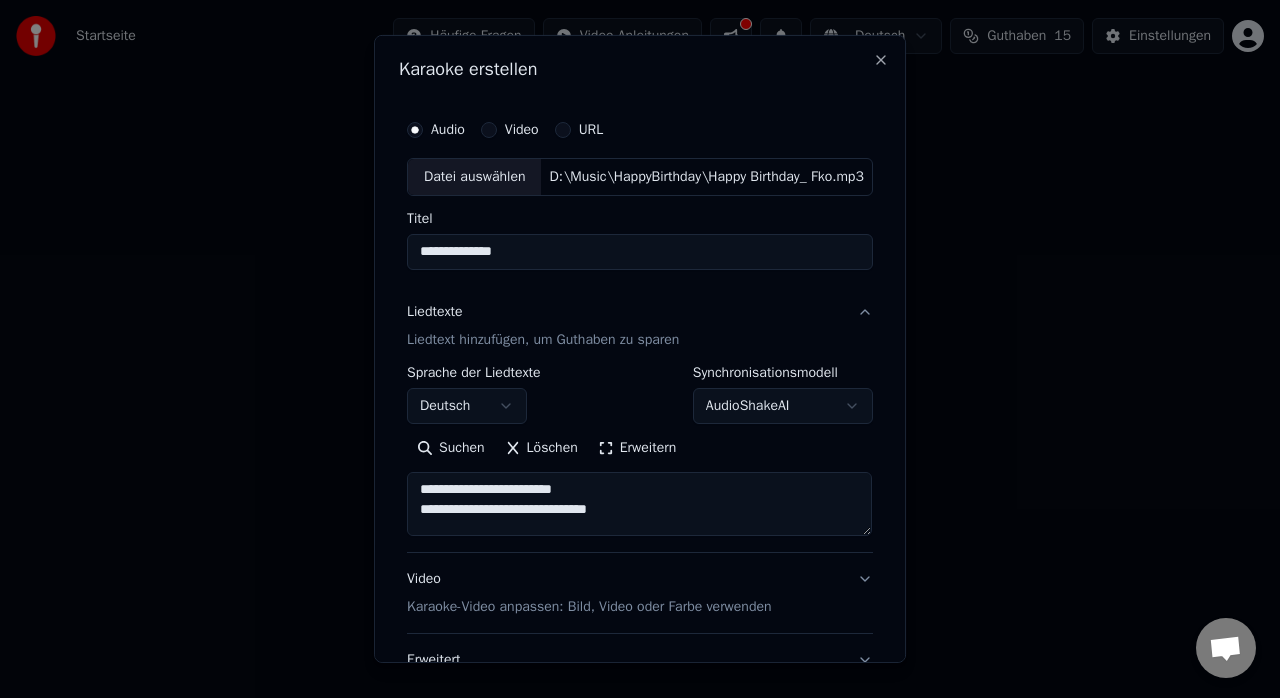 scroll, scrollTop: 1300, scrollLeft: 0, axis: vertical 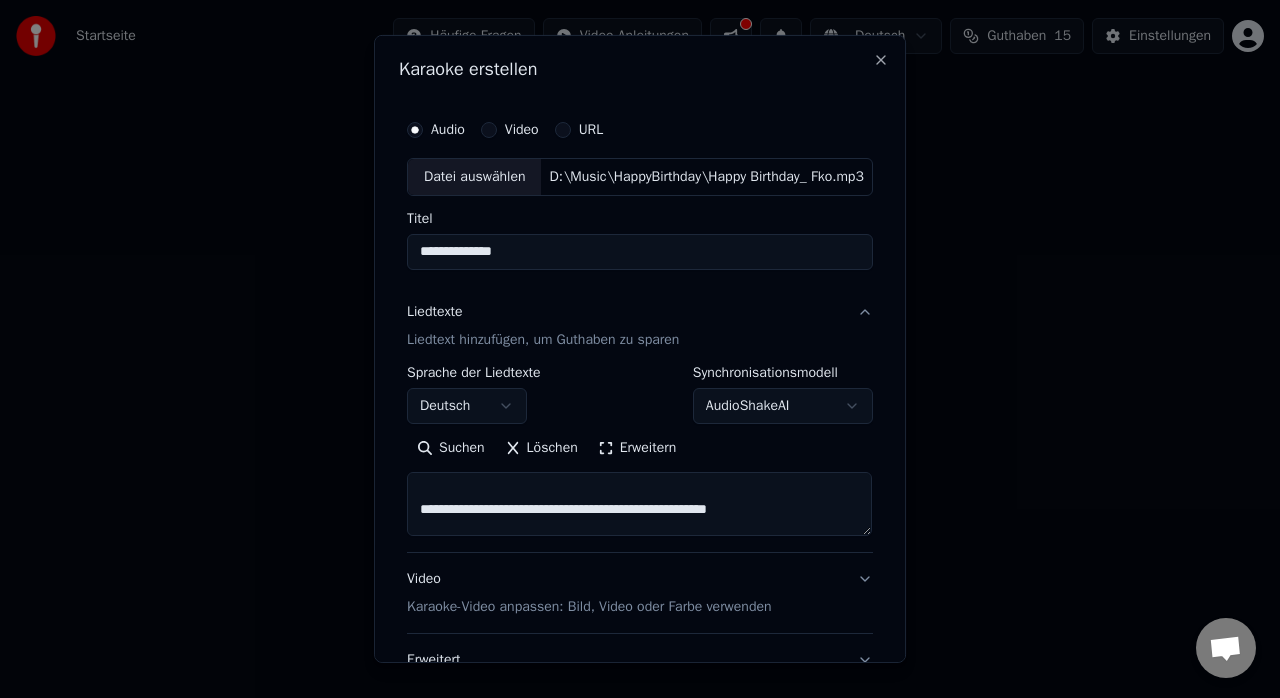 drag, startPoint x: 418, startPoint y: 490, endPoint x: 430, endPoint y: 490, distance: 12 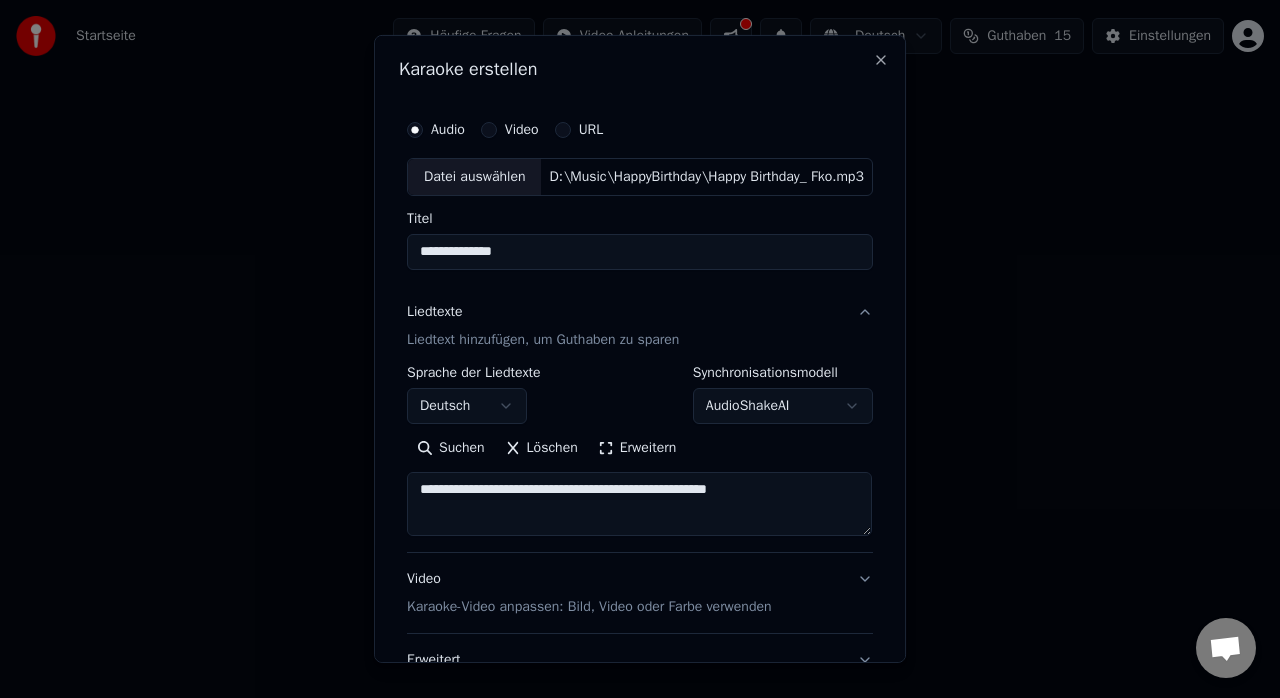 click at bounding box center (639, 504) 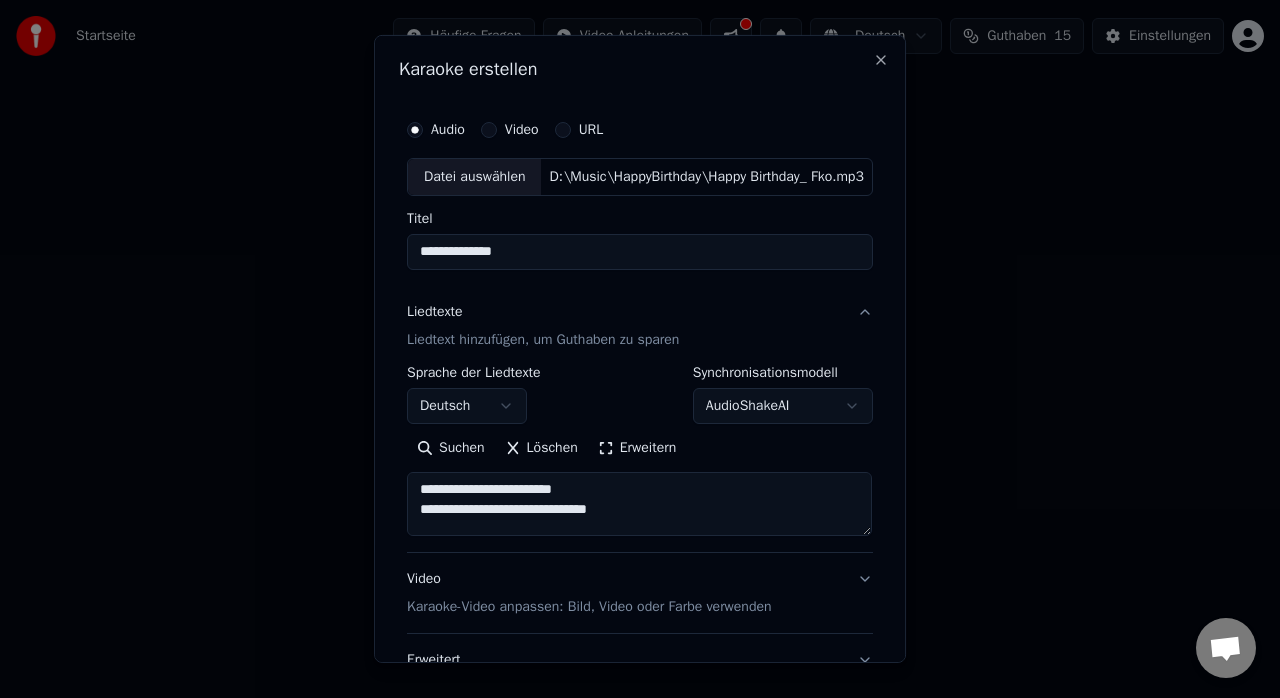 scroll, scrollTop: 1100, scrollLeft: 0, axis: vertical 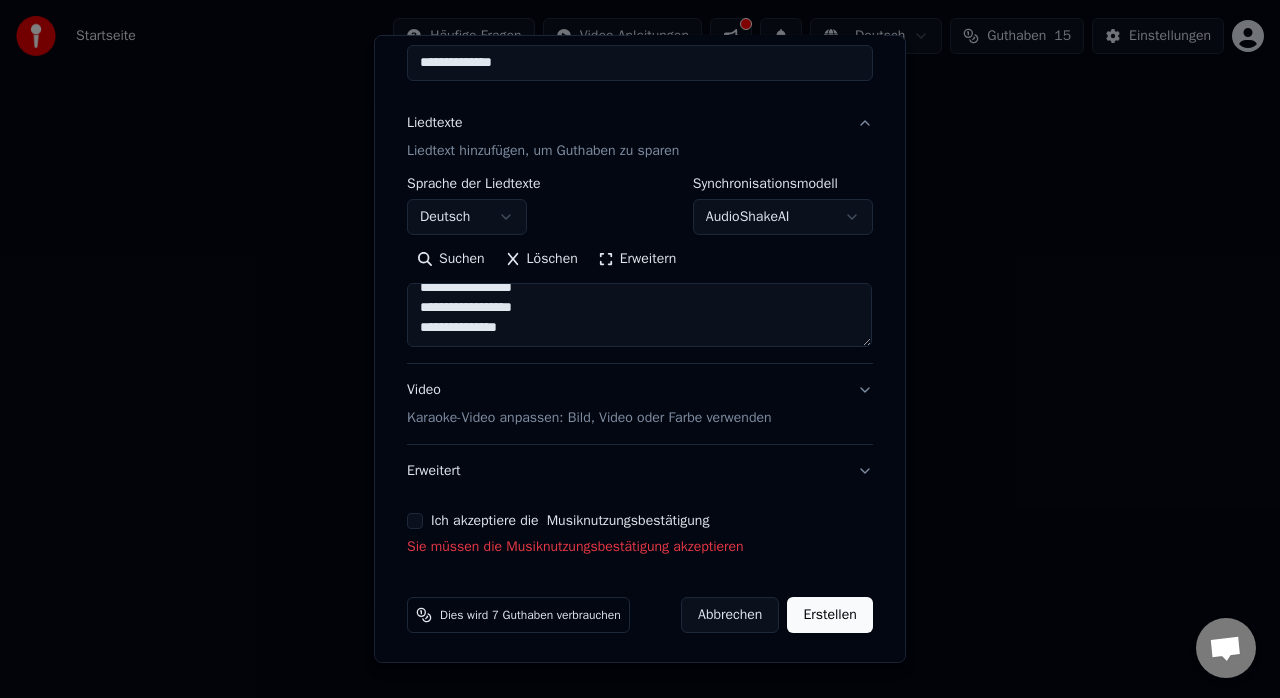 type on "**********" 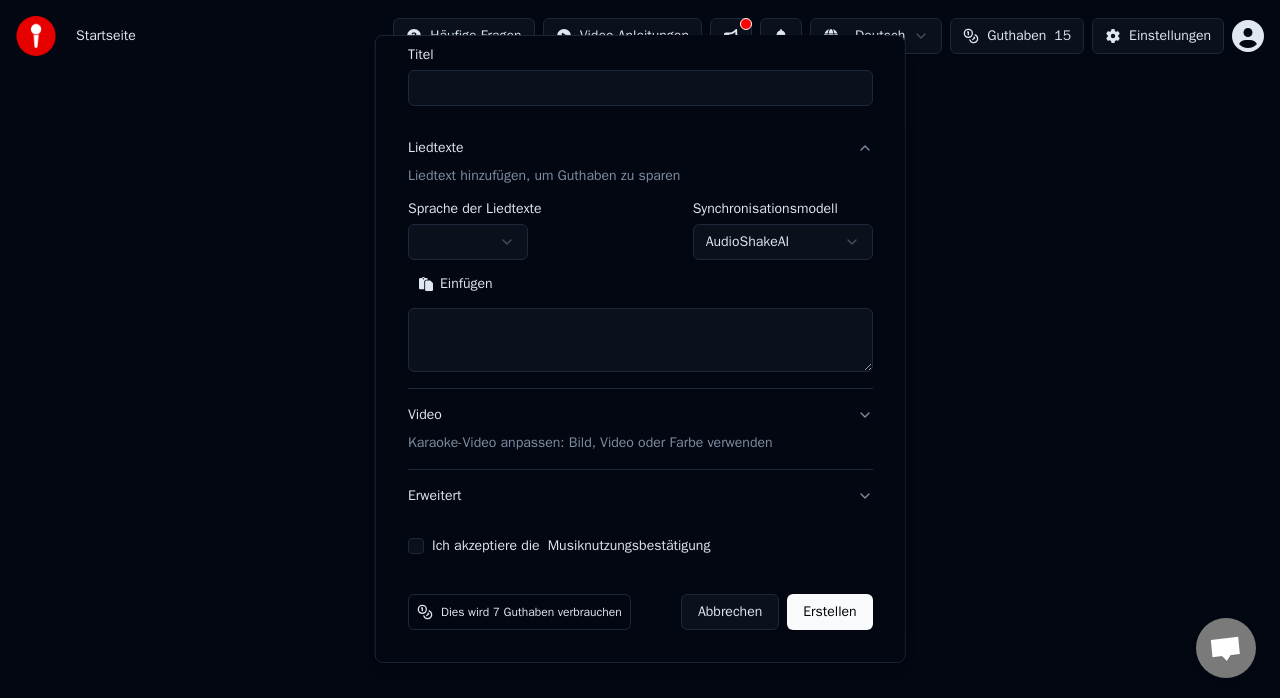 scroll, scrollTop: 0, scrollLeft: 0, axis: both 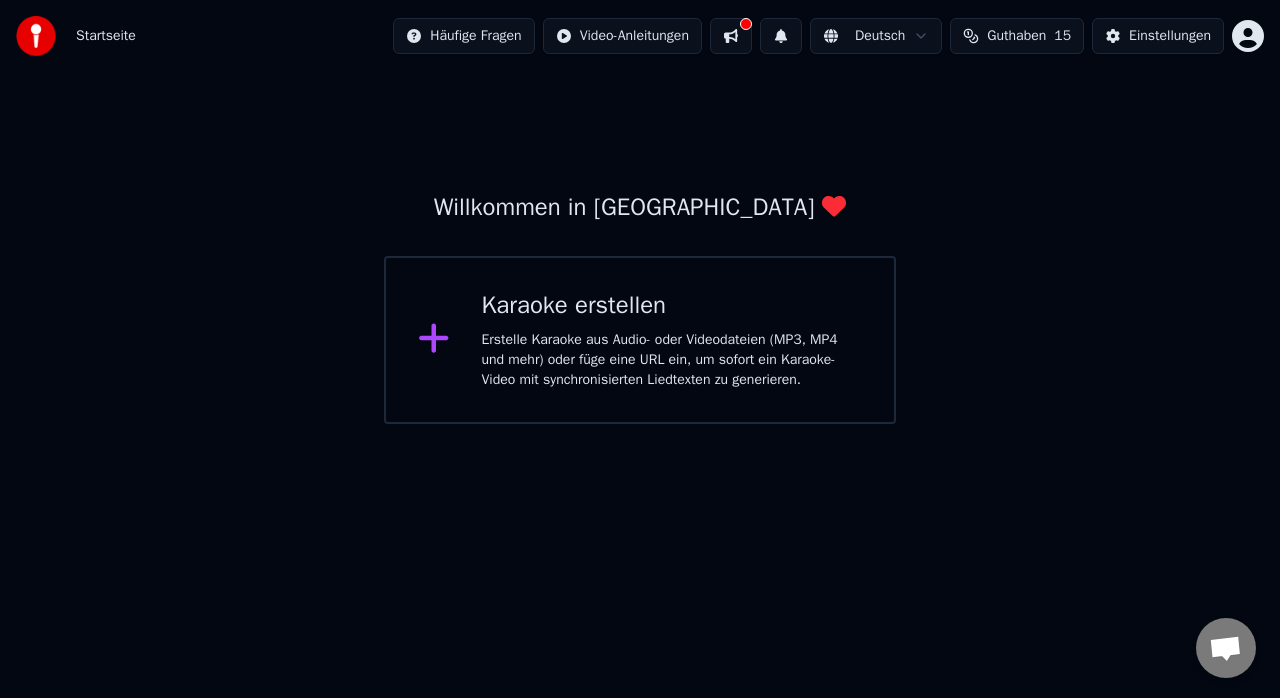 click on "Startseite Häufige Fragen Video-Anleitungen Deutsch Guthaben 15 Einstellungen Willkommen in [PERSON_NAME] erstellen Erstelle Karaoke aus Audio- oder Videodateien (MP3, MP4 und mehr) oder füge eine URL ein, um sofort ein Karaoke-Video mit synchronisierten Liedtexten zu generieren." at bounding box center [640, 212] 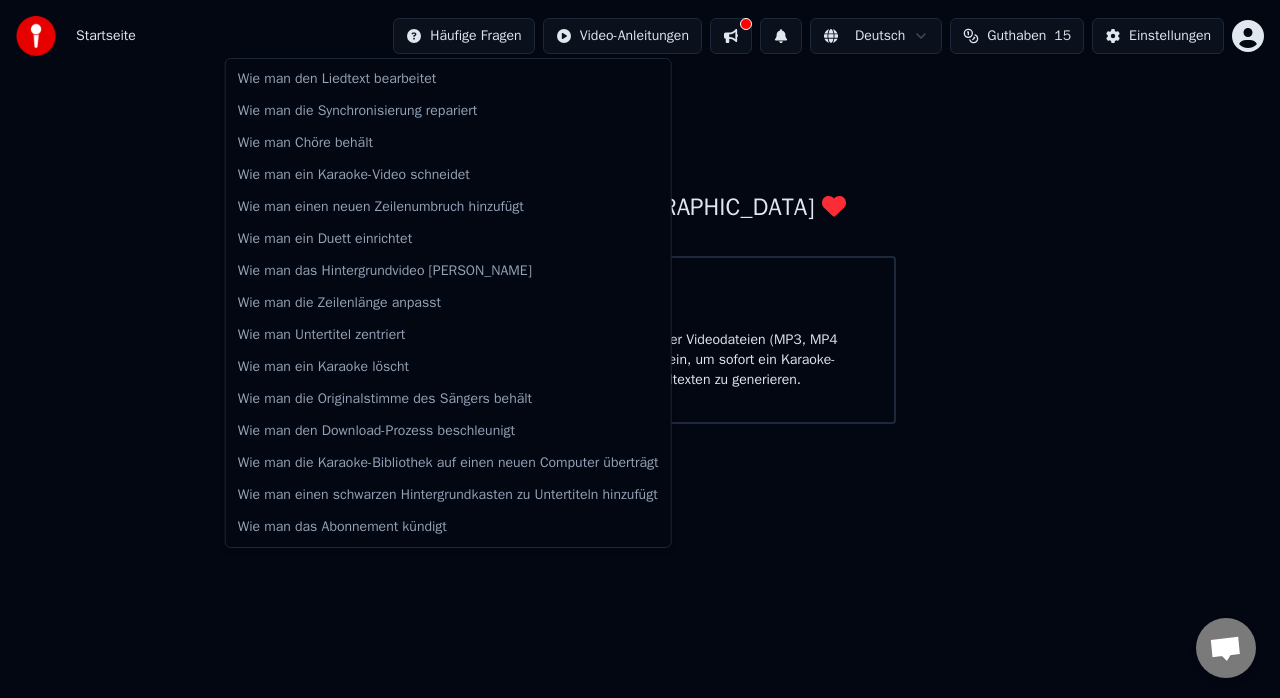 click on "Startseite Häufige Fragen Video-Anleitungen Deutsch Guthaben 15 Einstellungen Willkommen in [PERSON_NAME] erstellen Erstelle Karaoke aus Audio- oder Videodateien (MP3, MP4 und mehr) oder füge eine URL ein, um sofort ein Karaoke-Video mit synchronisierten Liedtexten zu generieren.
Wie man den Liedtext bearbeitet Wie man die Synchronisierung repariert Wie man Chöre behält Wie man ein Karaoke-Video schneidet Wie man einen neuen Zeilenumbruch hinzufügt Wie man ein Duett einrichtet Wie man das Hintergrundvideo [PERSON_NAME] Wie man die Zeilenlänge anpasst Wie man Untertitel zentriert Wie man ein Karaoke löscht Wie man die Originalstimme des Sängers behält Wie man den Download-Prozess beschleunigt Wie man die Karaoke-Bibliothek auf einen neuen Computer überträgt Wie man einen schwarzen Hintergrundkasten zu Untertiteln hinzufügt Wie man das Abonnement kündigt" at bounding box center (640, 212) 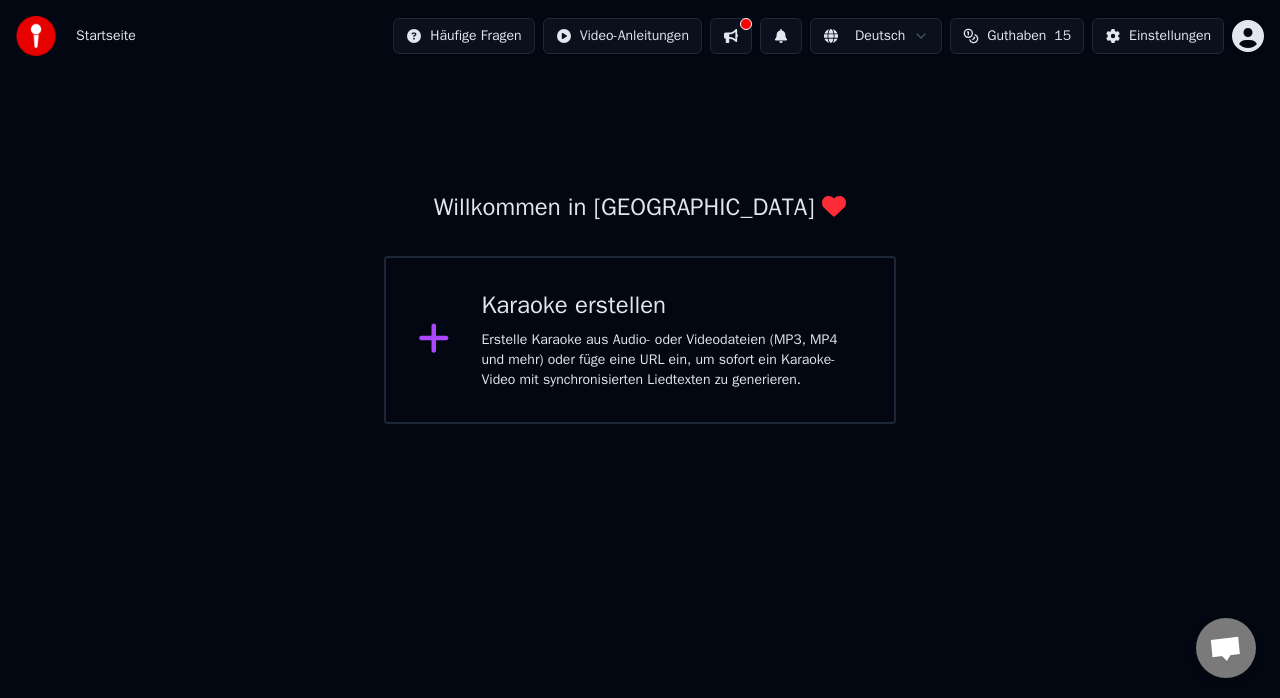 click on "Einstellungen" at bounding box center [1170, 36] 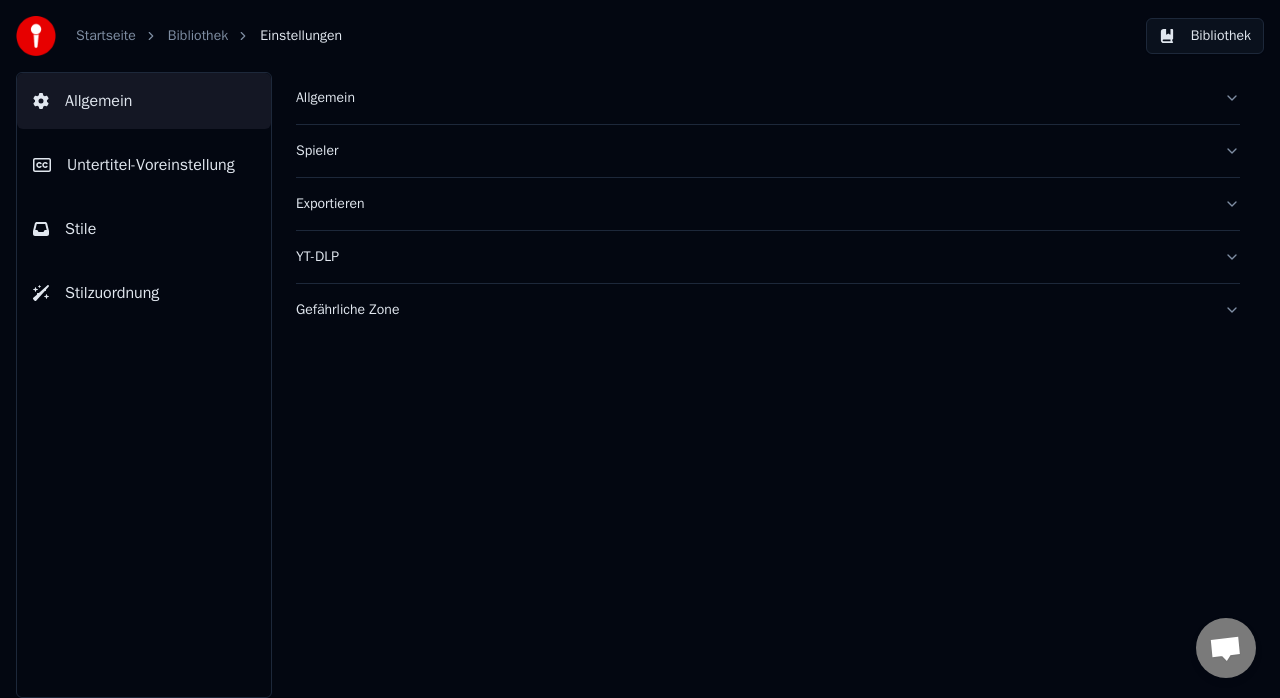 click on "Gefährliche Zone" at bounding box center (752, 310) 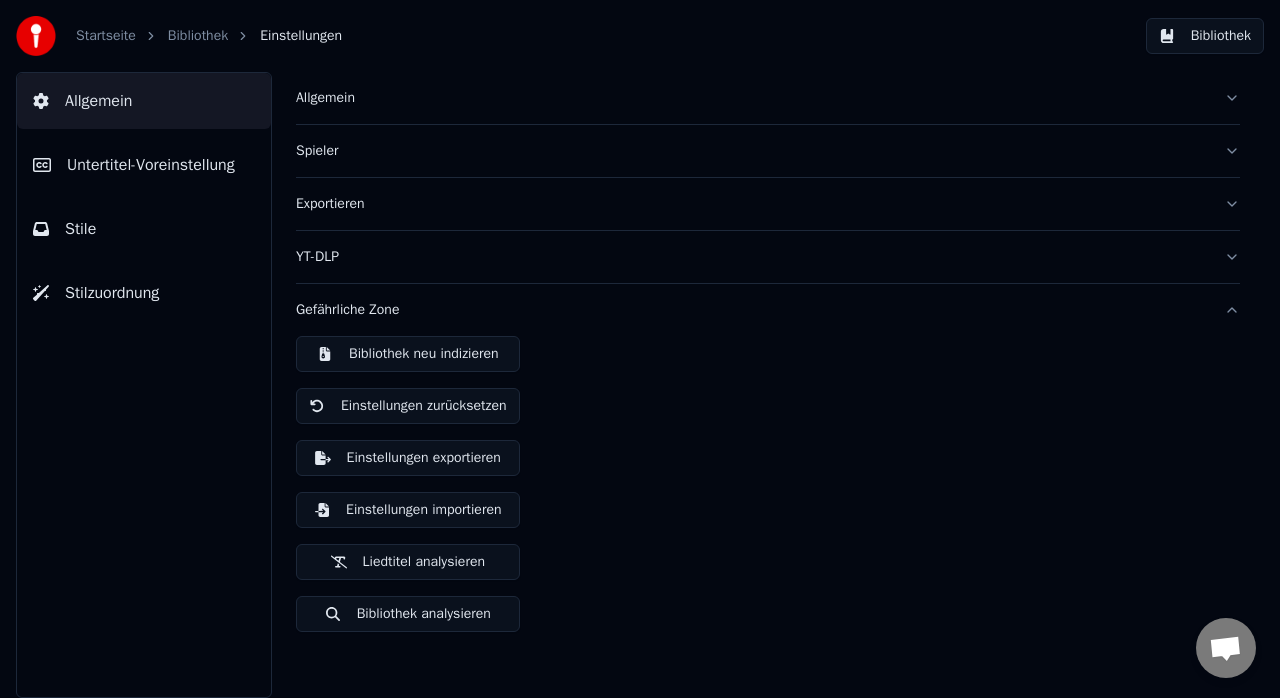 click on "YT-DLP" at bounding box center (752, 257) 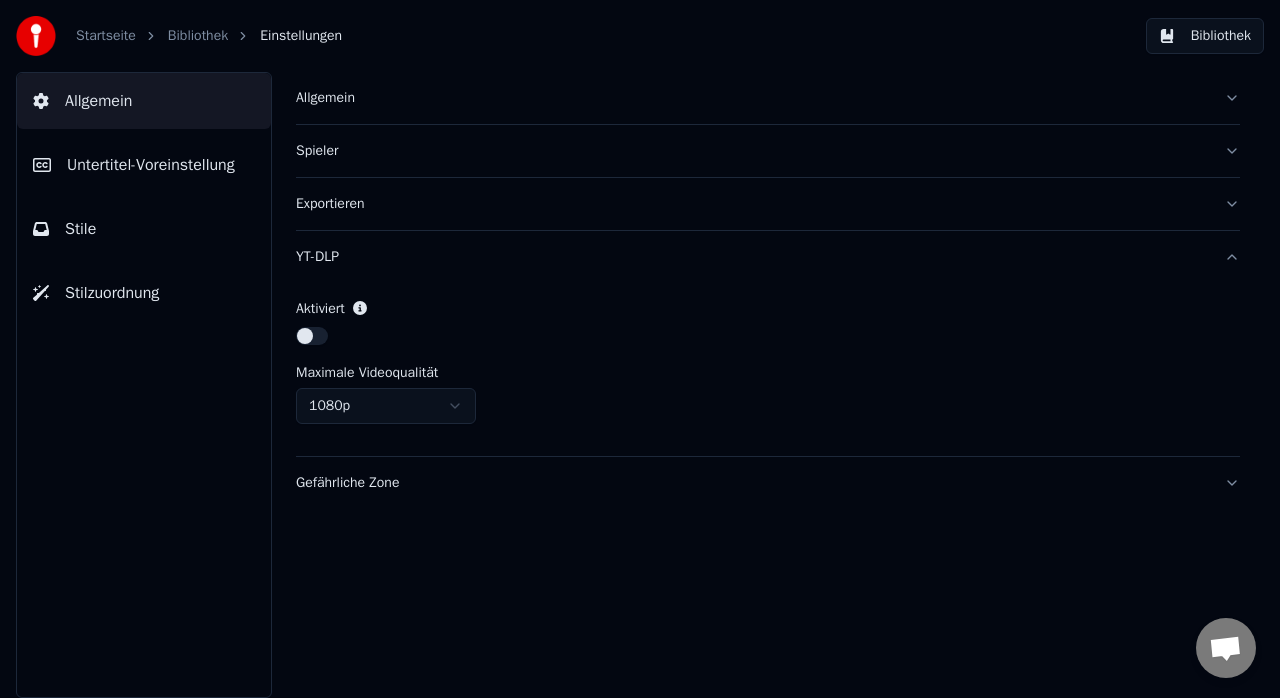 click on "Spieler" at bounding box center (752, 151) 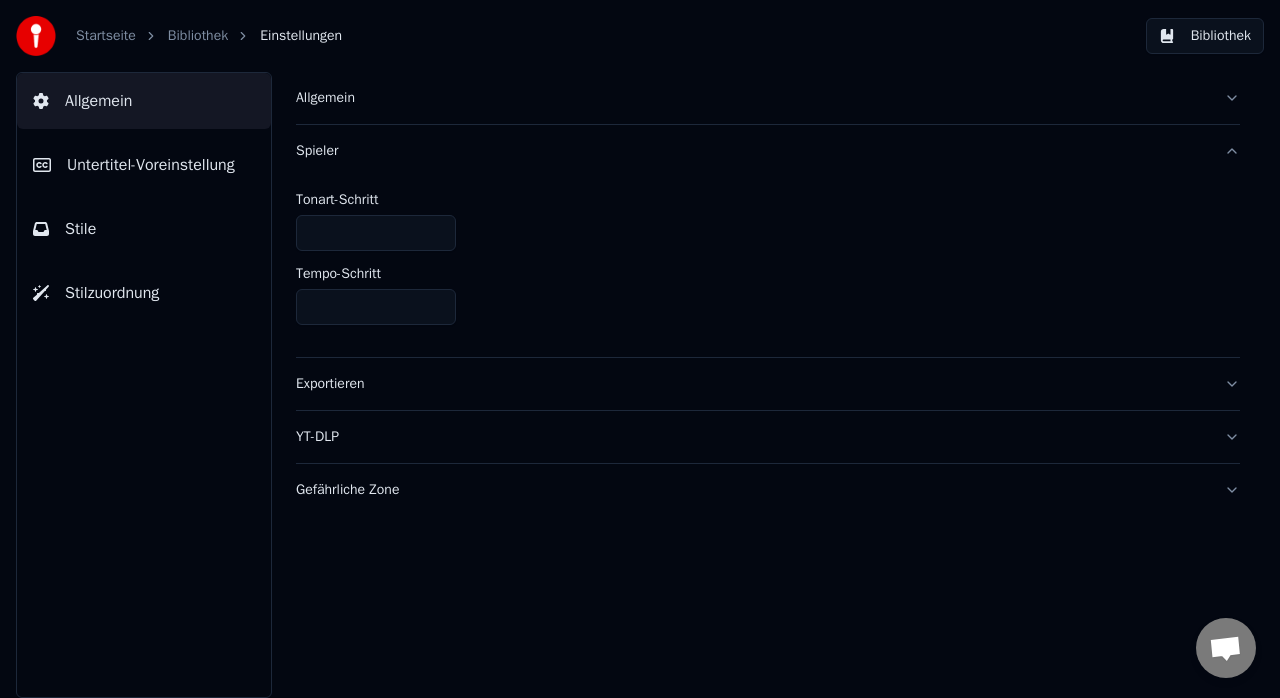 click on "Allgemein" at bounding box center [752, 98] 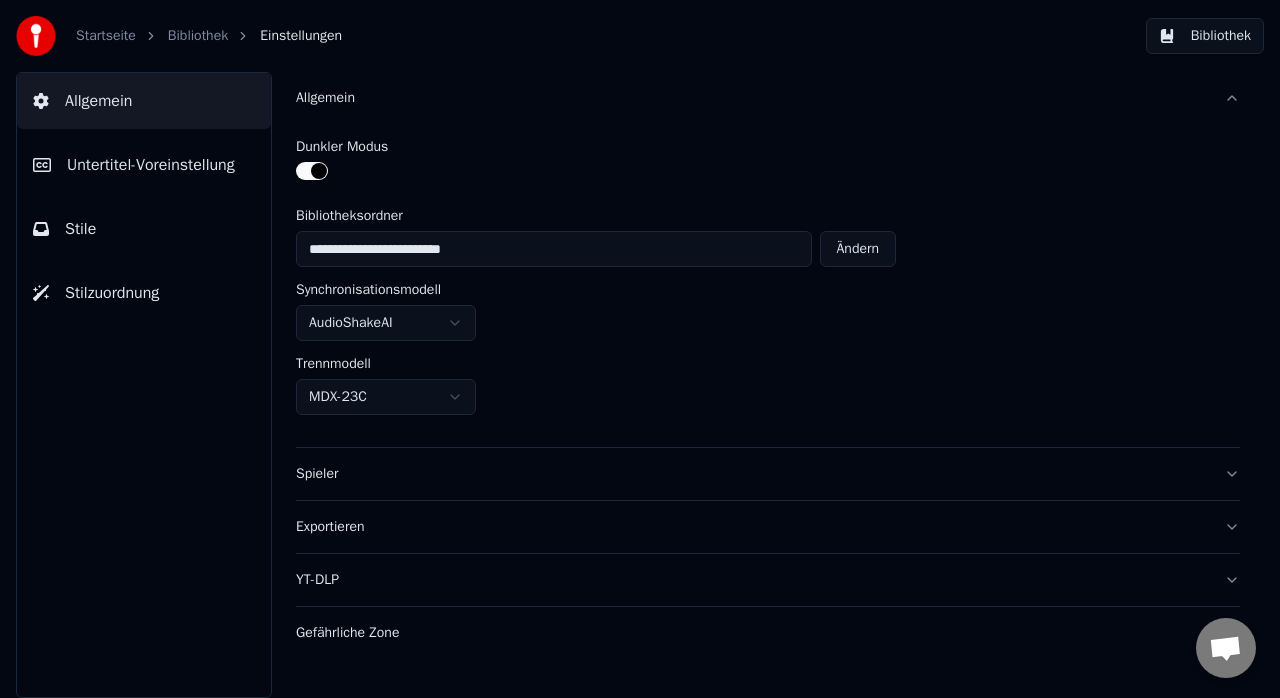 click on "Untertitel-Voreinstellung" at bounding box center [151, 165] 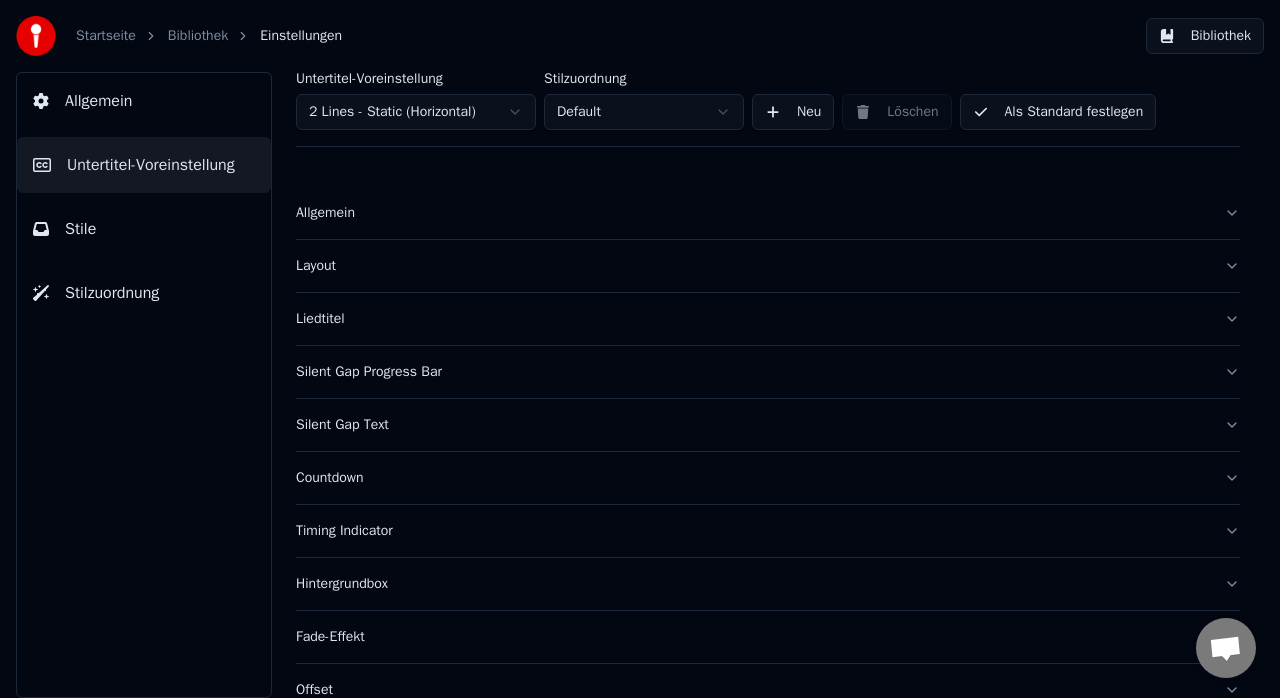 scroll, scrollTop: 188, scrollLeft: 0, axis: vertical 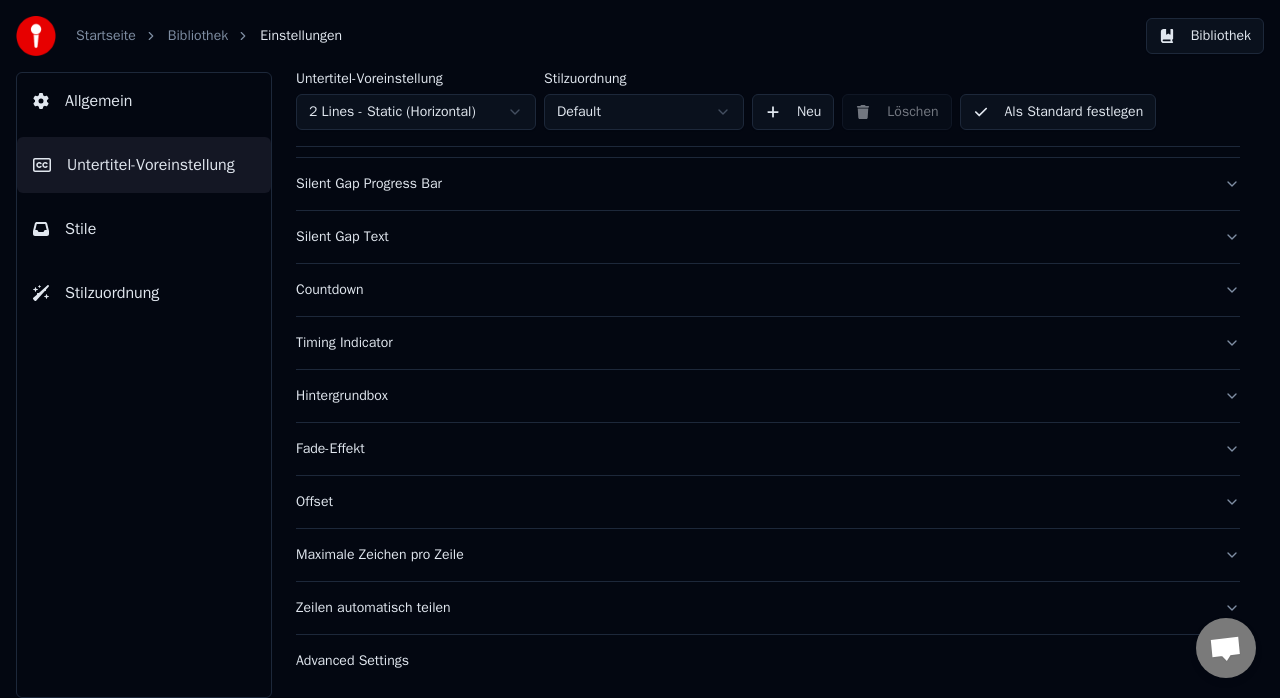 click on "Bibliothek" at bounding box center [198, 36] 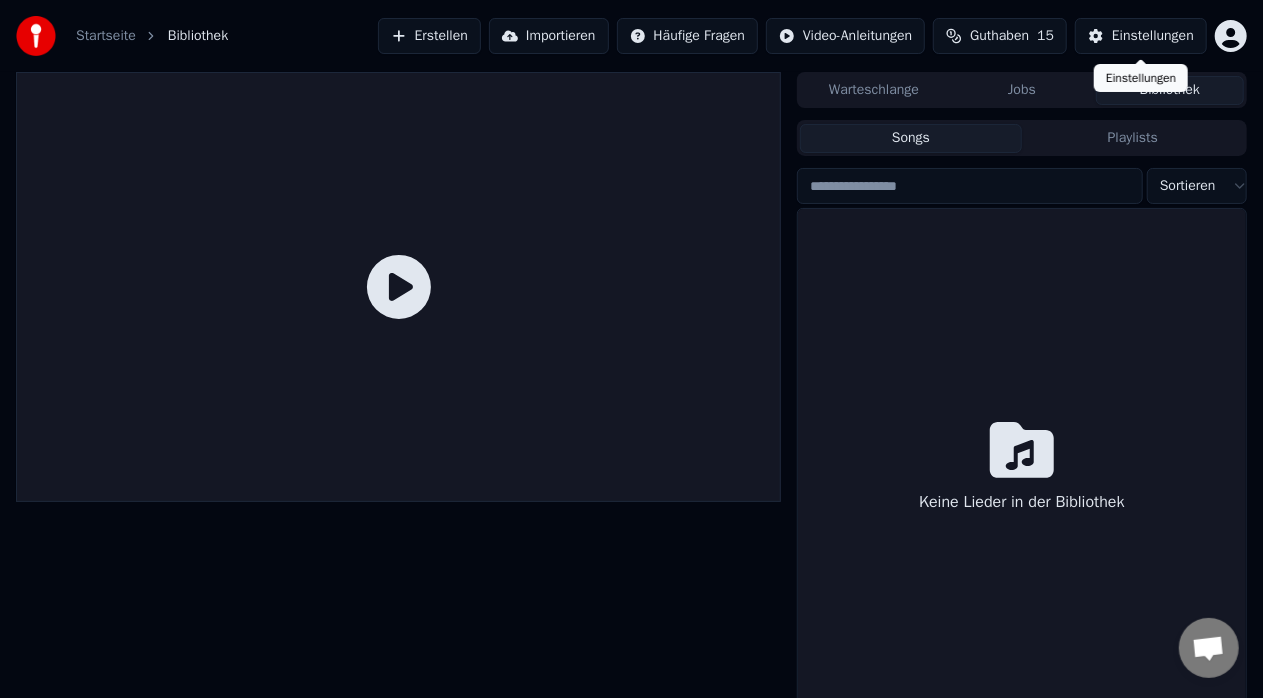 click on "Einstellungen" at bounding box center (1153, 36) 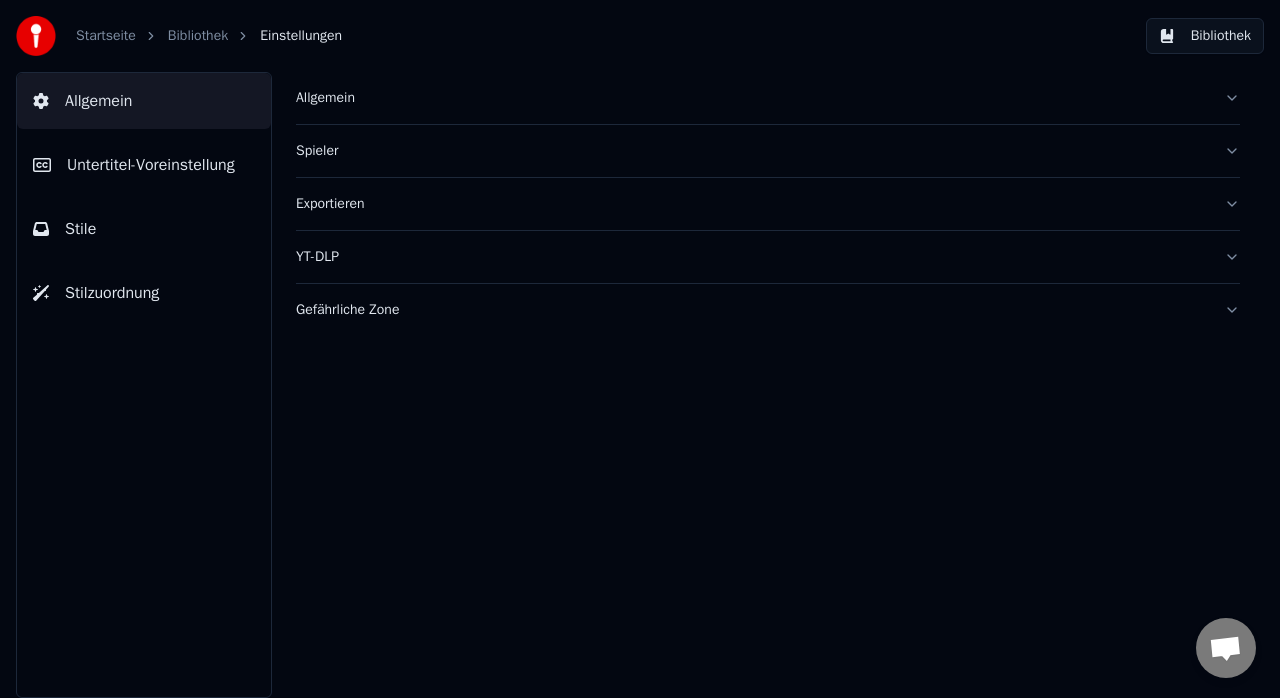 click on "Stile" at bounding box center (144, 229) 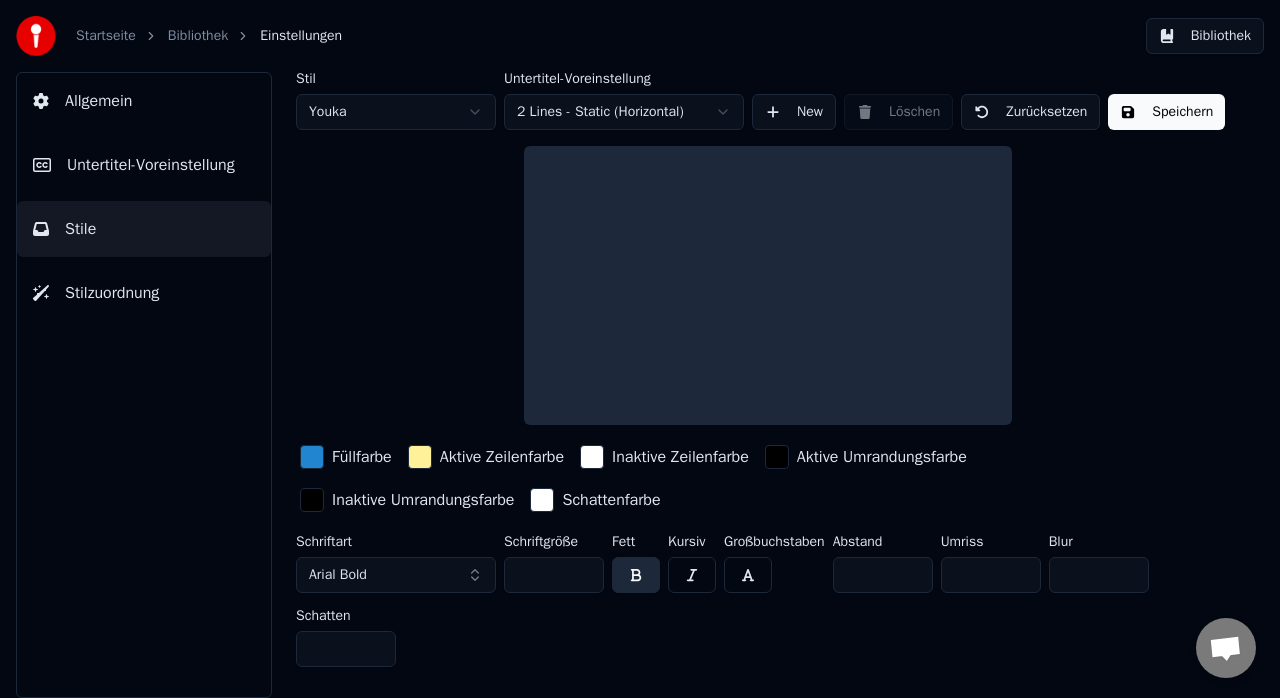 click on "Startseite Bibliothek Einstellungen Bibliothek Allgemein Untertitel-Voreinstellung Stile Stilzuordnung Stil Youka Untertitel-Voreinstellung 2 Lines - Static (Horizontal) New Löschen Zurücksetzen Speichern Füllfarbe Aktive Zeilenfarbe Inaktive Zeilenfarbe Aktive Umrandungsfarbe Inaktive Umrandungsfarbe Schattenfarbe Schriftart Arial Bold Schriftgröße ** Fett Kursiv Großbuchstaben Abstand * Umriss * Blur * Schatten *" at bounding box center [640, 349] 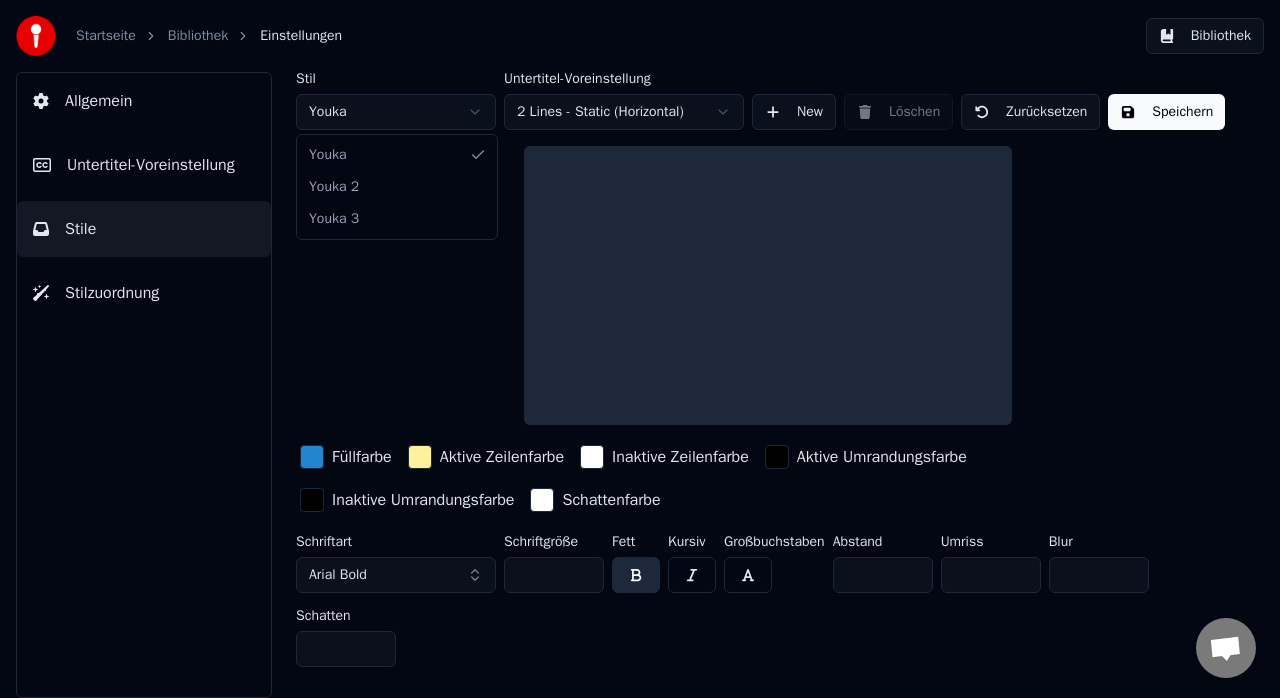 click on "Startseite Bibliothek Einstellungen Bibliothek Allgemein Untertitel-Voreinstellung Stile Stilzuordnung Stil Youka Untertitel-Voreinstellung 2 Lines - Static (Horizontal) New Löschen Zurücksetzen Speichern Füllfarbe Aktive Zeilenfarbe Inaktive Zeilenfarbe Aktive Umrandungsfarbe Inaktive Umrandungsfarbe Schattenfarbe Schriftart Arial Bold Schriftgröße ** Fett Kursiv Großbuchstaben Abstand * Umriss * Blur * Schatten *
Youka Youka 2 Youka 3" at bounding box center [640, 349] 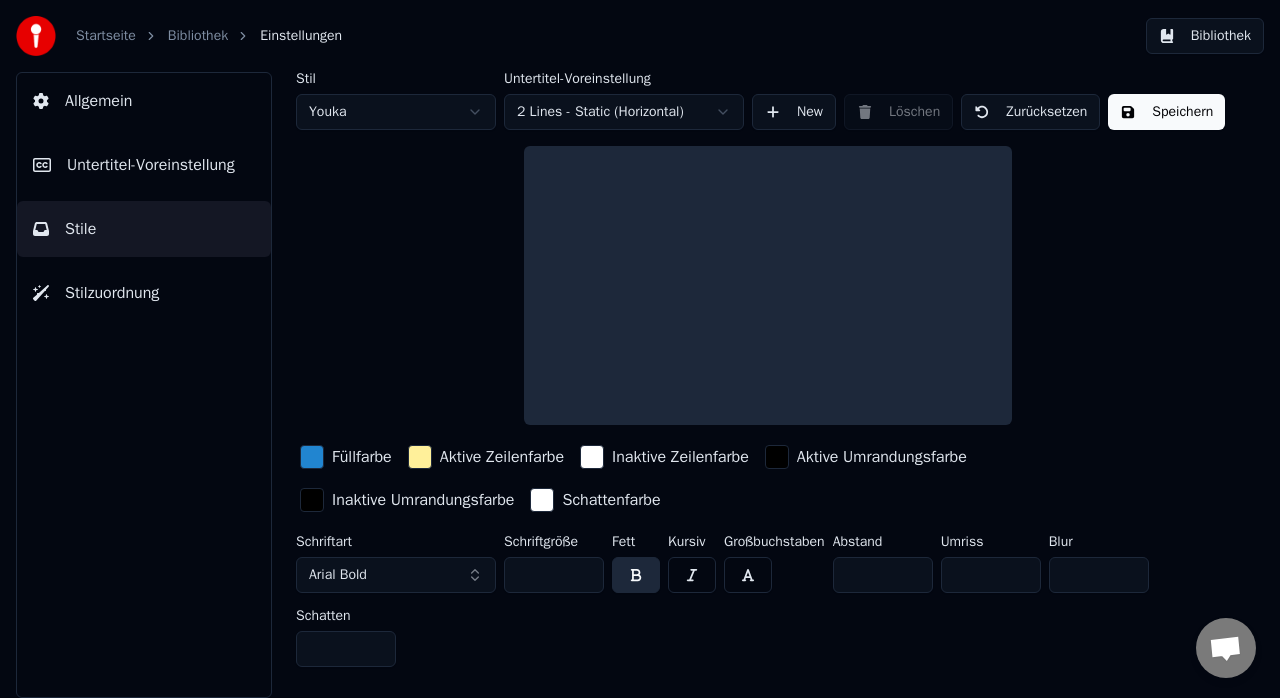 click on "Startseite Bibliothek Einstellungen Bibliothek Allgemein Untertitel-Voreinstellung Stile Stilzuordnung Stil Youka Untertitel-Voreinstellung 2 Lines - Static (Horizontal) New Löschen Zurücksetzen Speichern Füllfarbe Aktive Zeilenfarbe Inaktive Zeilenfarbe Aktive Umrandungsfarbe Inaktive Umrandungsfarbe Schattenfarbe Schriftart Arial Bold Schriftgröße ** Fett Kursiv Großbuchstaben Abstand * Umriss * Blur * Schatten *" at bounding box center [640, 349] 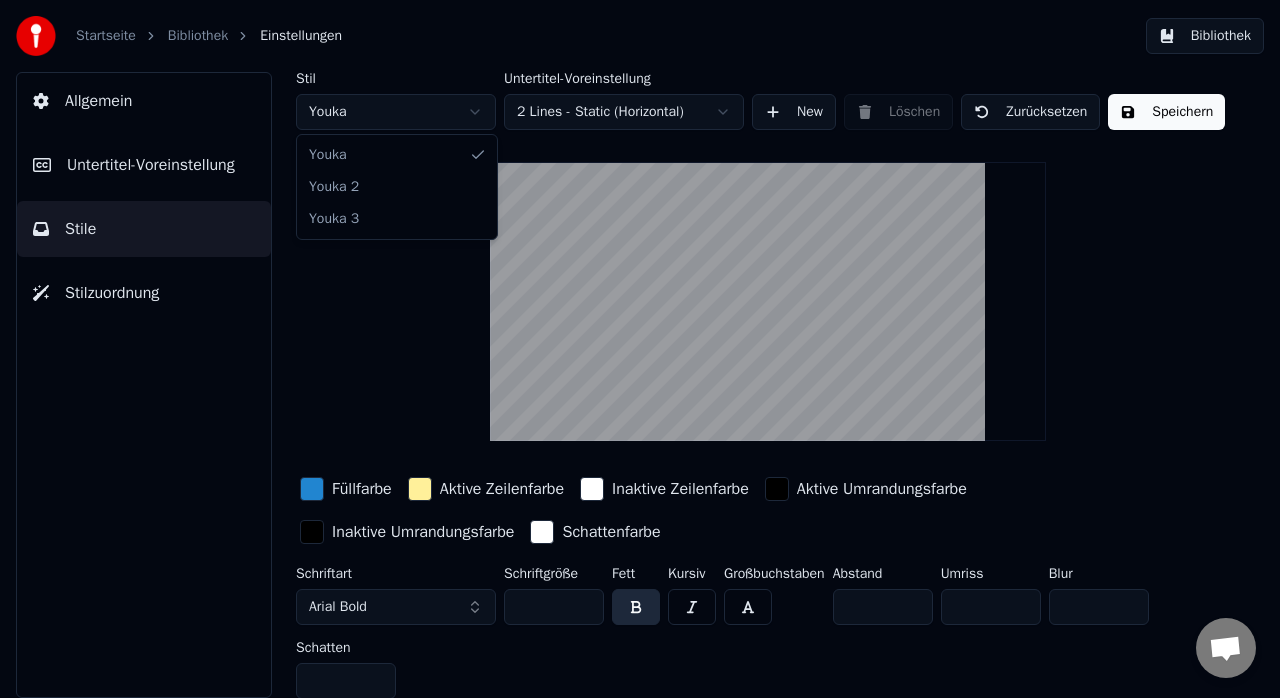 drag, startPoint x: 355, startPoint y: 192, endPoint x: 376, endPoint y: 184, distance: 22.472204 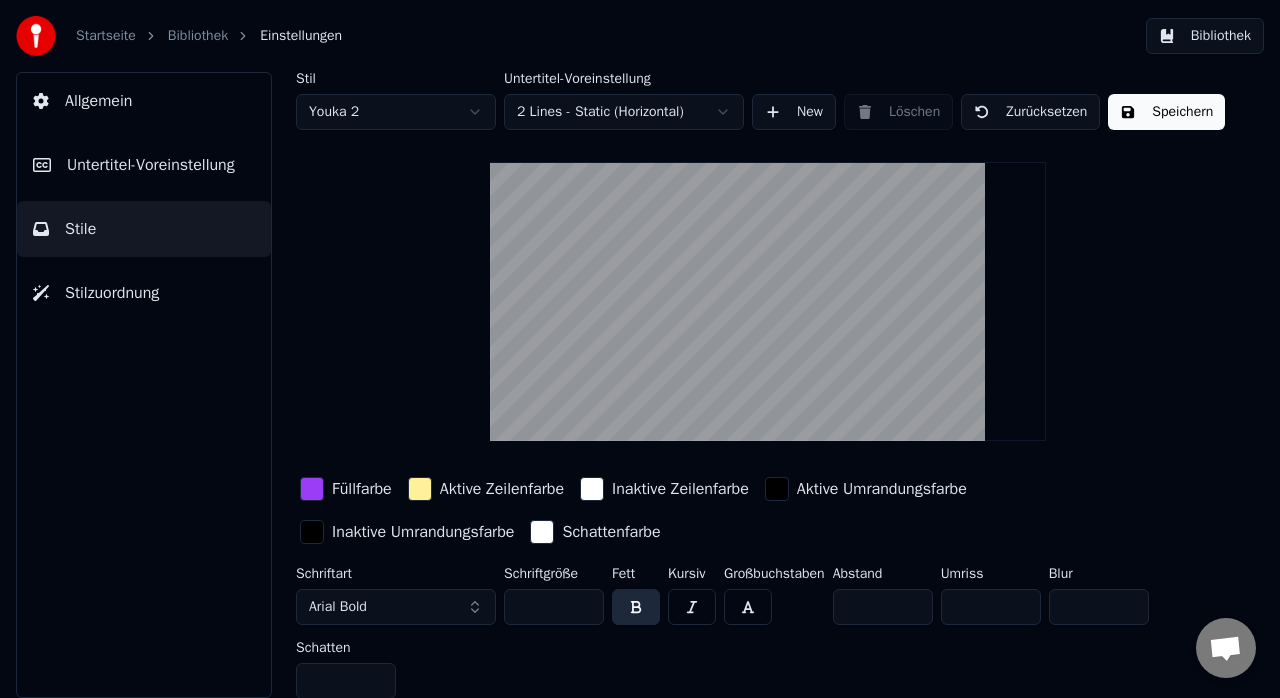 click on "Startseite Bibliothek Einstellungen Bibliothek Allgemein Untertitel-Voreinstellung Stile Stilzuordnung Stil Youka 2 Untertitel-Voreinstellung 2 Lines - Static (Horizontal) New Löschen Zurücksetzen Speichern Füllfarbe Aktive Zeilenfarbe Inaktive Zeilenfarbe Aktive Umrandungsfarbe Inaktive Umrandungsfarbe Schattenfarbe Schriftart Arial Bold Schriftgröße ** Fett Kursiv Großbuchstaben Abstand * Umriss * Blur * Schatten *" at bounding box center (640, 349) 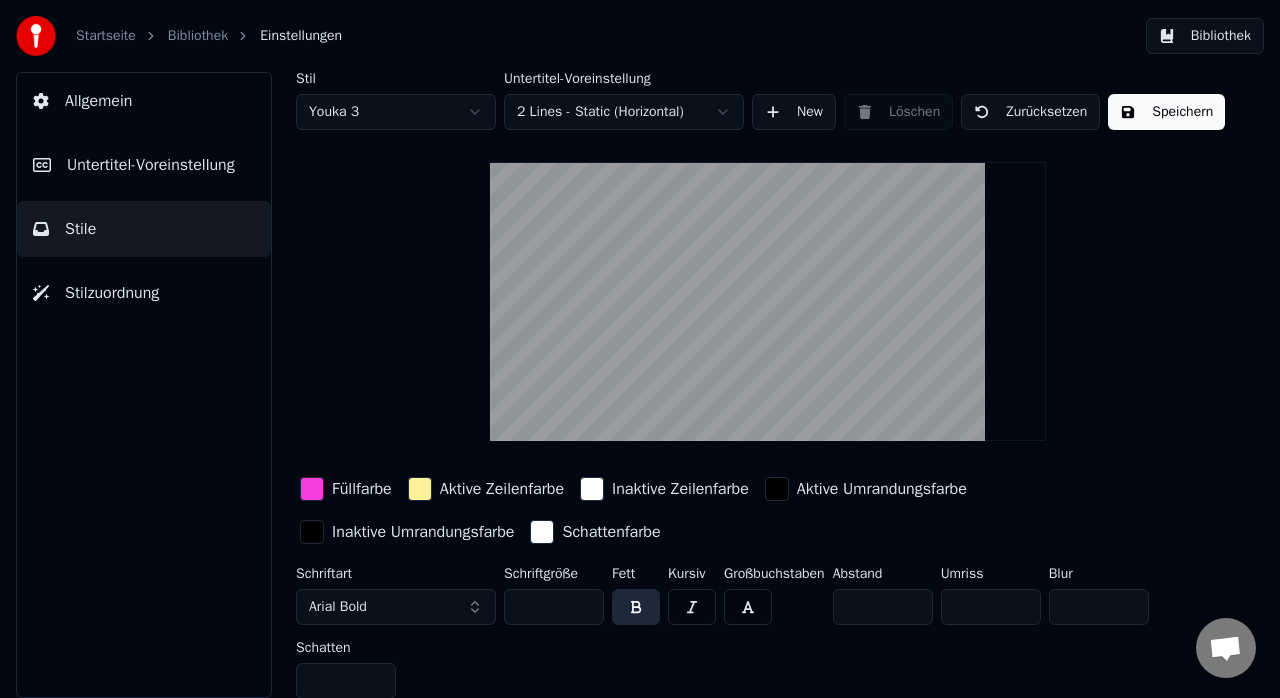 click on "Startseite Bibliothek Einstellungen Bibliothek Allgemein Untertitel-Voreinstellung Stile Stilzuordnung Stil Youka 3 Untertitel-Voreinstellung 2 Lines - Static (Horizontal) New Löschen Zurücksetzen Speichern Füllfarbe Aktive Zeilenfarbe Inaktive Zeilenfarbe Aktive Umrandungsfarbe Inaktive Umrandungsfarbe Schattenfarbe Schriftart Arial Bold Schriftgröße ** Fett Kursiv Großbuchstaben Abstand * Umriss * Blur * Schatten *" at bounding box center (640, 349) 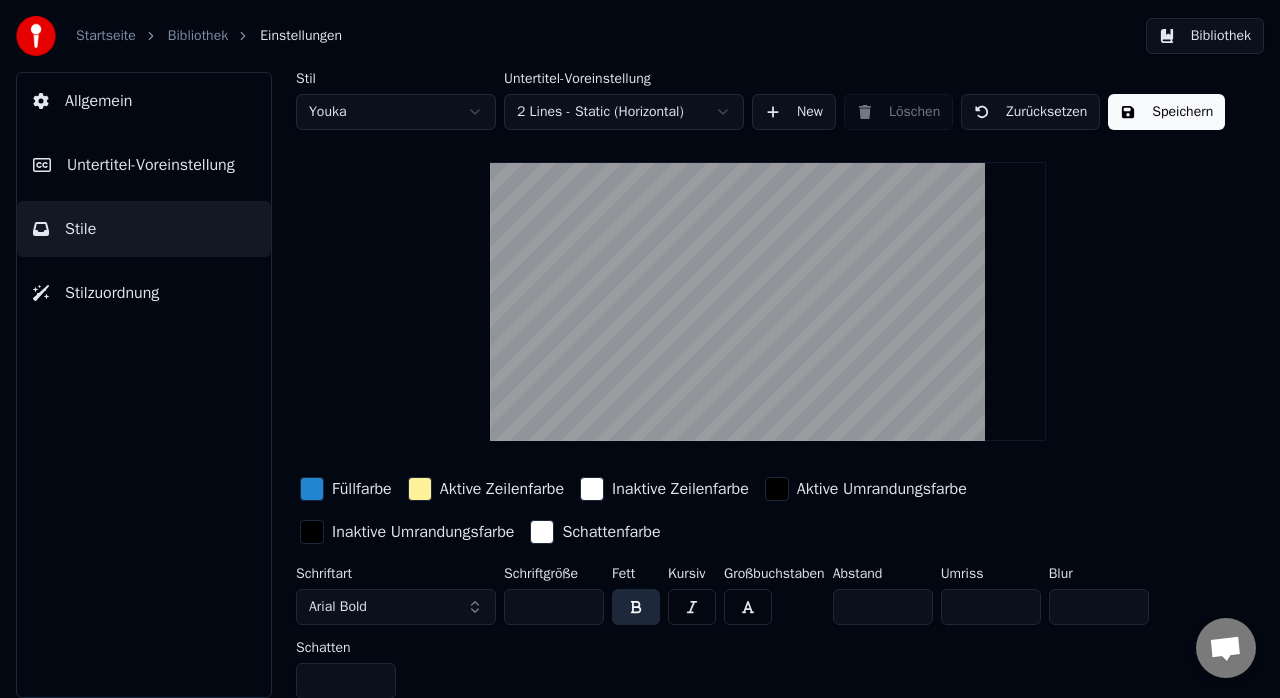 click on "Startseite Bibliothek Einstellungen Bibliothek Allgemein Untertitel-Voreinstellung Stile Stilzuordnung Stil Youka Untertitel-Voreinstellung 2 Lines - Static (Horizontal) New Löschen Zurücksetzen Speichern Füllfarbe Aktive Zeilenfarbe Inaktive Zeilenfarbe Aktive Umrandungsfarbe Inaktive Umrandungsfarbe Schattenfarbe Schriftart Arial Bold Schriftgröße ** Fett Kursiv Großbuchstaben Abstand * Umriss * Blur * Schatten *" at bounding box center [640, 349] 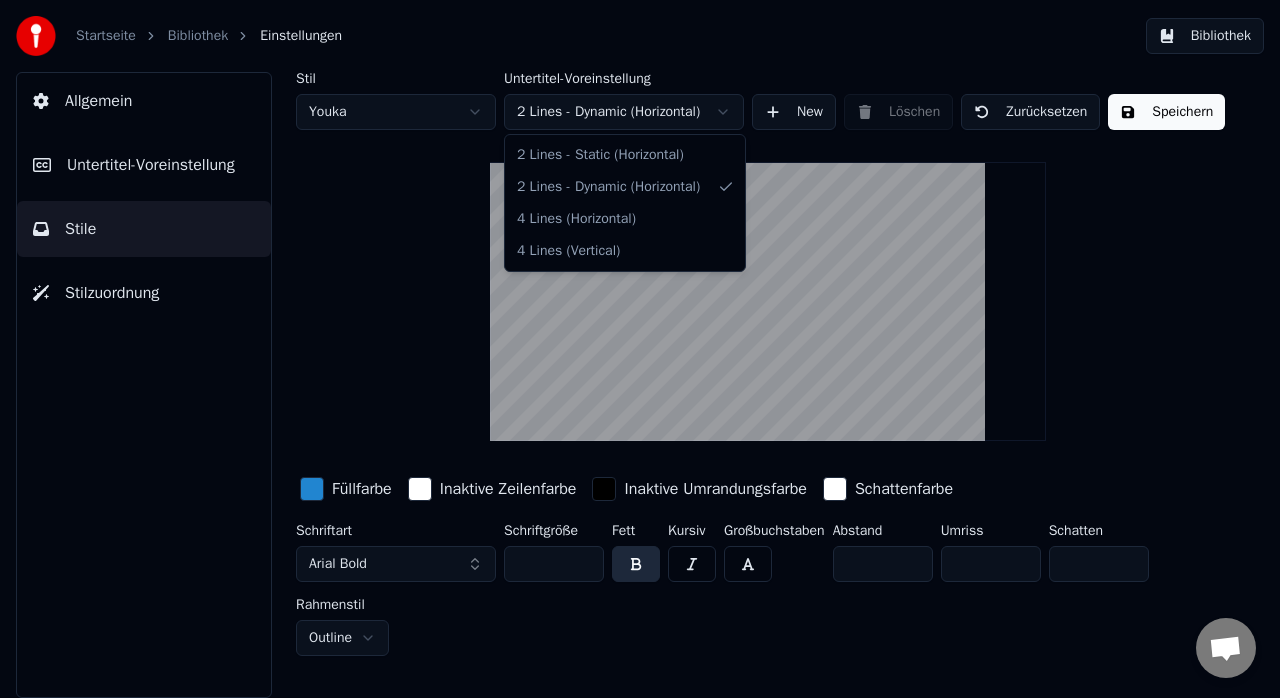 click on "Startseite Bibliothek Einstellungen Bibliothek Allgemein Untertitel-Voreinstellung Stile Stilzuordnung Stil Youka Untertitel-Voreinstellung 2 Lines - Dynamic (Horizontal) New Löschen Zurücksetzen Speichern Füllfarbe Inaktive Zeilenfarbe Inaktive Umrandungsfarbe Schattenfarbe Schriftart Arial Bold Schriftgröße ** Fett Kursiv Großbuchstaben Abstand * Umriss * Schatten * Rahmenstil Outline
2 Lines - Static (Horizontal) 2 Lines - Dynamic (Horizontal) 4 Lines (Horizontal) 4 Lines (Vertical)" at bounding box center (640, 349) 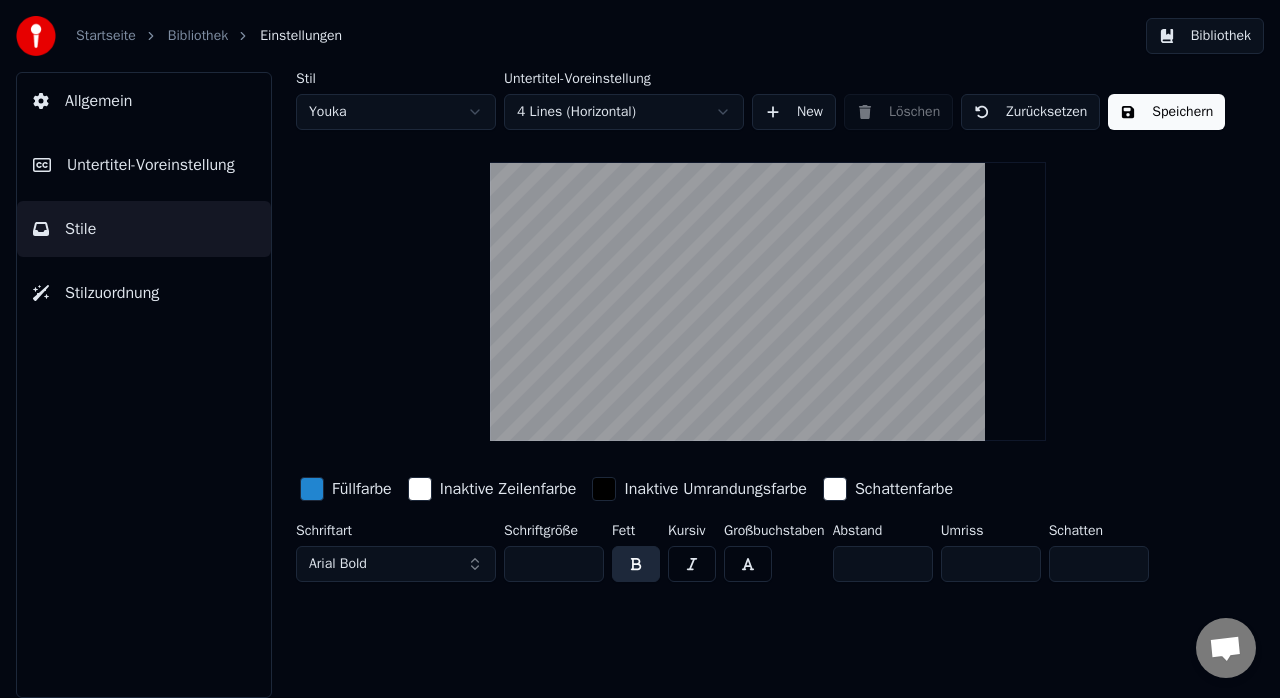 click on "Startseite Bibliothek Einstellungen Bibliothek Allgemein Untertitel-Voreinstellung Stile Stilzuordnung Stil Youka Untertitel-Voreinstellung 4 Lines (Horizontal) New Löschen Zurücksetzen Speichern Füllfarbe Inaktive Zeilenfarbe Inaktive Umrandungsfarbe Schattenfarbe Schriftart Arial Bold Schriftgröße ** Fett Kursiv Großbuchstaben Abstand * Umriss * Schatten *" at bounding box center (640, 349) 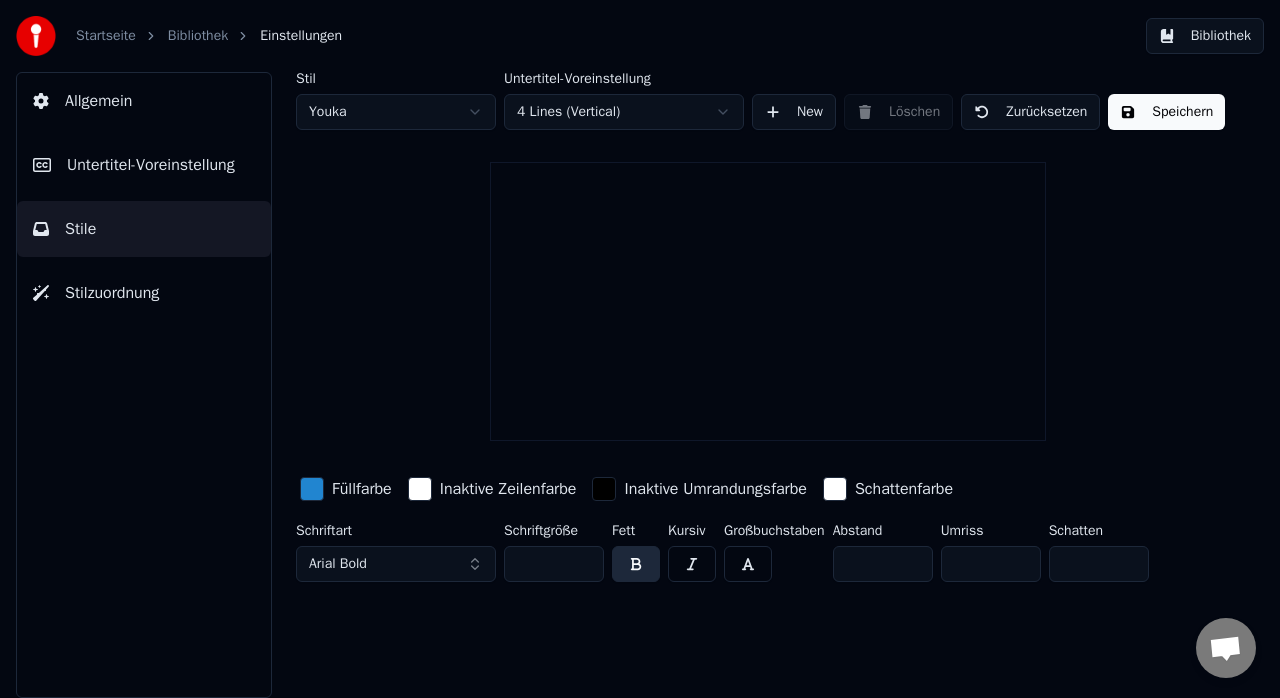click on "Startseite Bibliothek Einstellungen Bibliothek Allgemein Untertitel-Voreinstellung Stile Stilzuordnung Stil Youka Untertitel-Voreinstellung 4 Lines (Vertical) New Löschen Zurücksetzen Speichern Füllfarbe Inaktive Zeilenfarbe Inaktive Umrandungsfarbe Schattenfarbe Schriftart Arial Bold Schriftgröße ** Fett Kursiv Großbuchstaben Abstand * Umriss * Schatten *" at bounding box center (640, 349) 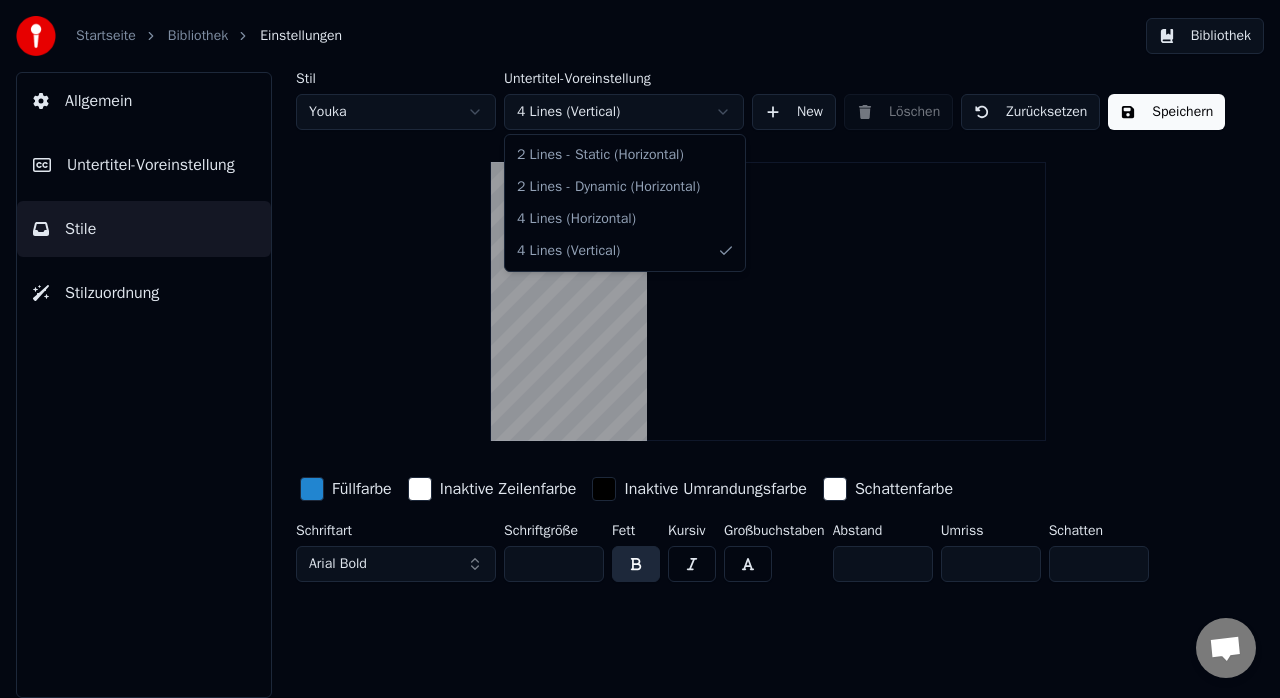 click on "Startseite Bibliothek Einstellungen Bibliothek Allgemein Untertitel-Voreinstellung Stile Stilzuordnung Stil Youka Untertitel-Voreinstellung 4 Lines (Vertical) New Löschen Zurücksetzen Speichern Füllfarbe Inaktive Zeilenfarbe Inaktive Umrandungsfarbe Schattenfarbe Schriftart Arial Bold Schriftgröße ** Fett Kursiv Großbuchstaben Abstand * Umriss * Schatten *
2 Lines - Static (Horizontal) 2 Lines - Dynamic (Horizontal) 4 Lines (Horizontal) 4 Lines (Vertical)" at bounding box center [640, 349] 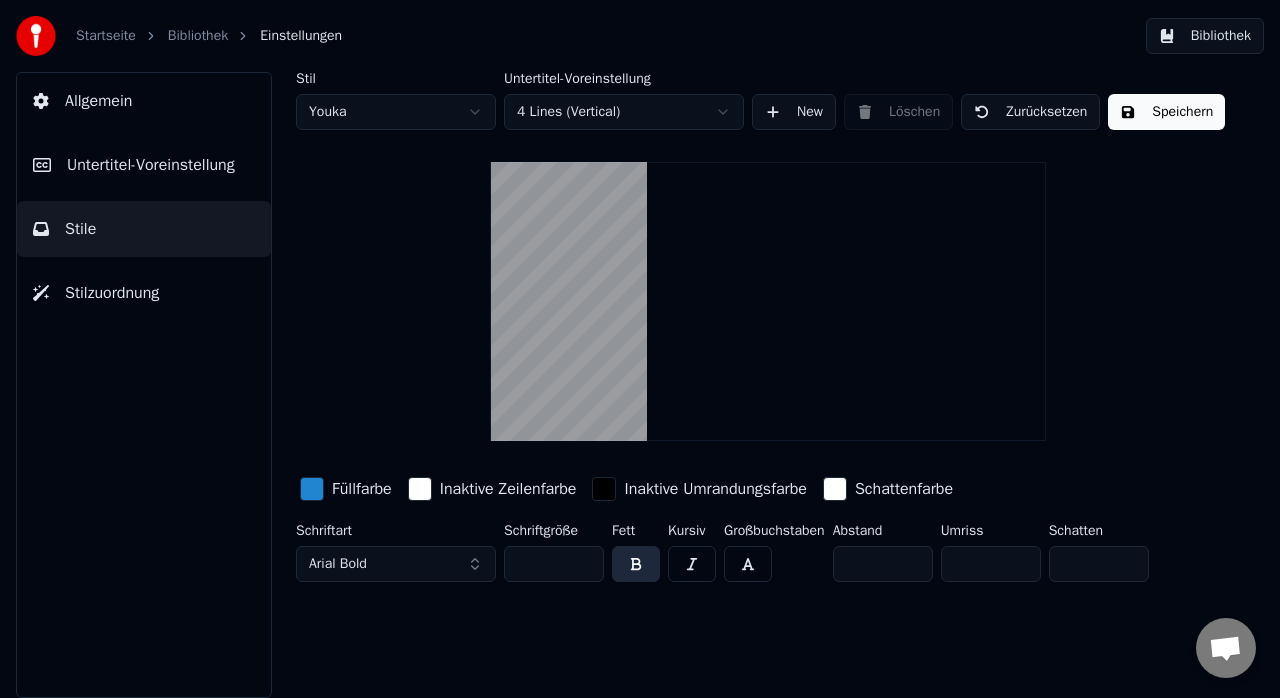 click on "Startseite Bibliothek Einstellungen Bibliothek Allgemein Untertitel-Voreinstellung Stile Stilzuordnung Stil Youka Untertitel-Voreinstellung 4 Lines (Vertical) New Löschen Zurücksetzen Speichern Füllfarbe Inaktive Zeilenfarbe Inaktive Umrandungsfarbe Schattenfarbe Schriftart Arial Bold Schriftgröße ** Fett Kursiv Großbuchstaben Abstand * Umriss * Schatten *" at bounding box center (640, 349) 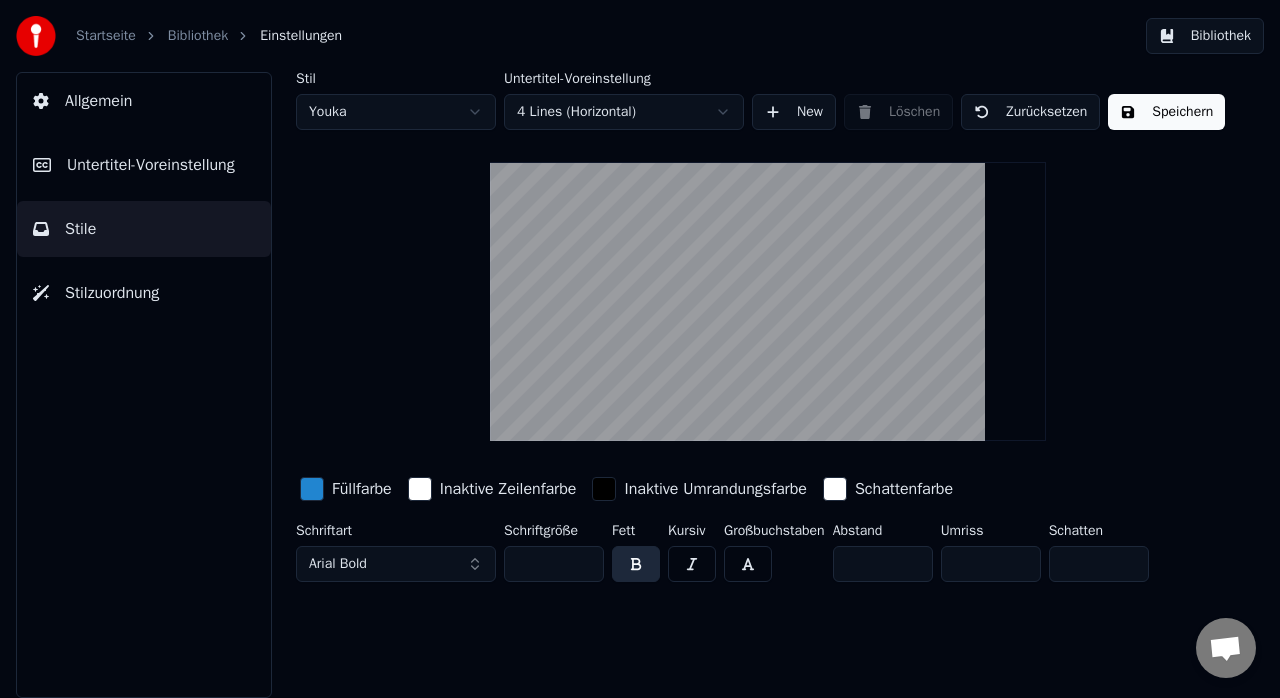 click on "Untertitel-Voreinstellung" at bounding box center [151, 165] 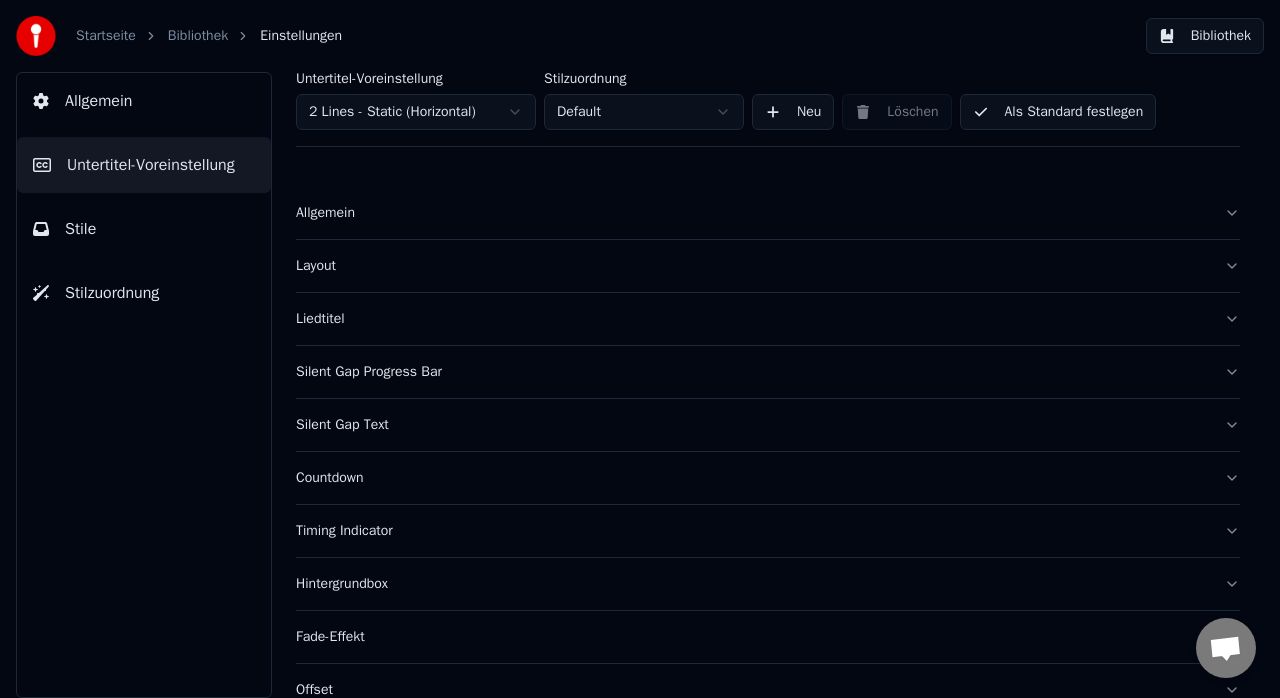 click on "Allgemein" at bounding box center (752, 213) 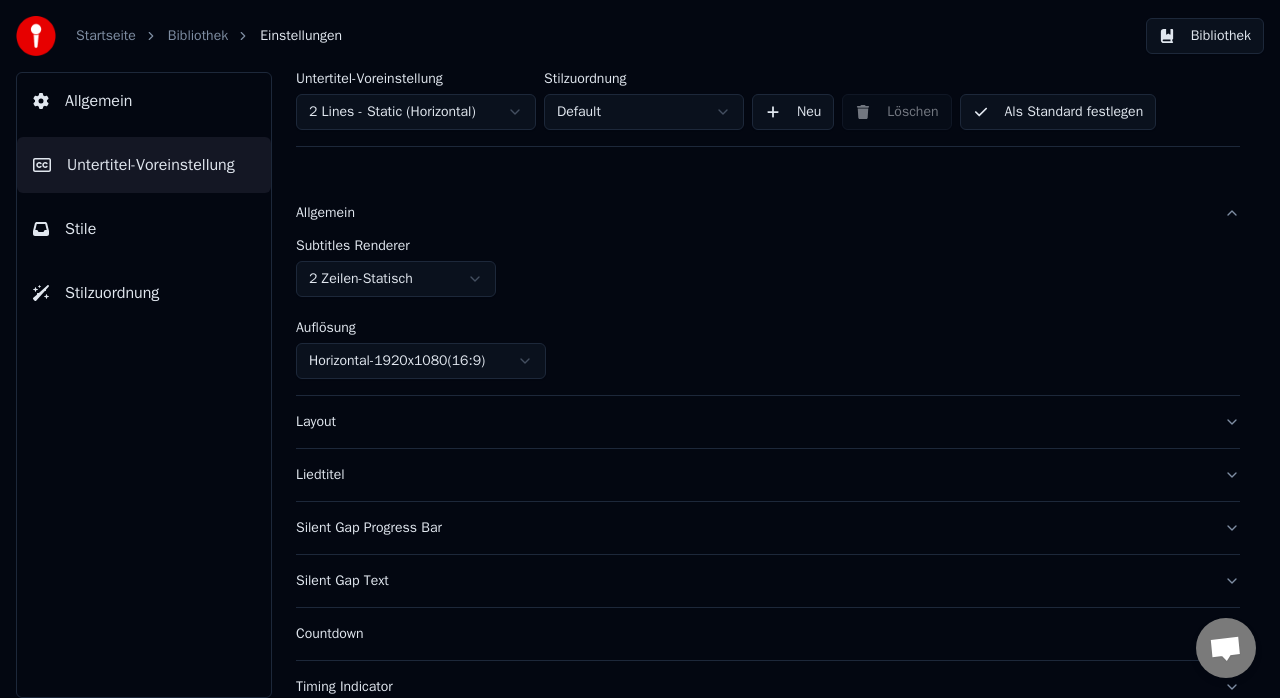 click on "Allgemein" at bounding box center [752, 213] 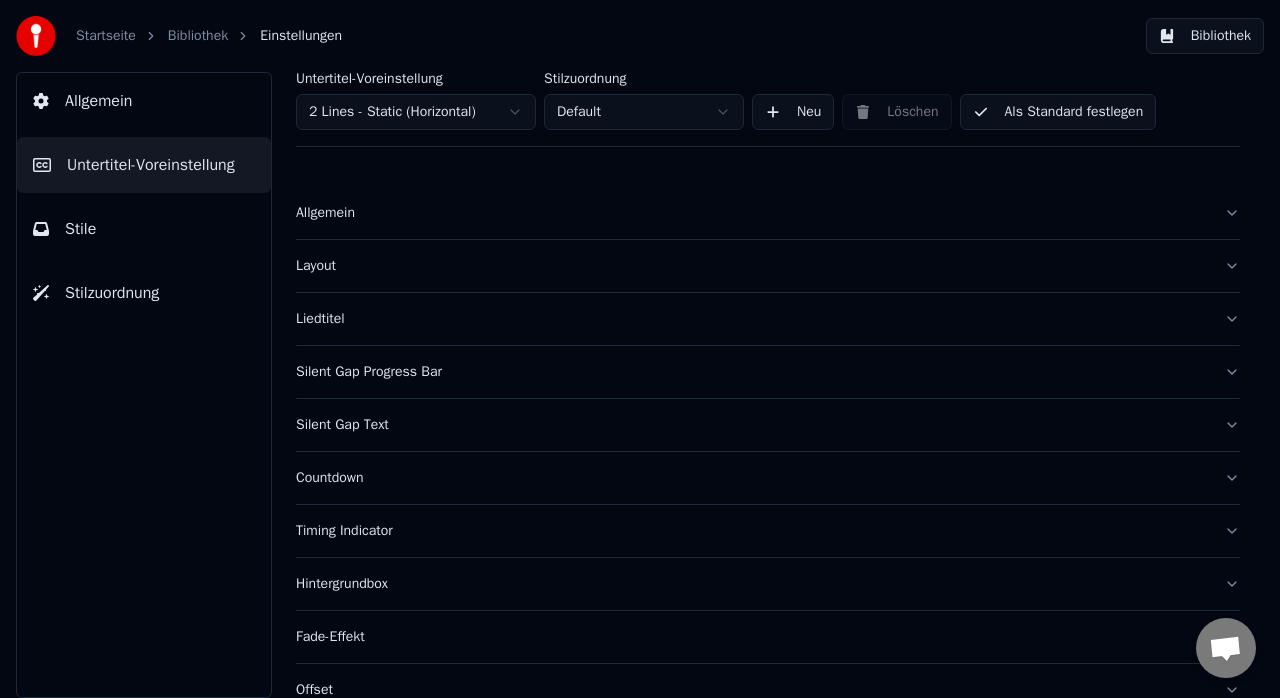 click on "Countdown" at bounding box center [752, 478] 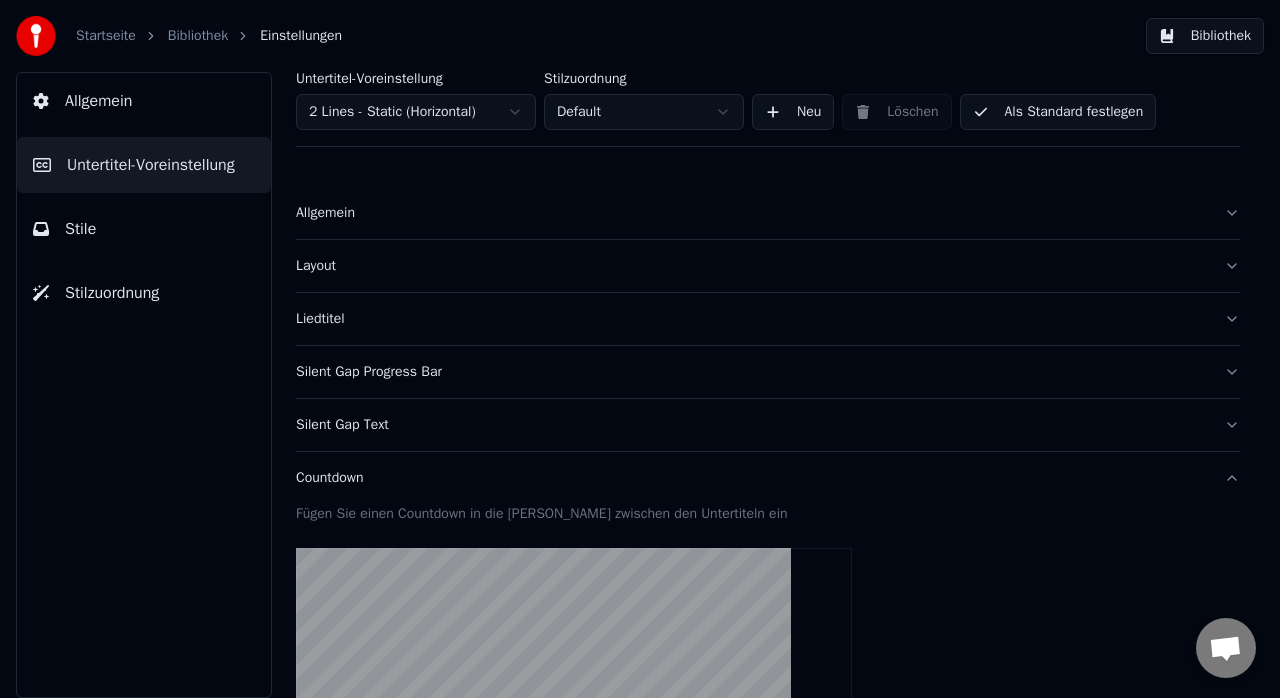 scroll, scrollTop: 200, scrollLeft: 0, axis: vertical 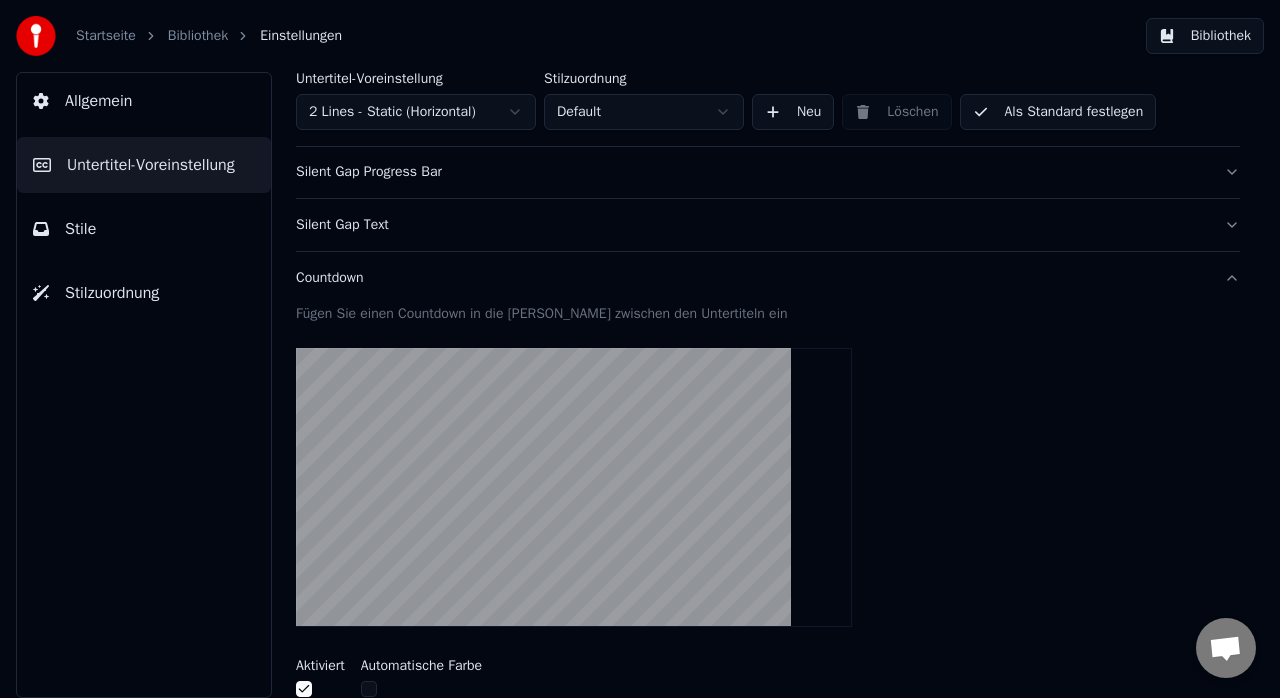 click on "Silent Gap Text" at bounding box center [752, 225] 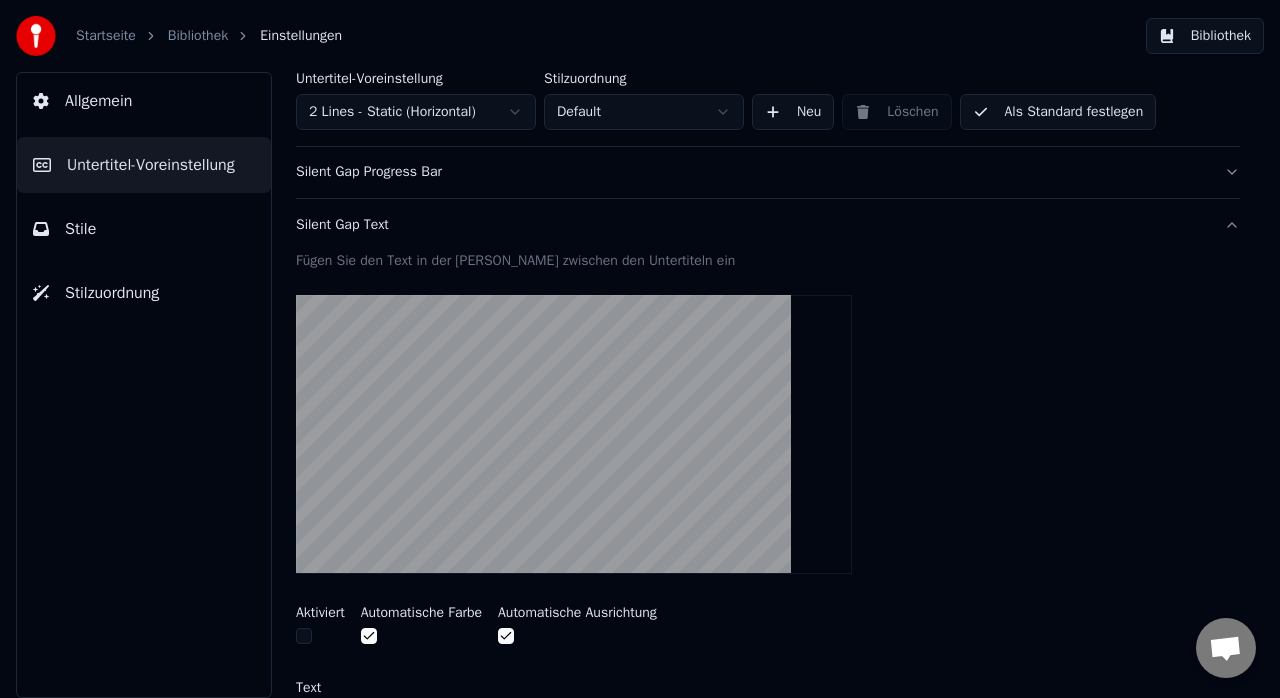 scroll, scrollTop: 0, scrollLeft: 0, axis: both 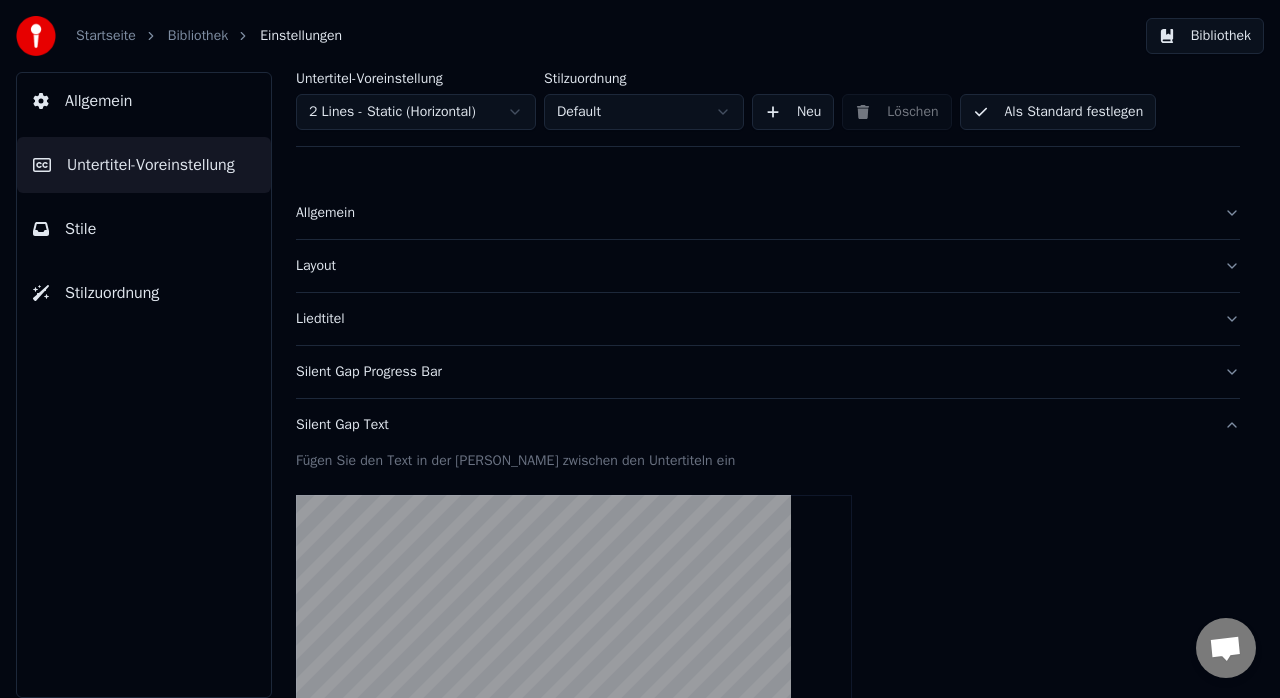 click on "Silent Gap Progress Bar" at bounding box center (752, 372) 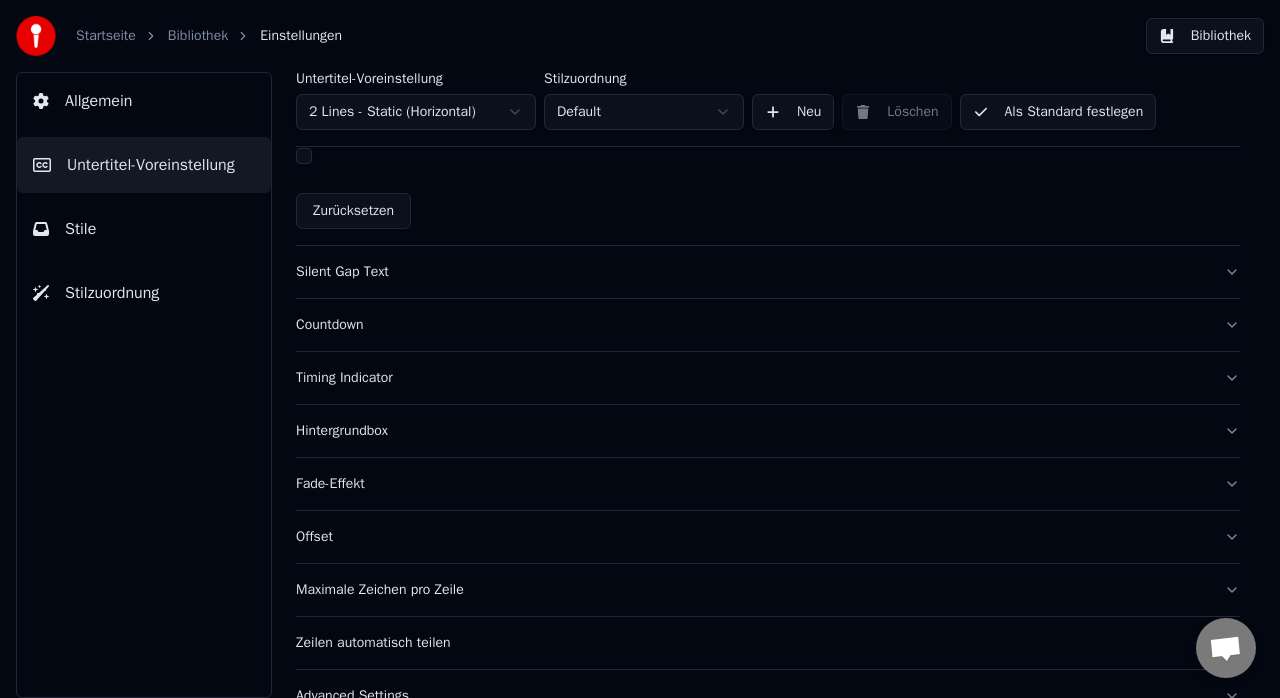 scroll, scrollTop: 1334, scrollLeft: 0, axis: vertical 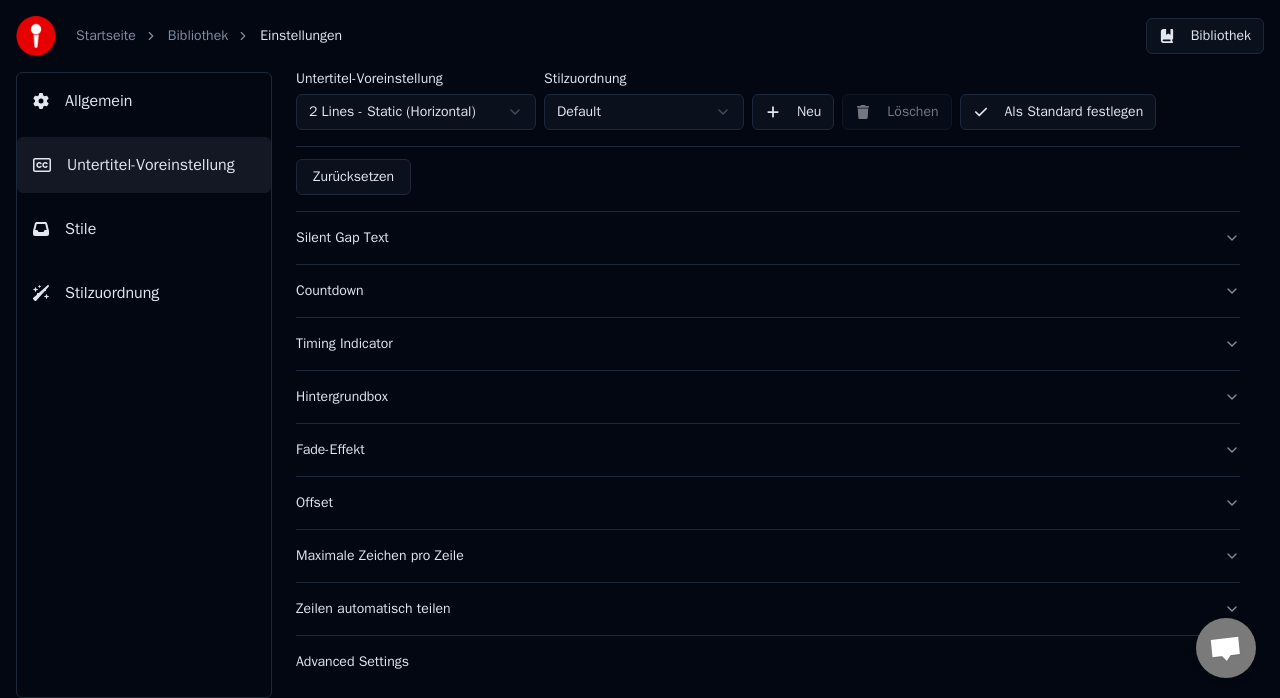click on "Allgemein" at bounding box center (98, 101) 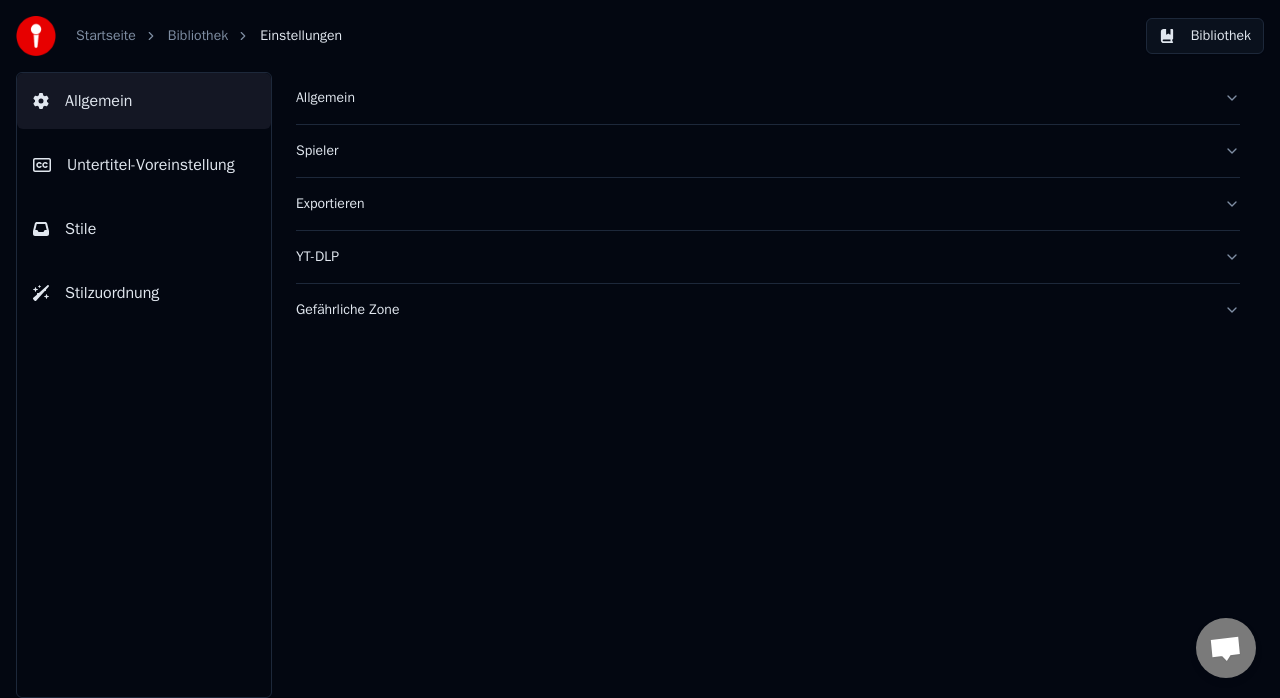 scroll, scrollTop: 0, scrollLeft: 0, axis: both 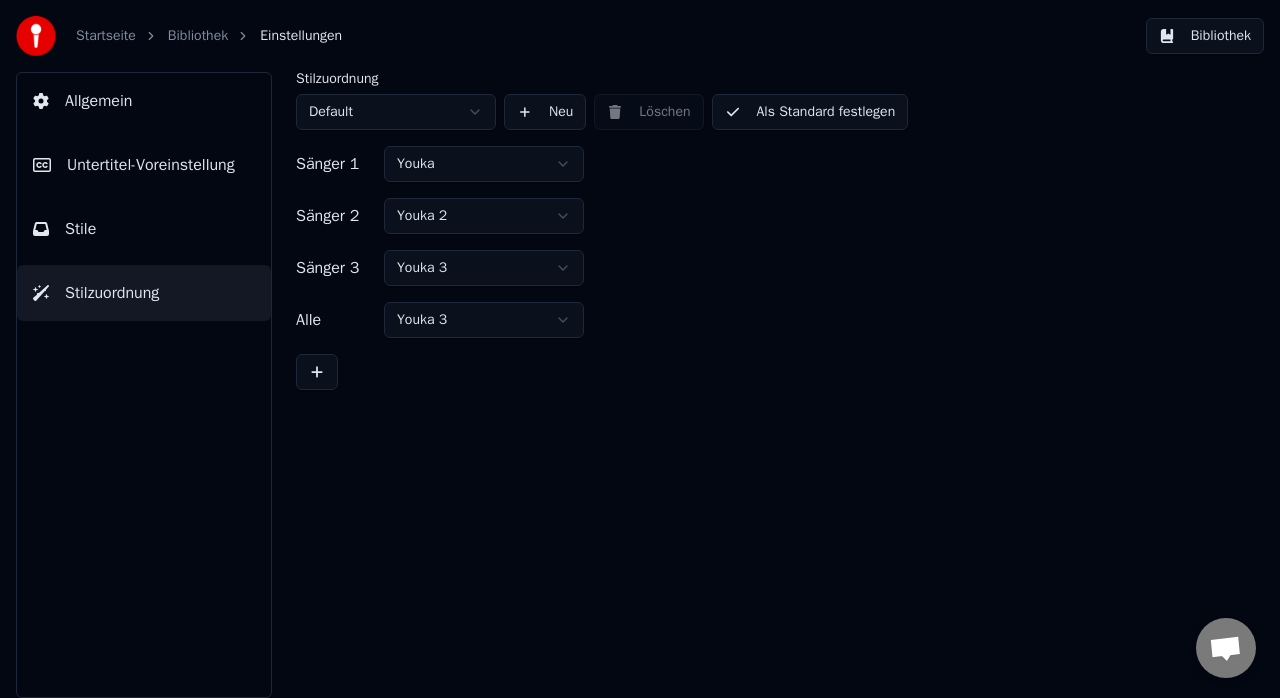 click on "Startseite Bibliothek Einstellungen Bibliothek Allgemein Untertitel-Voreinstellung Stile Stilzuordnung Stilzuordnung Default Neu Löschen Als Standard festlegen Sänger   1 [PERSON_NAME]   2 Youka 2 Sänger   3 Youka 3 Alle Youka 3" at bounding box center (640, 349) 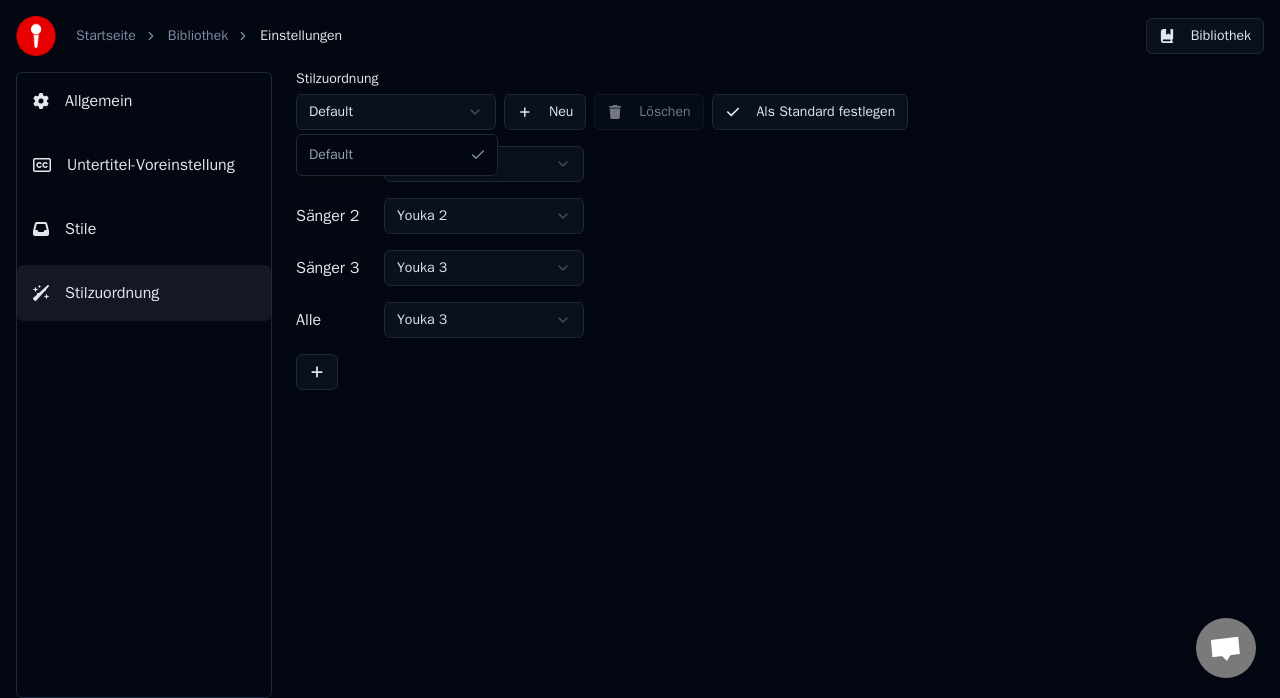 click on "Startseite Bibliothek Einstellungen Bibliothek Allgemein Untertitel-Voreinstellung Stile Stilzuordnung Stilzuordnung Default Neu Löschen Als Standard festlegen Sänger   1 [PERSON_NAME]   2 Youka 2 Sänger   3 Youka 3 Alle Youka 3
Default" at bounding box center (640, 349) 